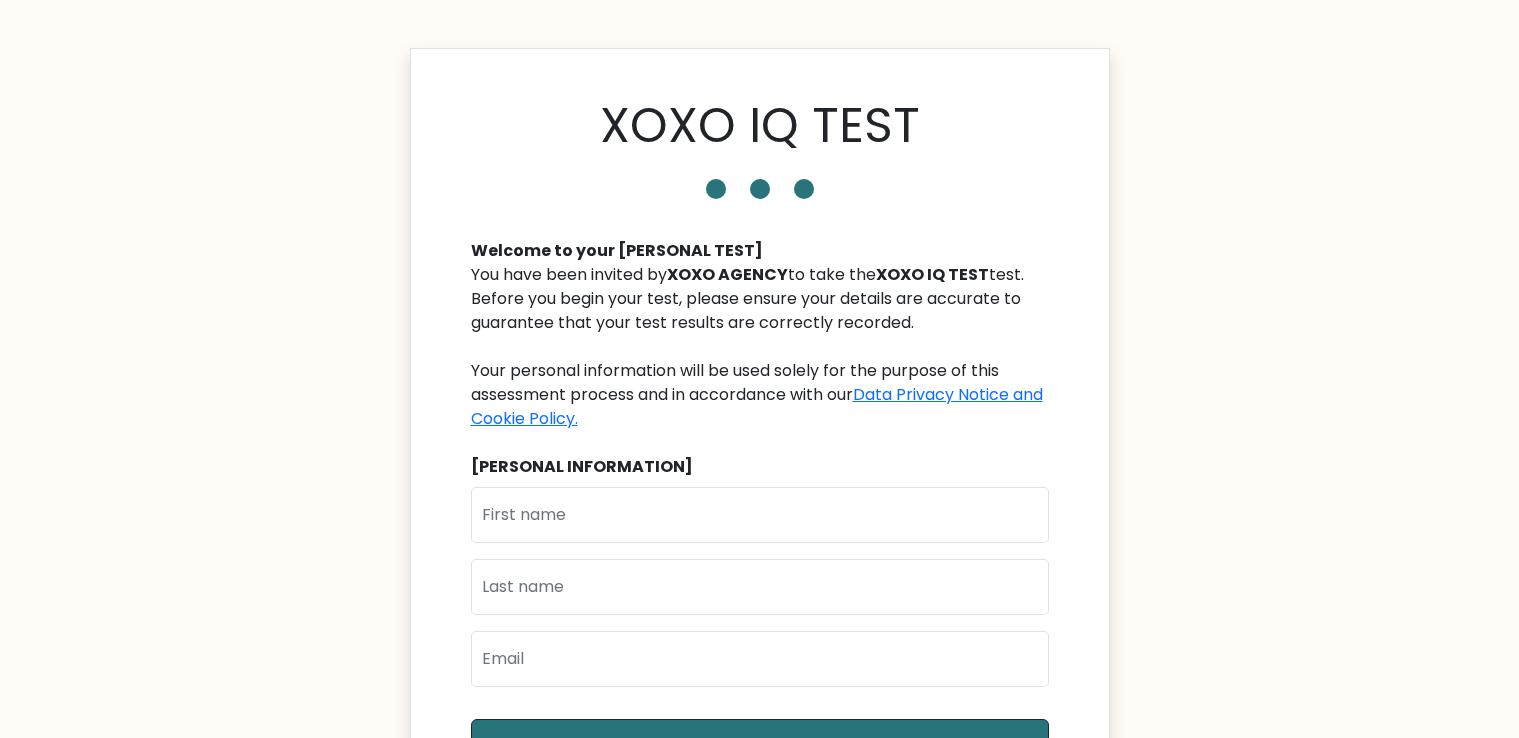 scroll, scrollTop: 0, scrollLeft: 0, axis: both 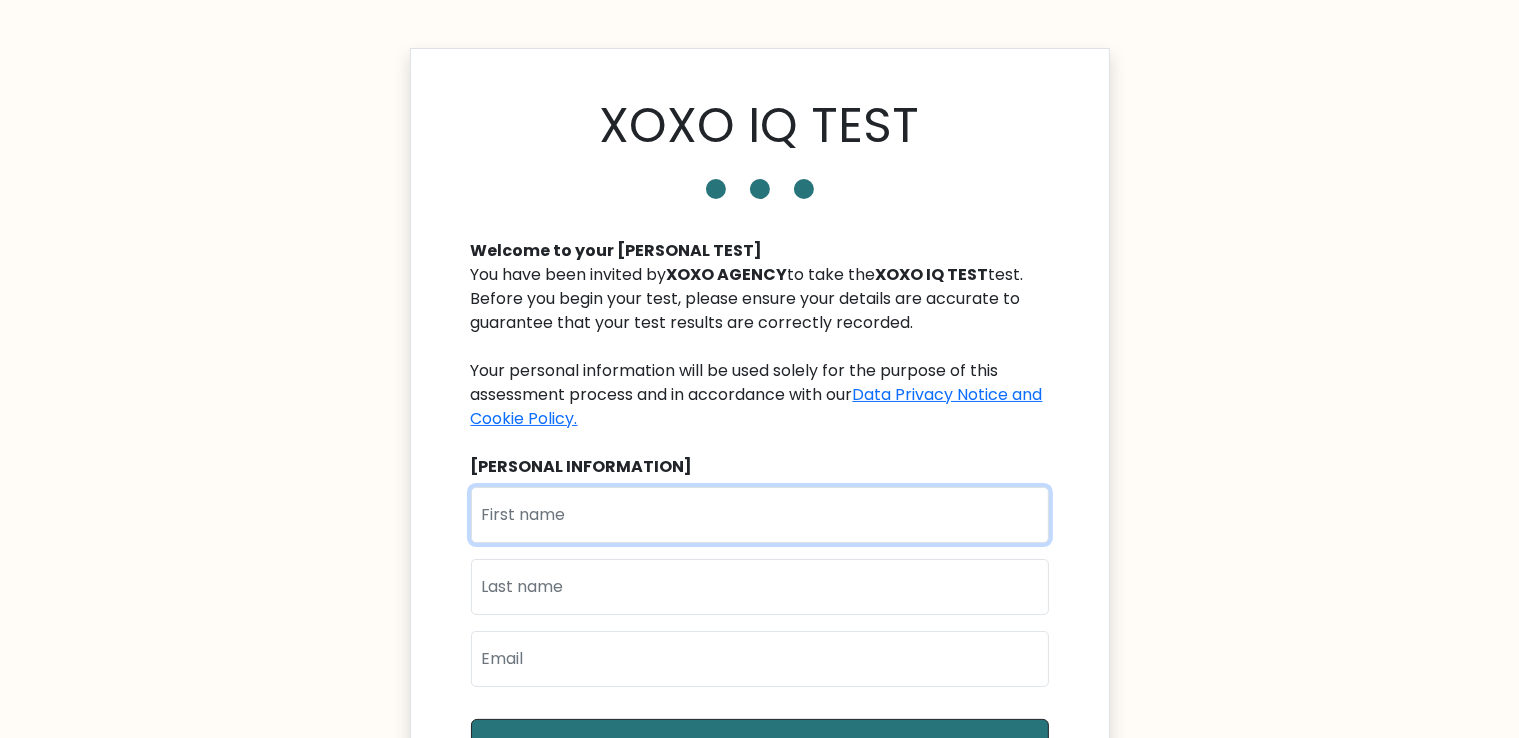 click at bounding box center (760, 515) 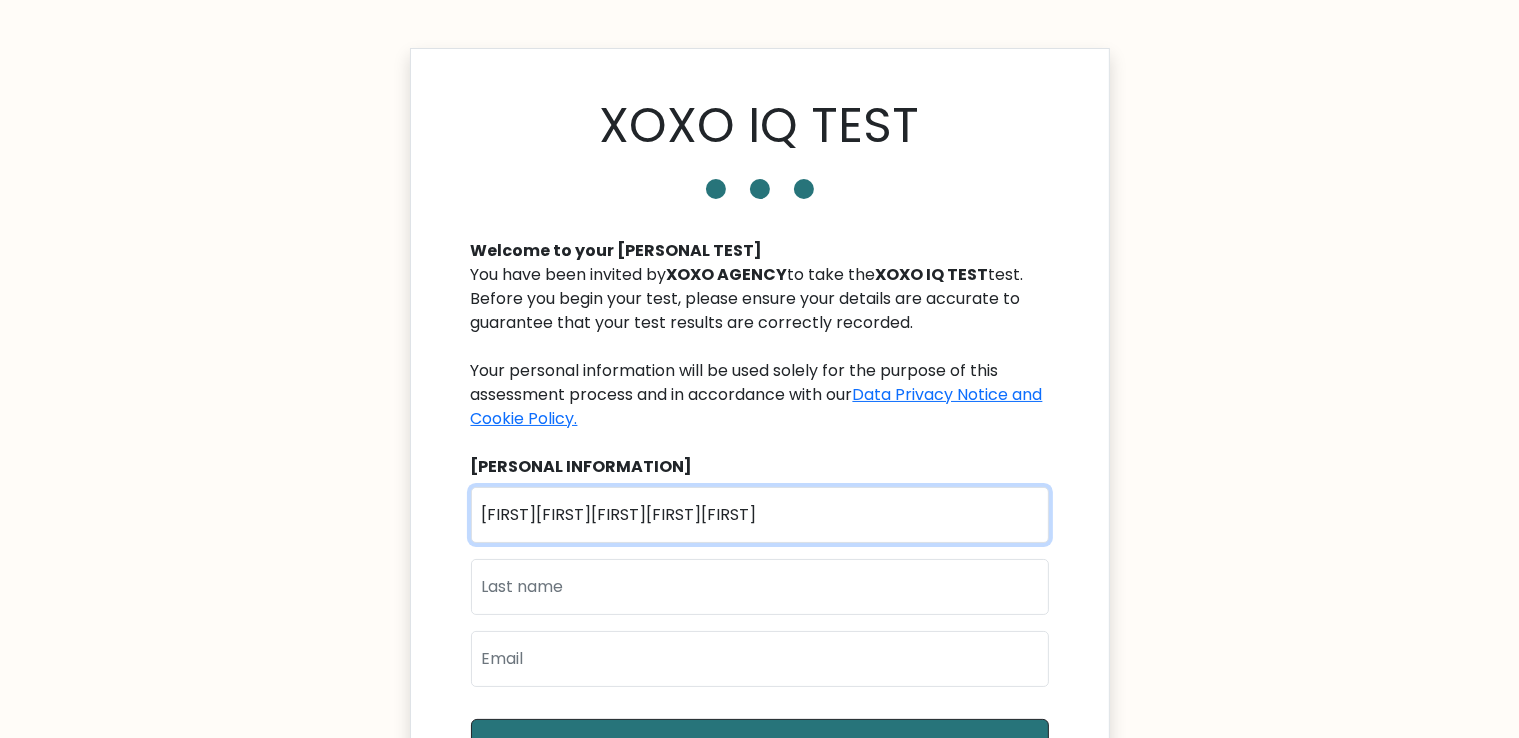 type on "[FIRST][FIRST][FIRST][FIRST][FIRST]" 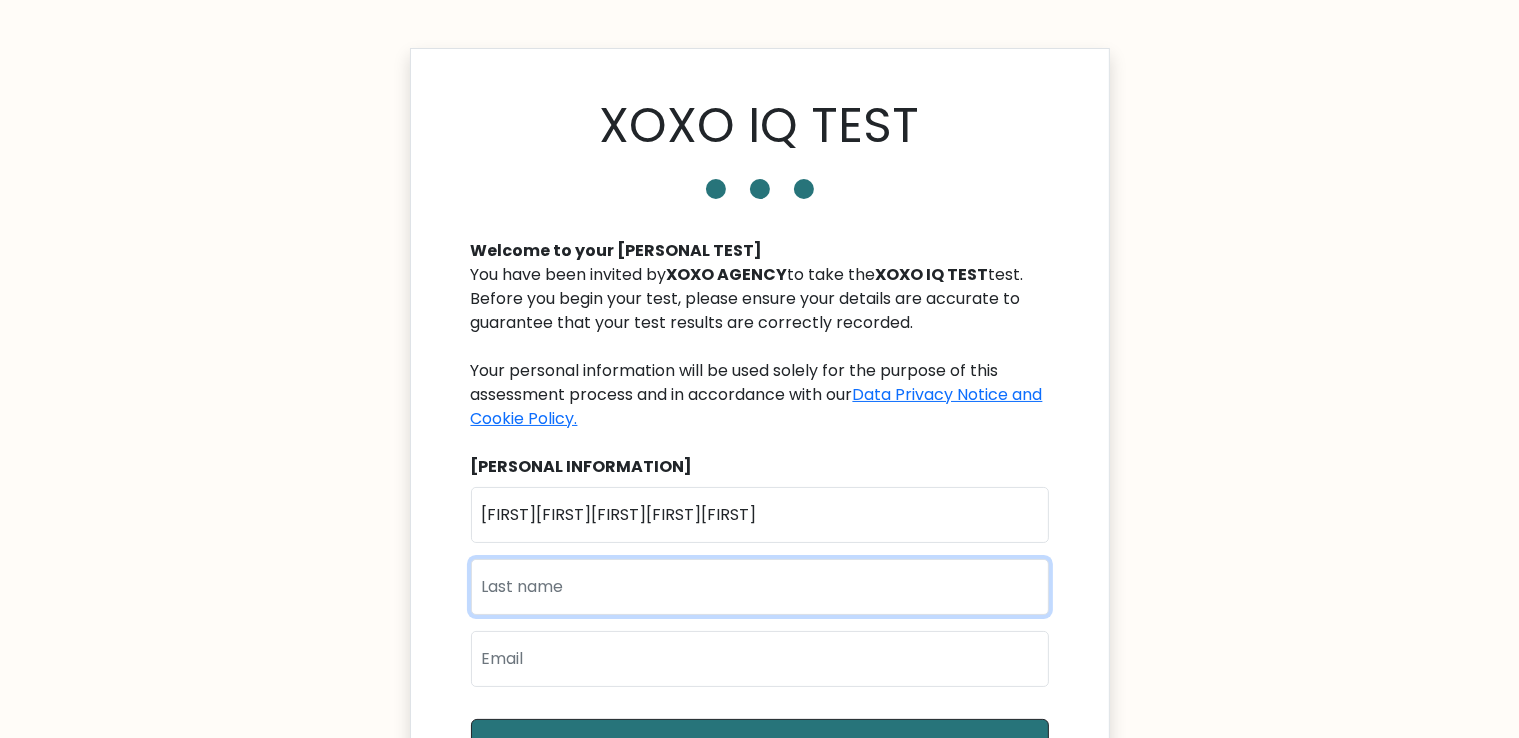 click at bounding box center (760, 587) 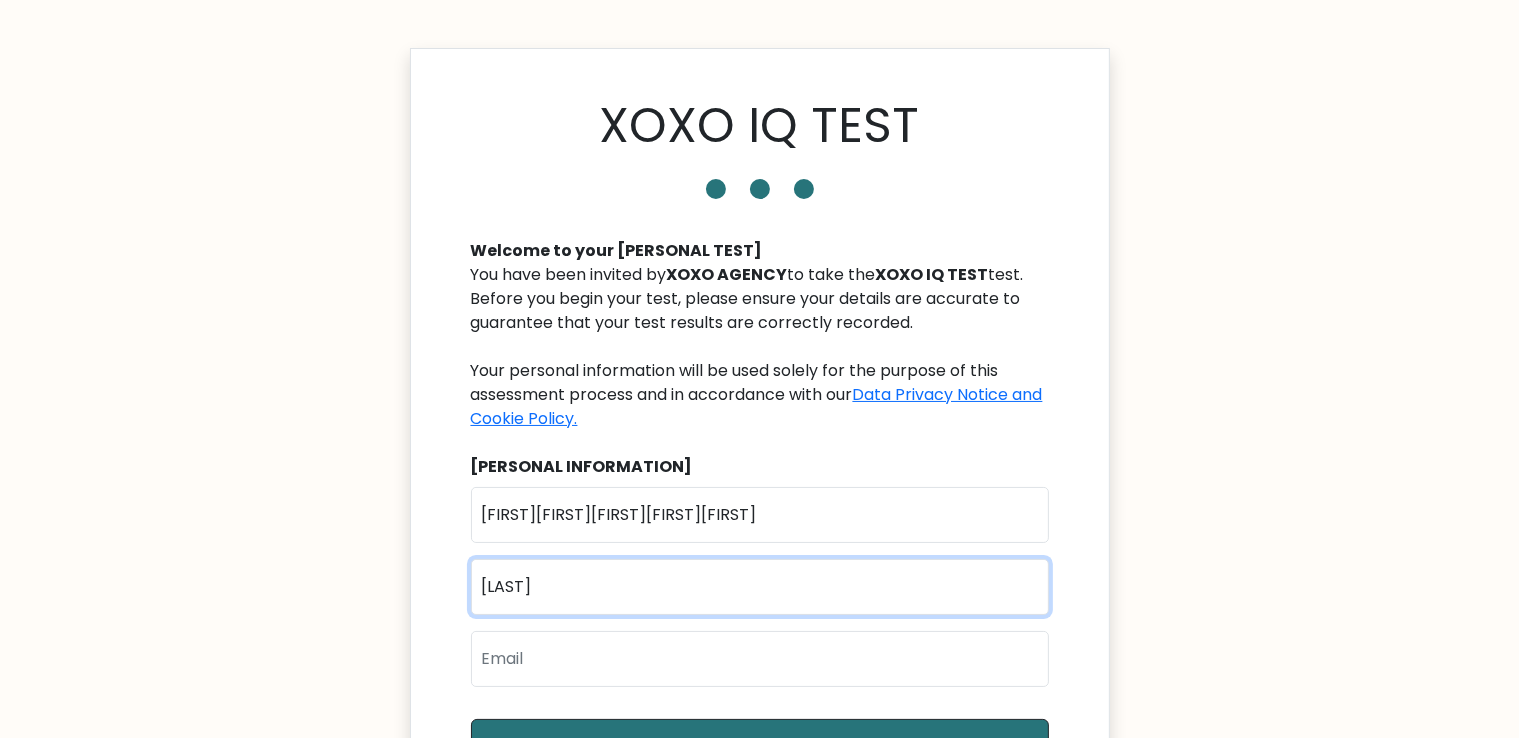 type on "[LAST]" 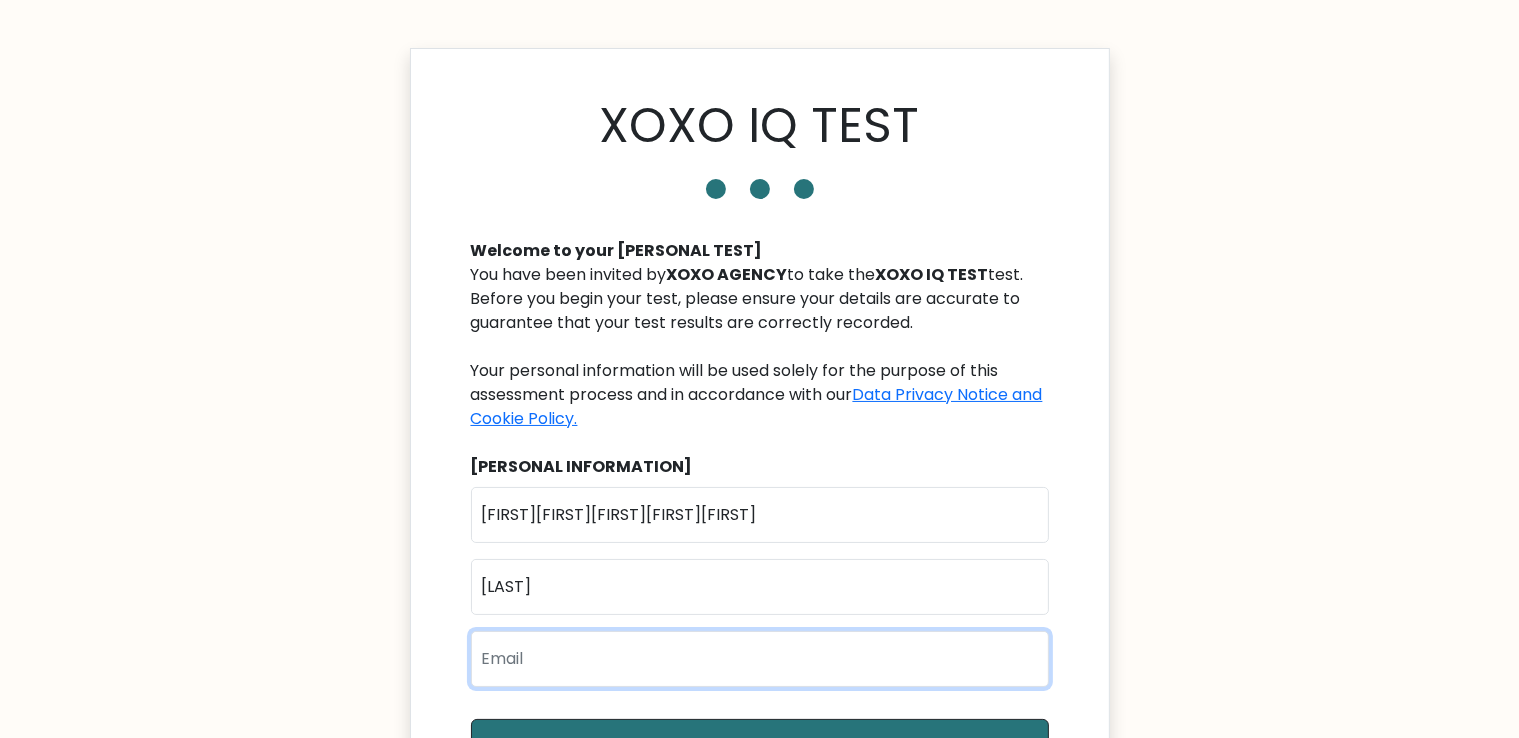 click at bounding box center [760, 659] 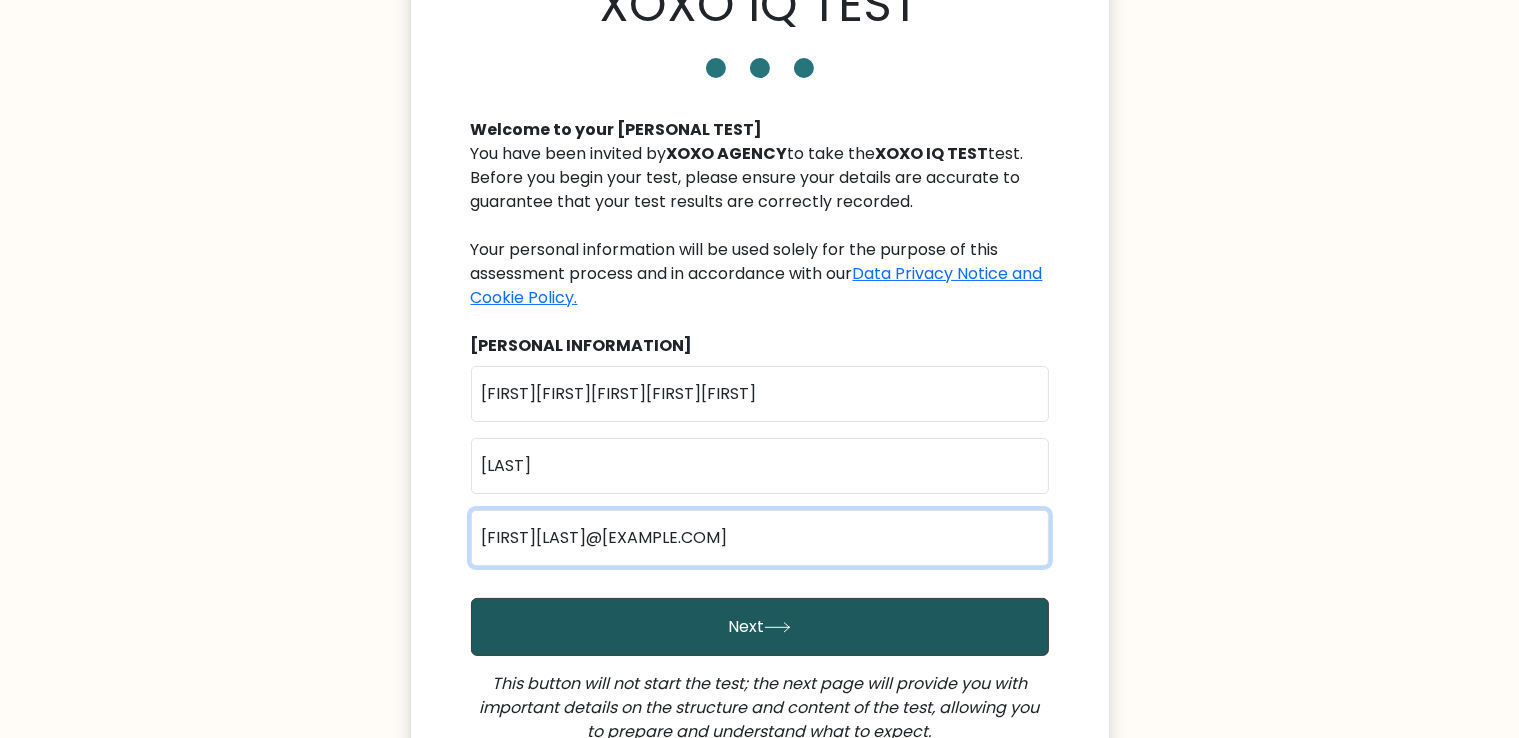 scroll, scrollTop: 300, scrollLeft: 0, axis: vertical 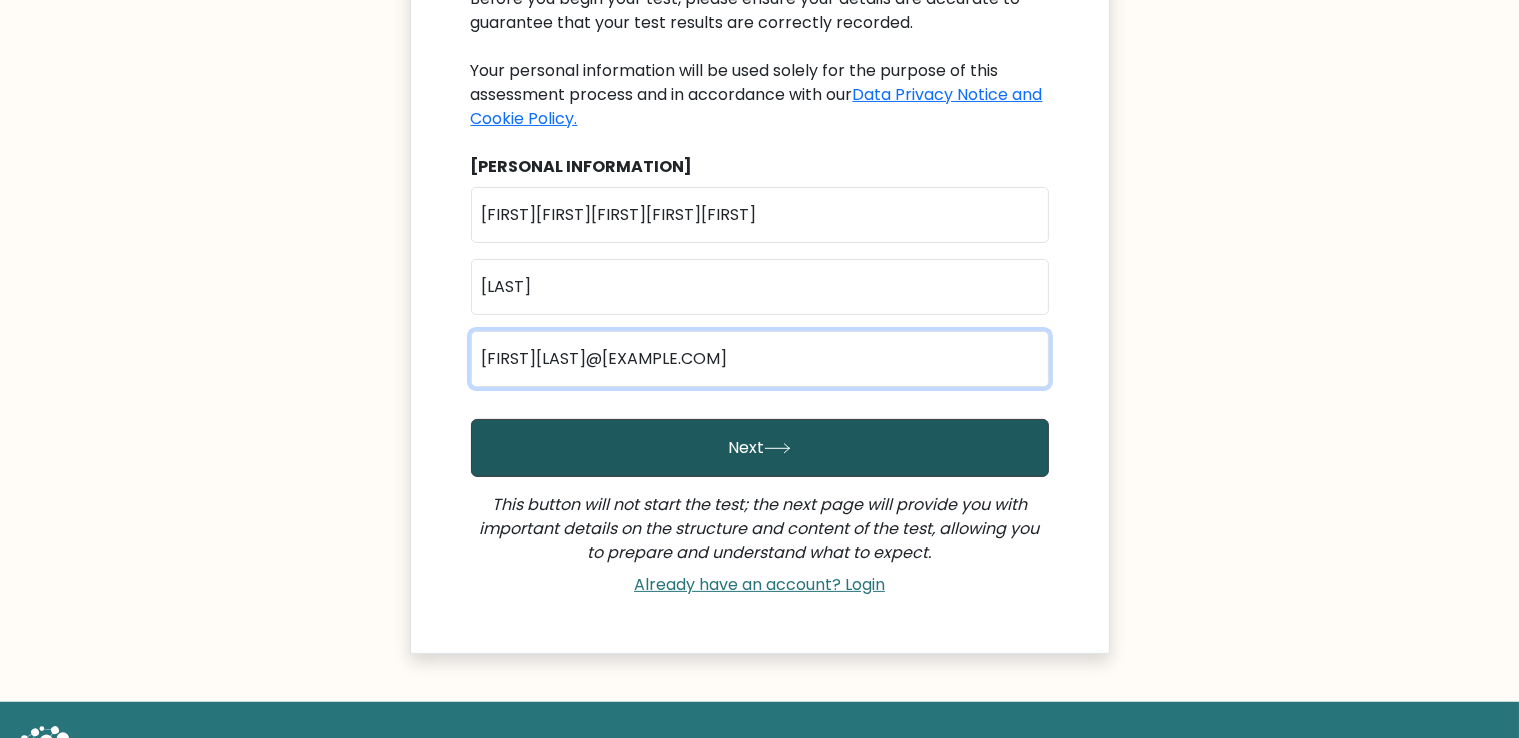 type on "[FIRST][LAST]@[EXAMPLE.COM]" 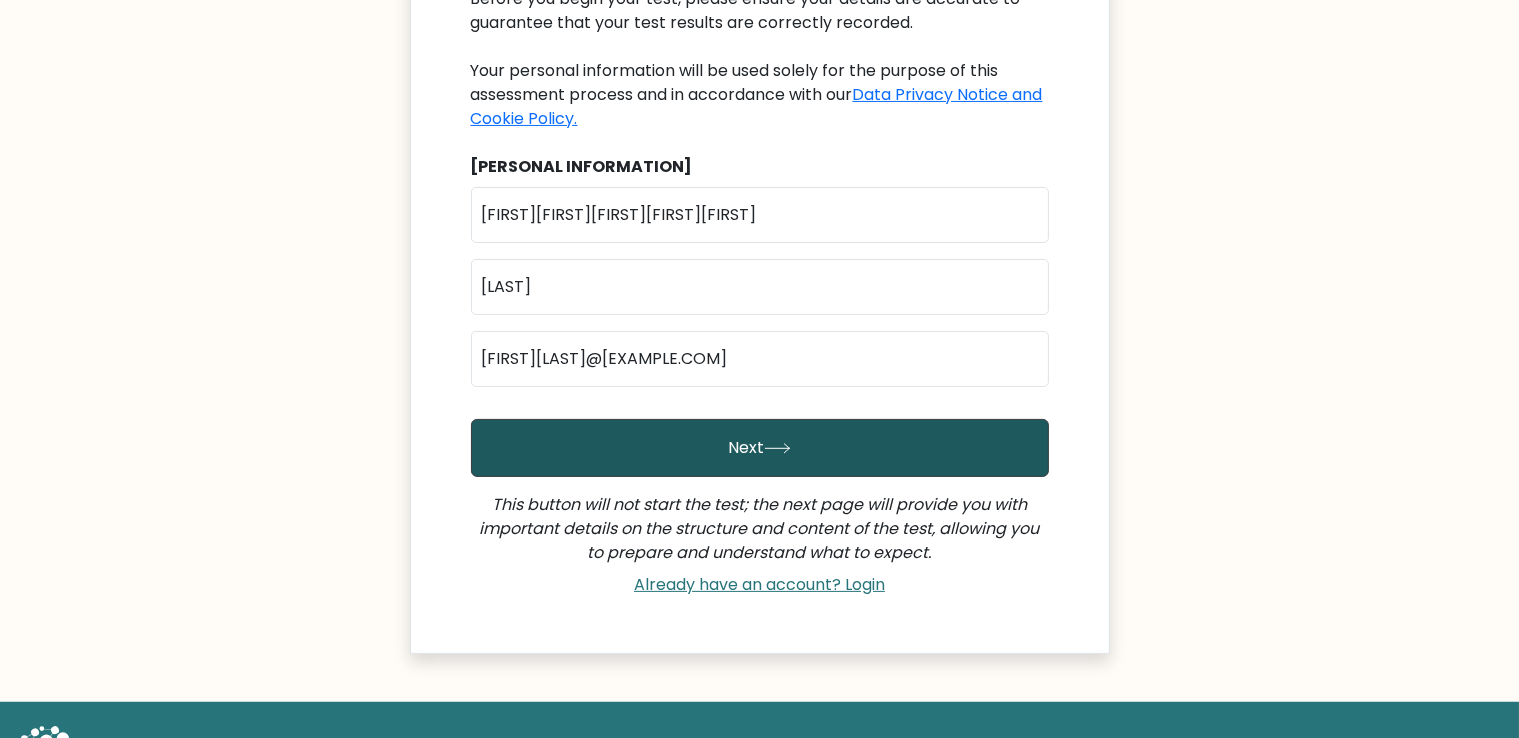 click on "Next" at bounding box center [760, 448] 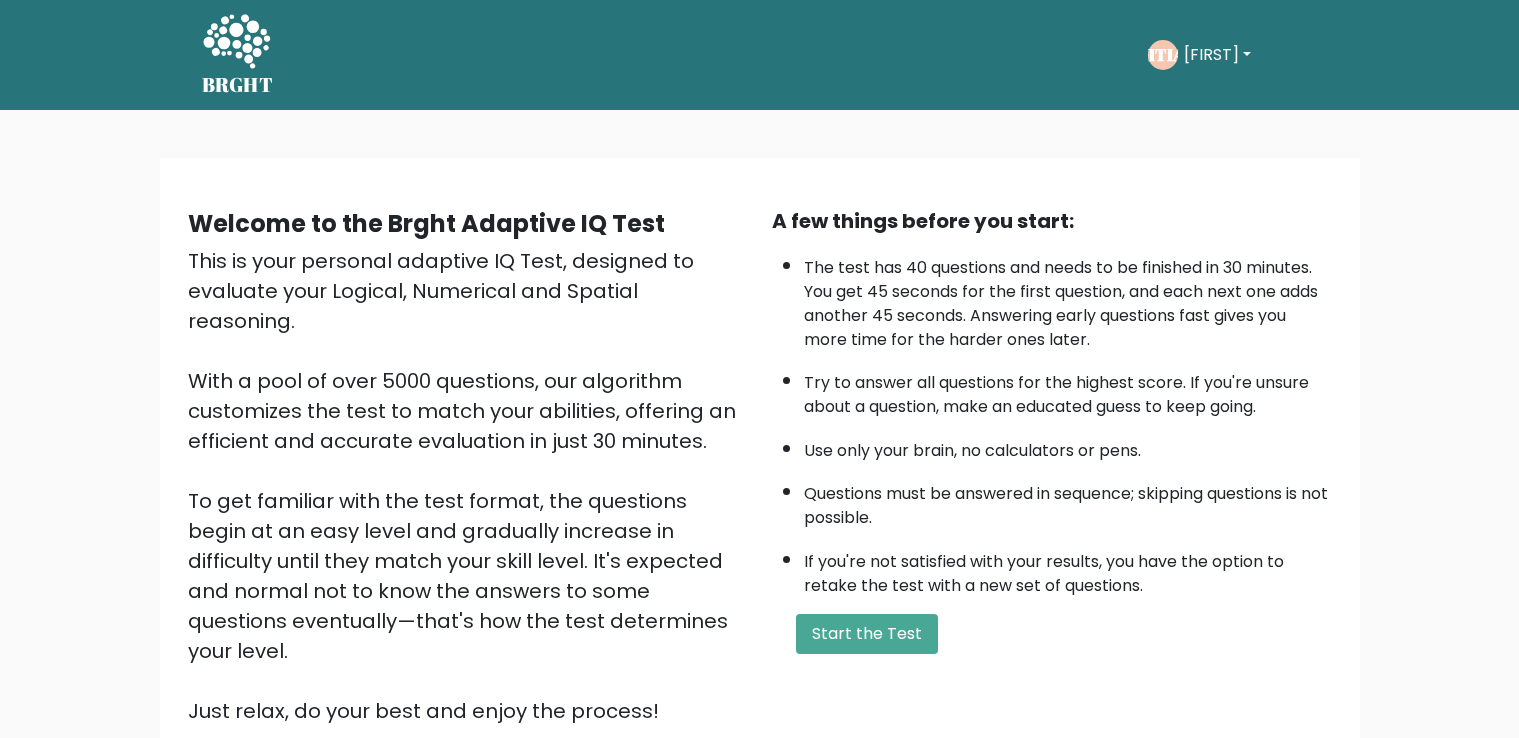 scroll, scrollTop: 0, scrollLeft: 0, axis: both 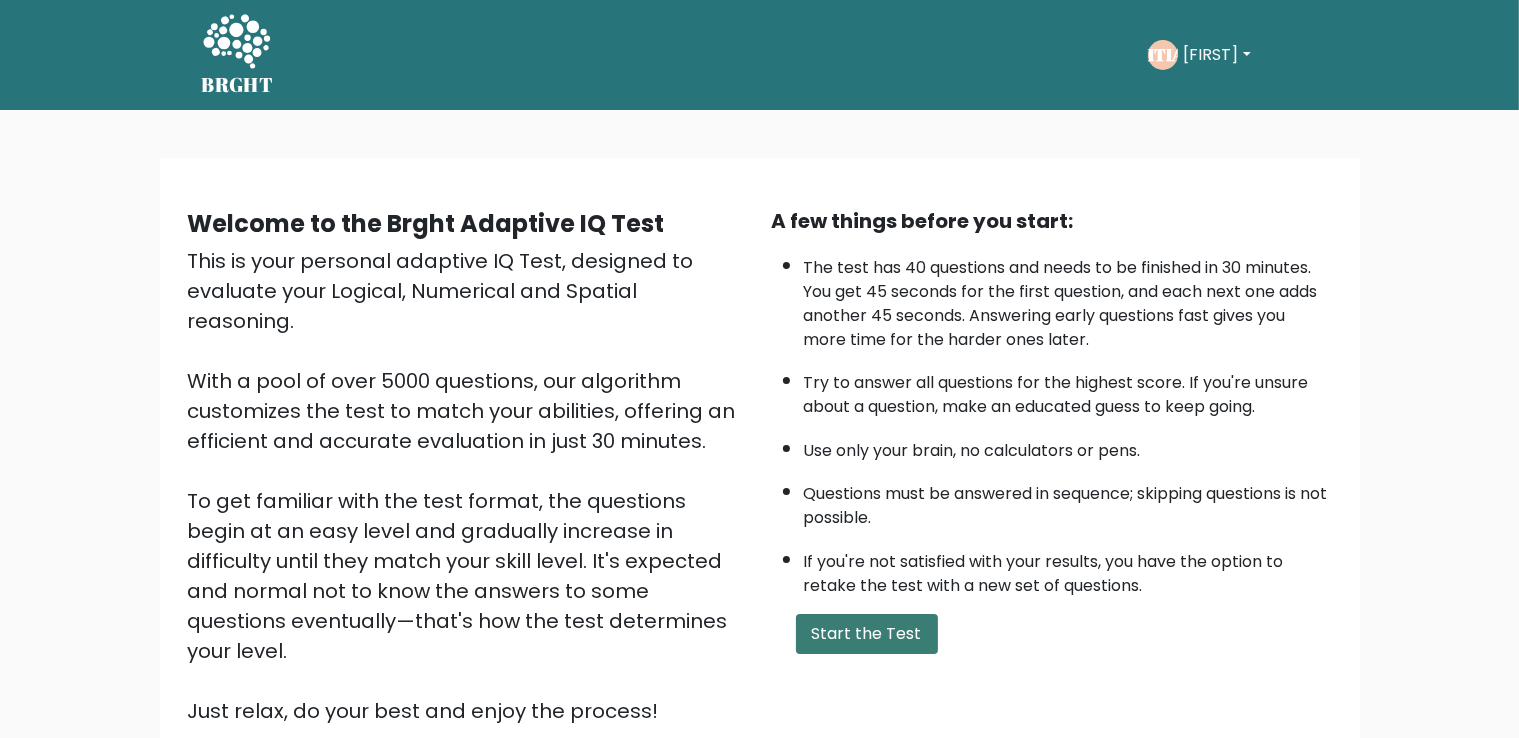 click on "Start the Test" at bounding box center [867, 634] 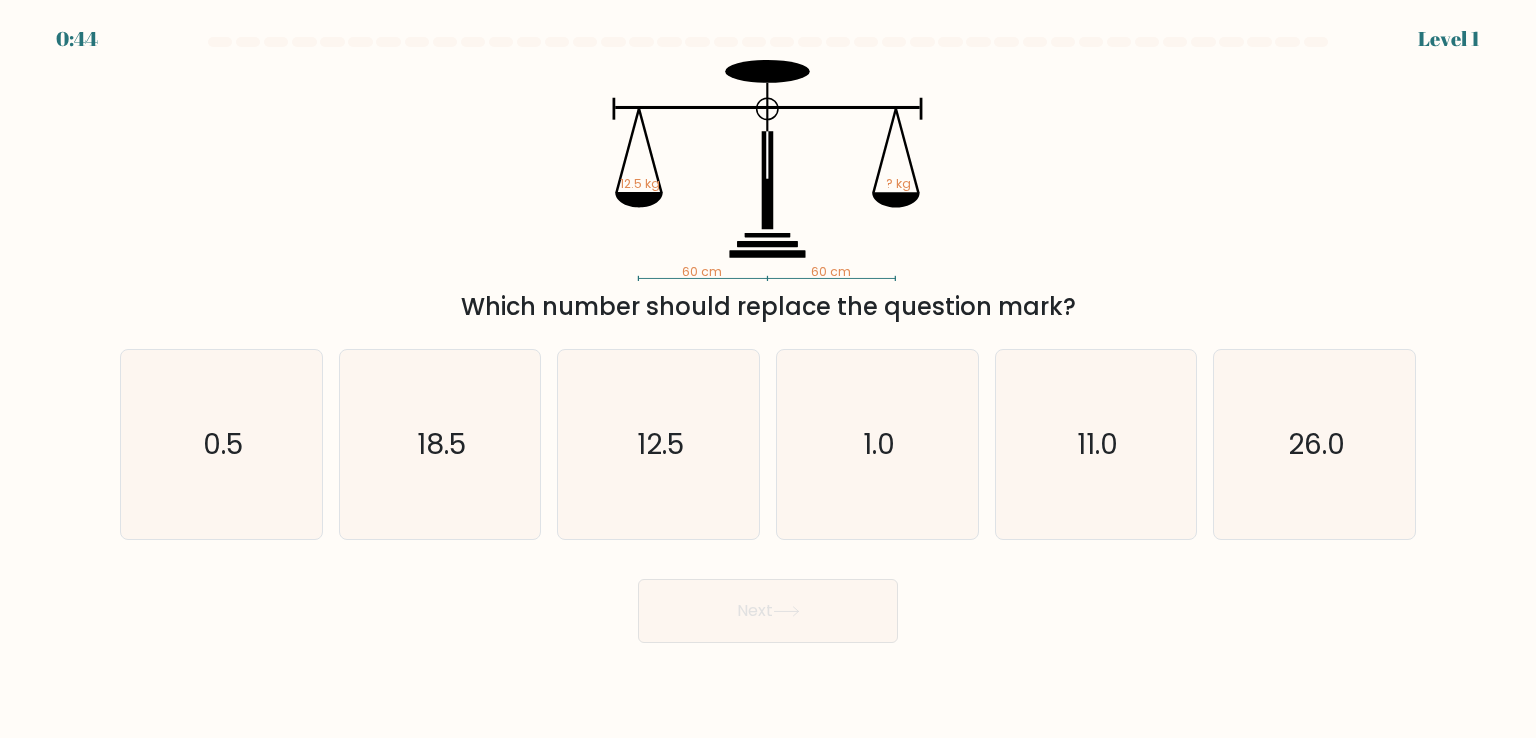 scroll, scrollTop: 0, scrollLeft: 0, axis: both 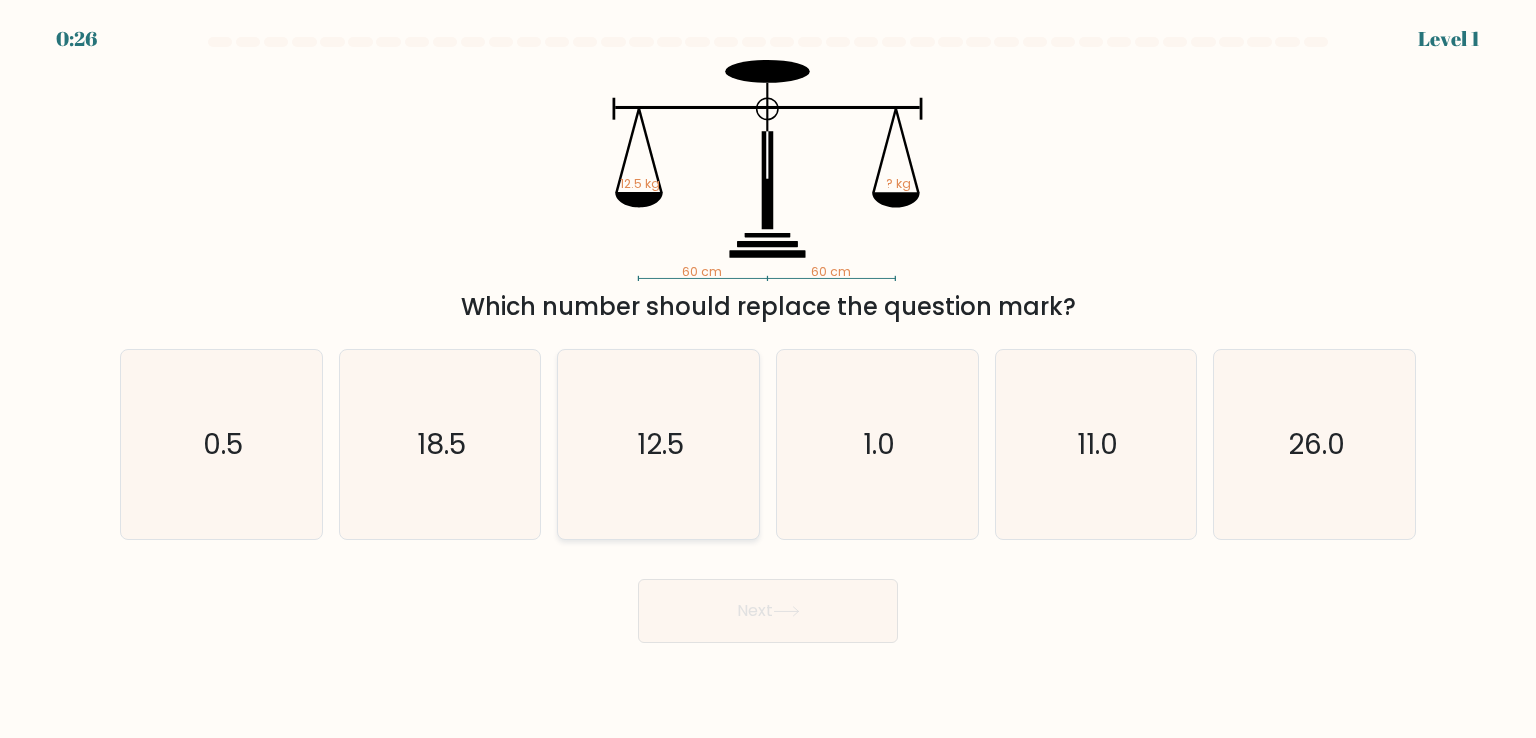 click on "12.5" at bounding box center (660, 444) 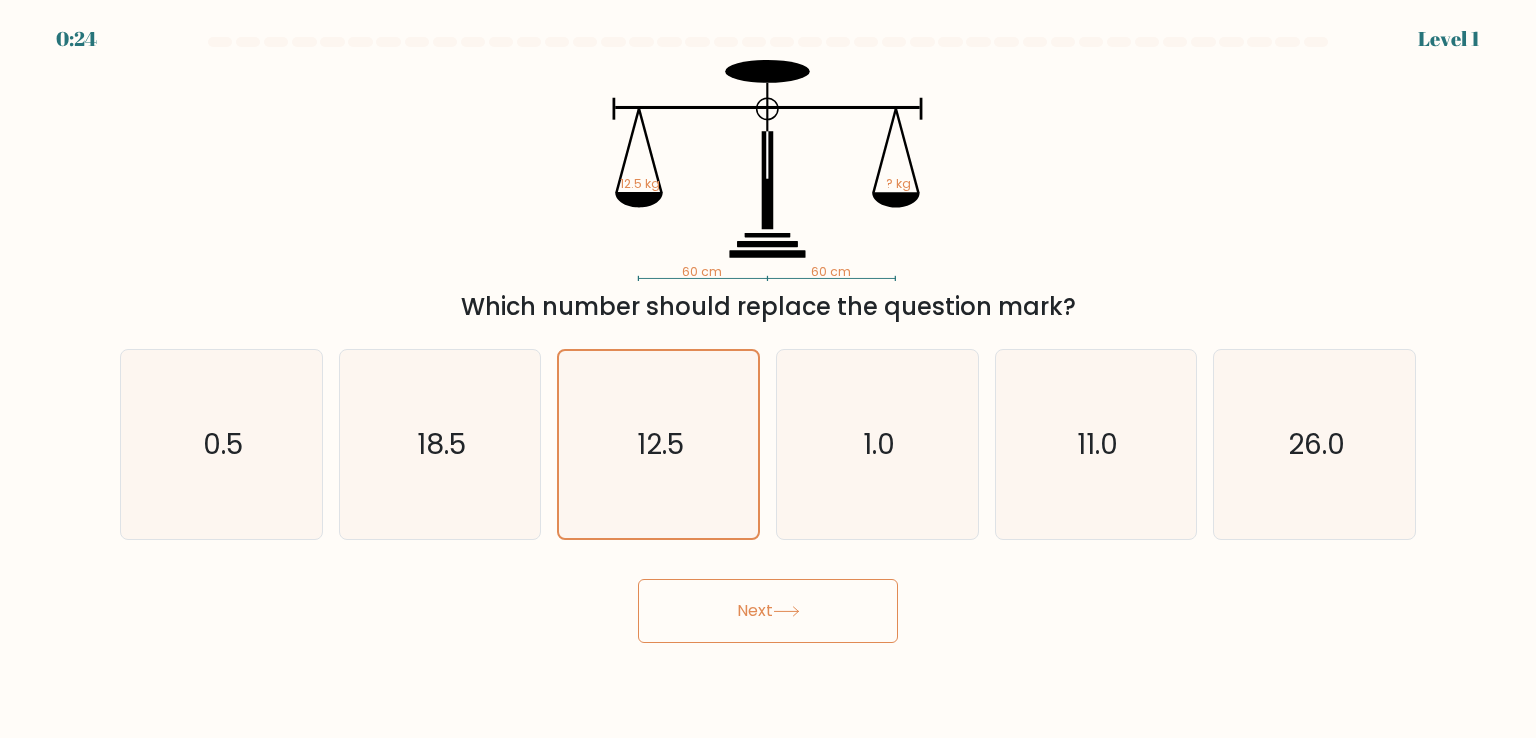 click at bounding box center [786, 611] 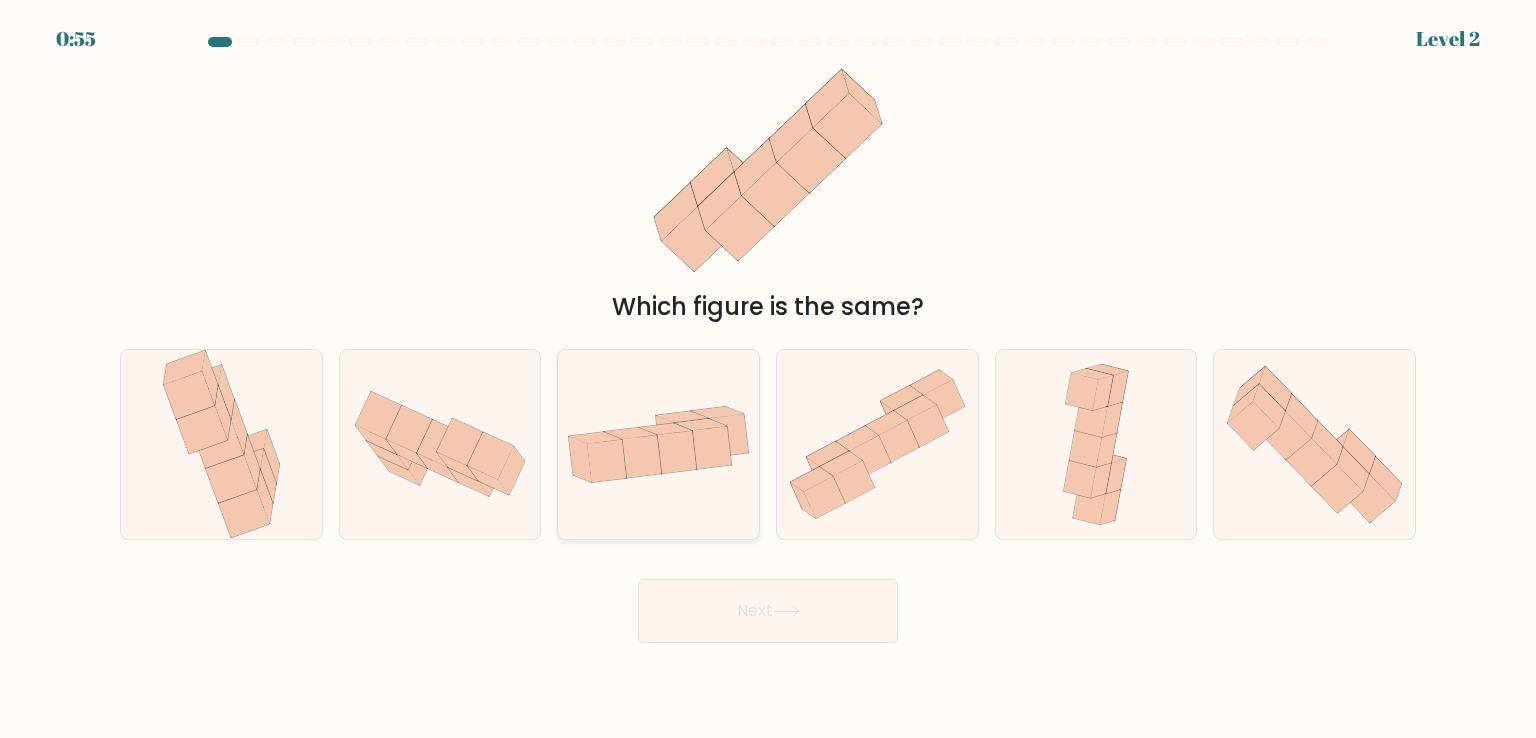 click at bounding box center [658, 444] 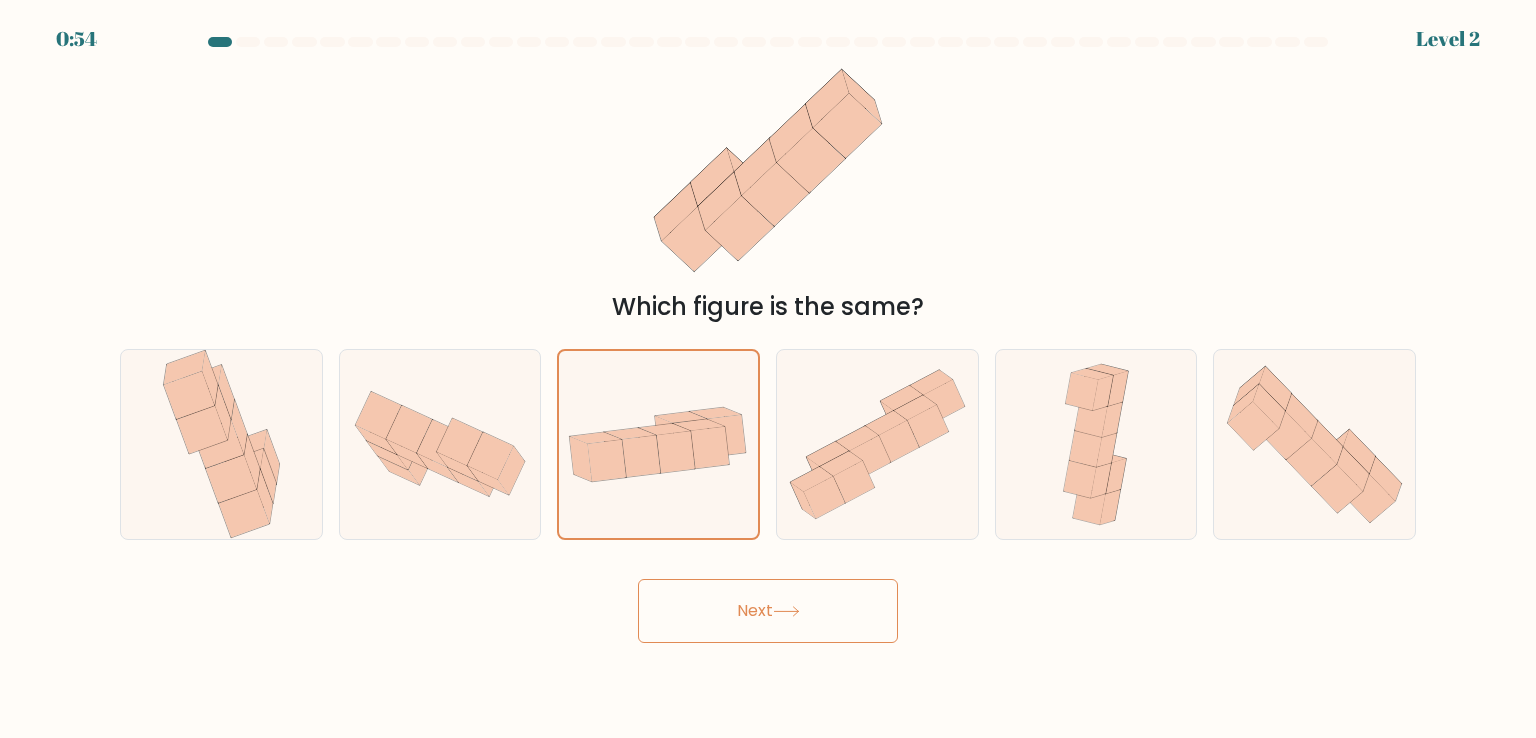 click on "Next" at bounding box center [768, 611] 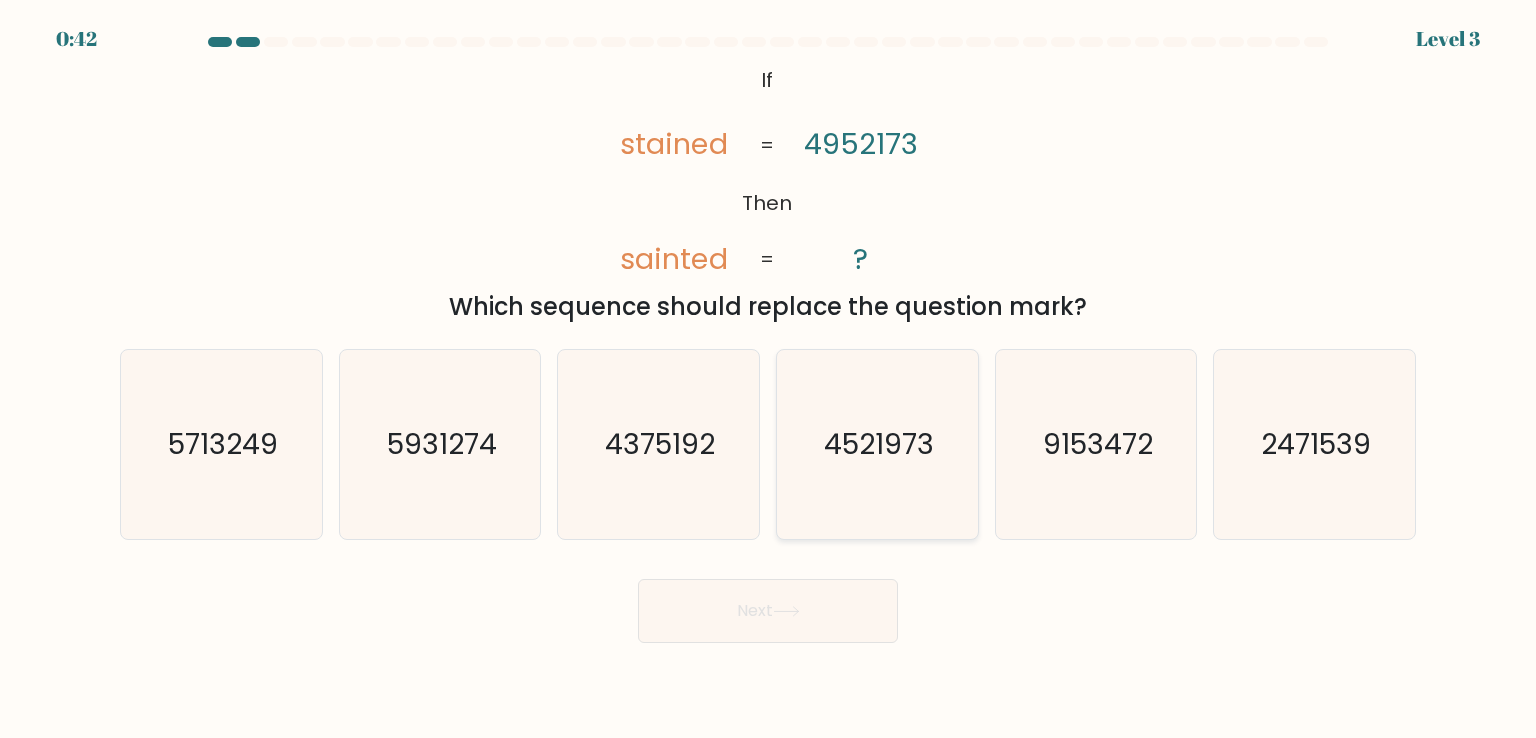 click on "4521973" at bounding box center [879, 444] 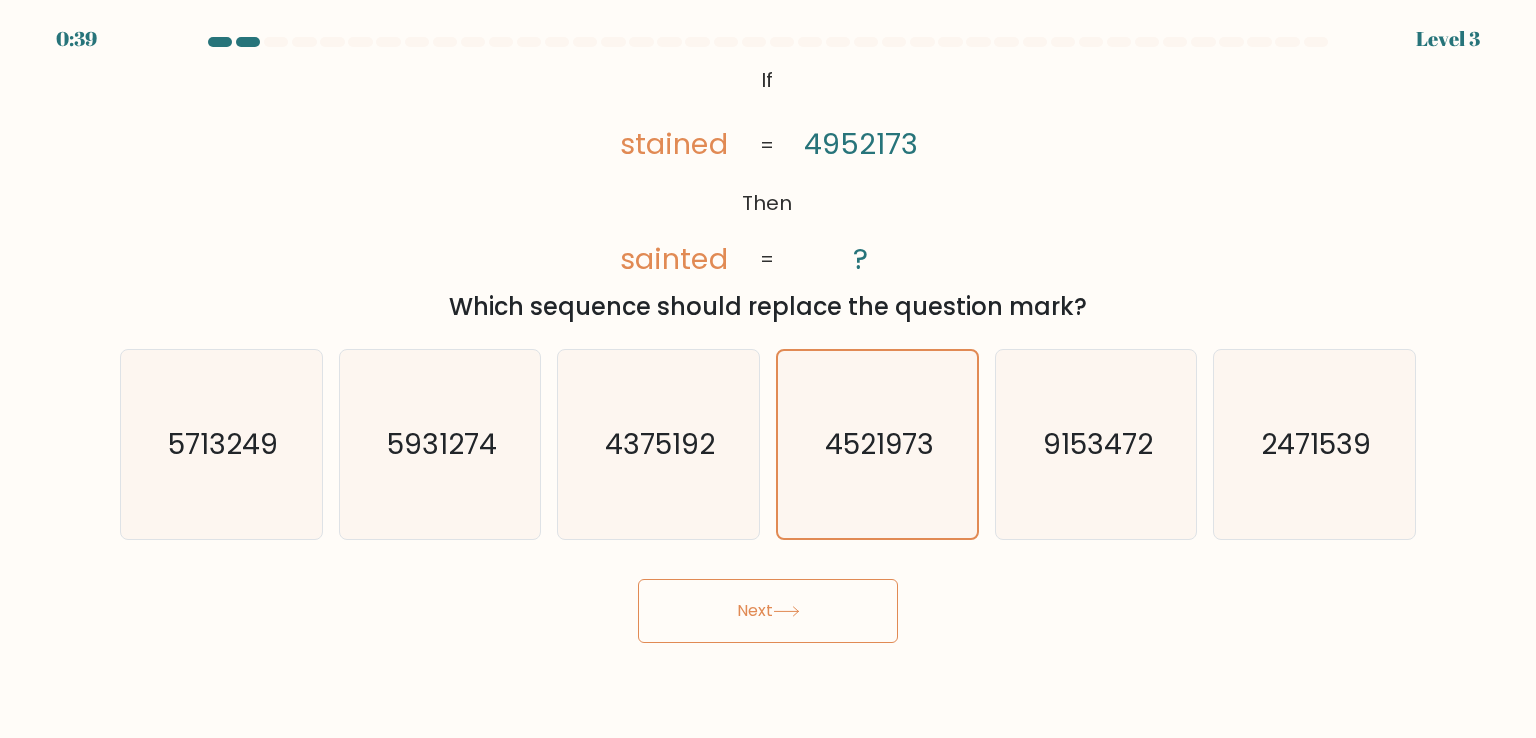 click at bounding box center [786, 611] 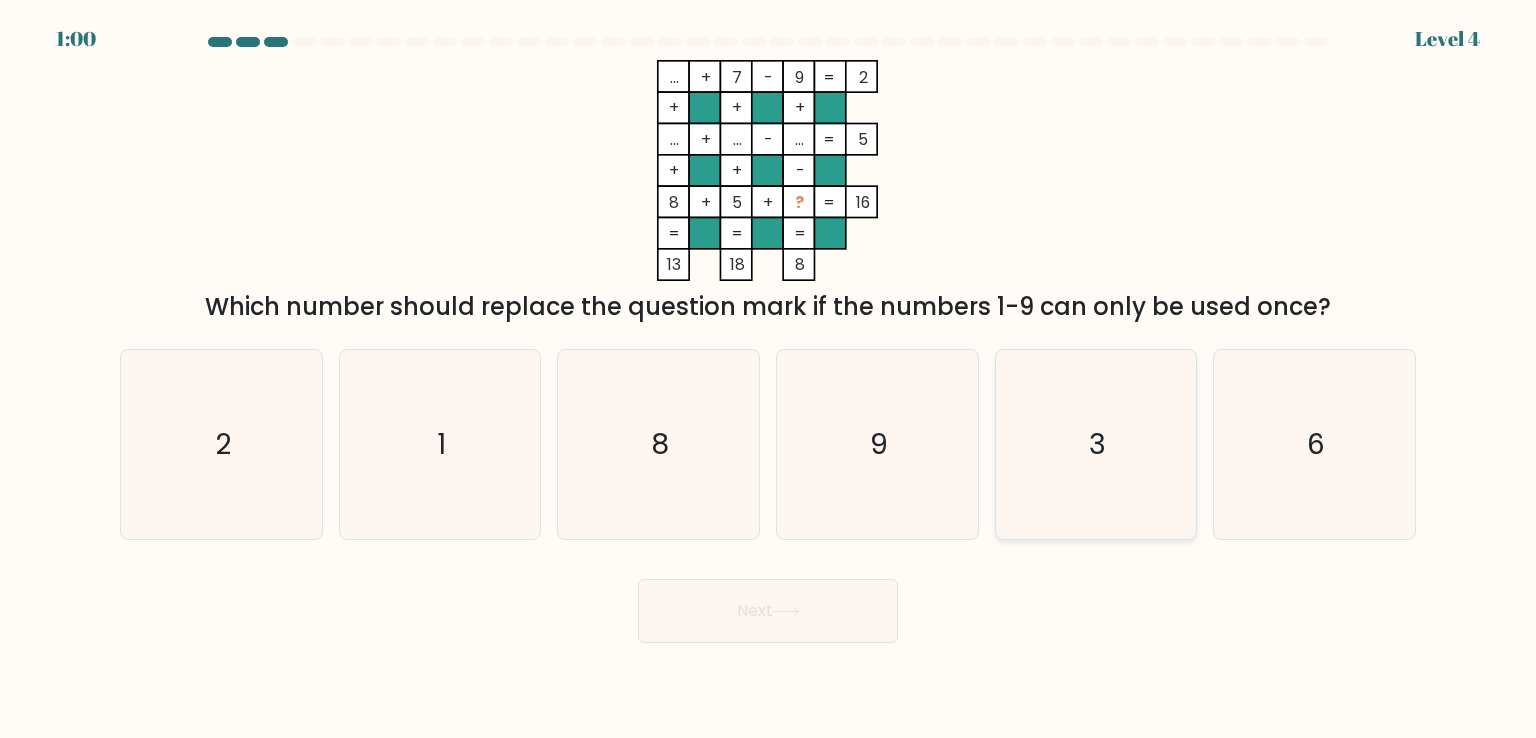 click on "3" at bounding box center [1096, 444] 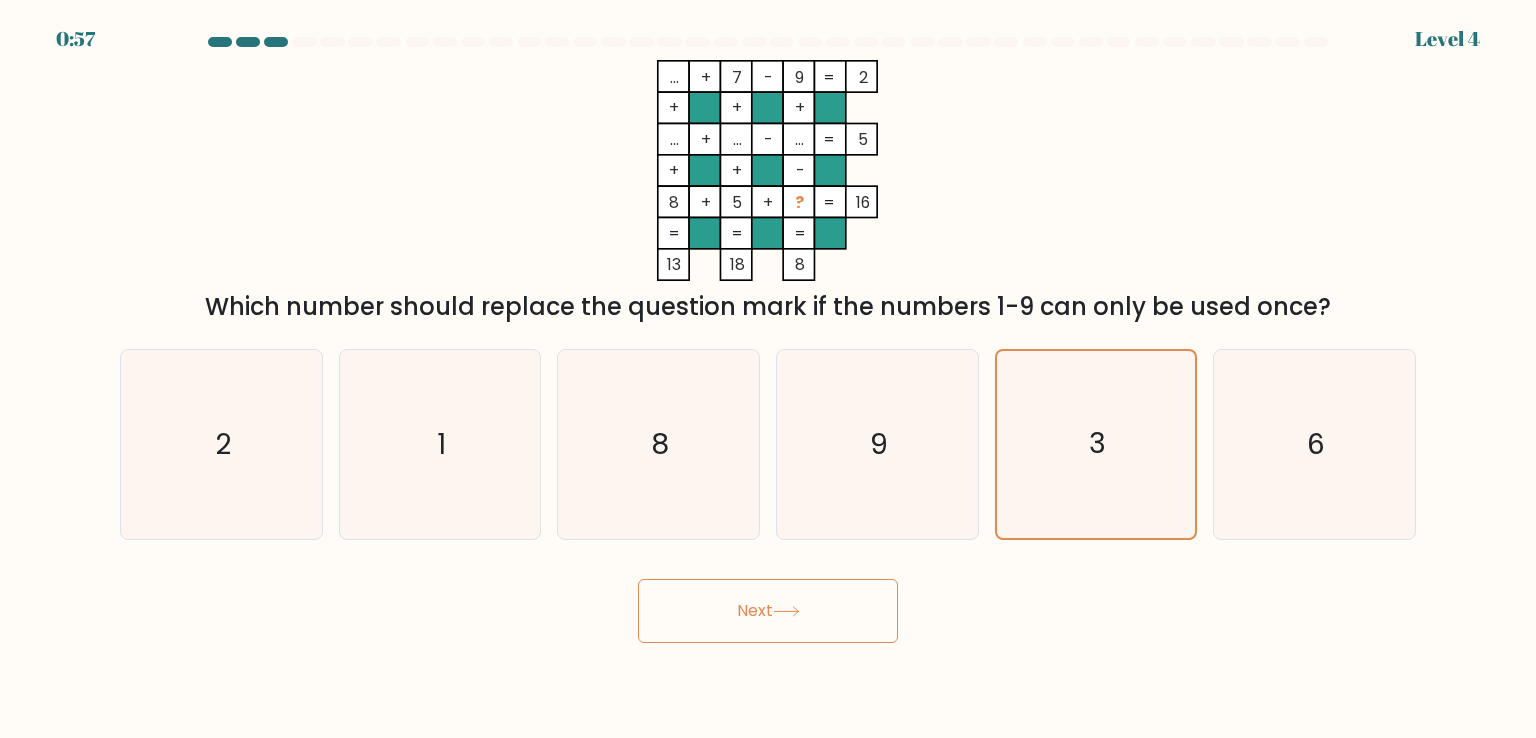 click on "Next" at bounding box center (768, 611) 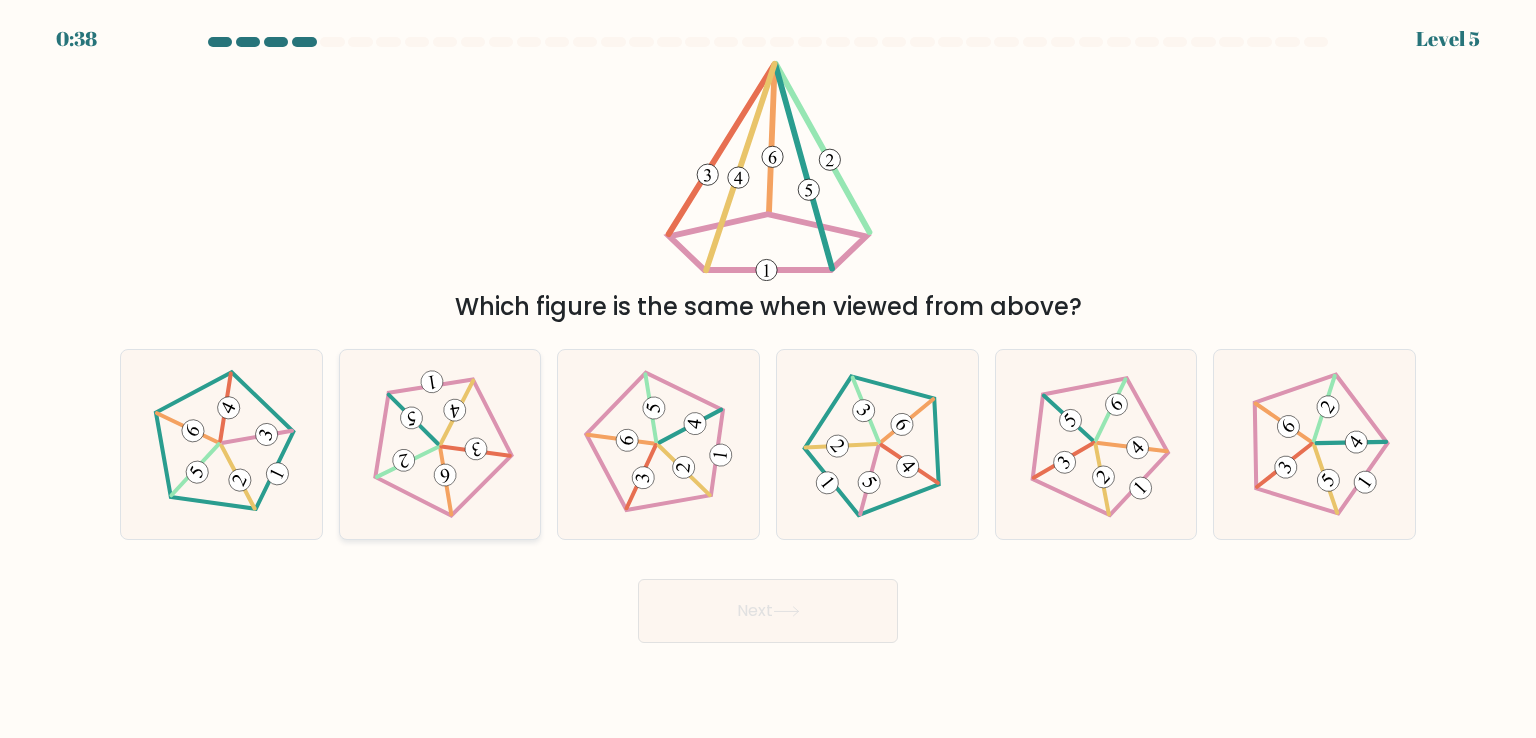 click at bounding box center (475, 452) 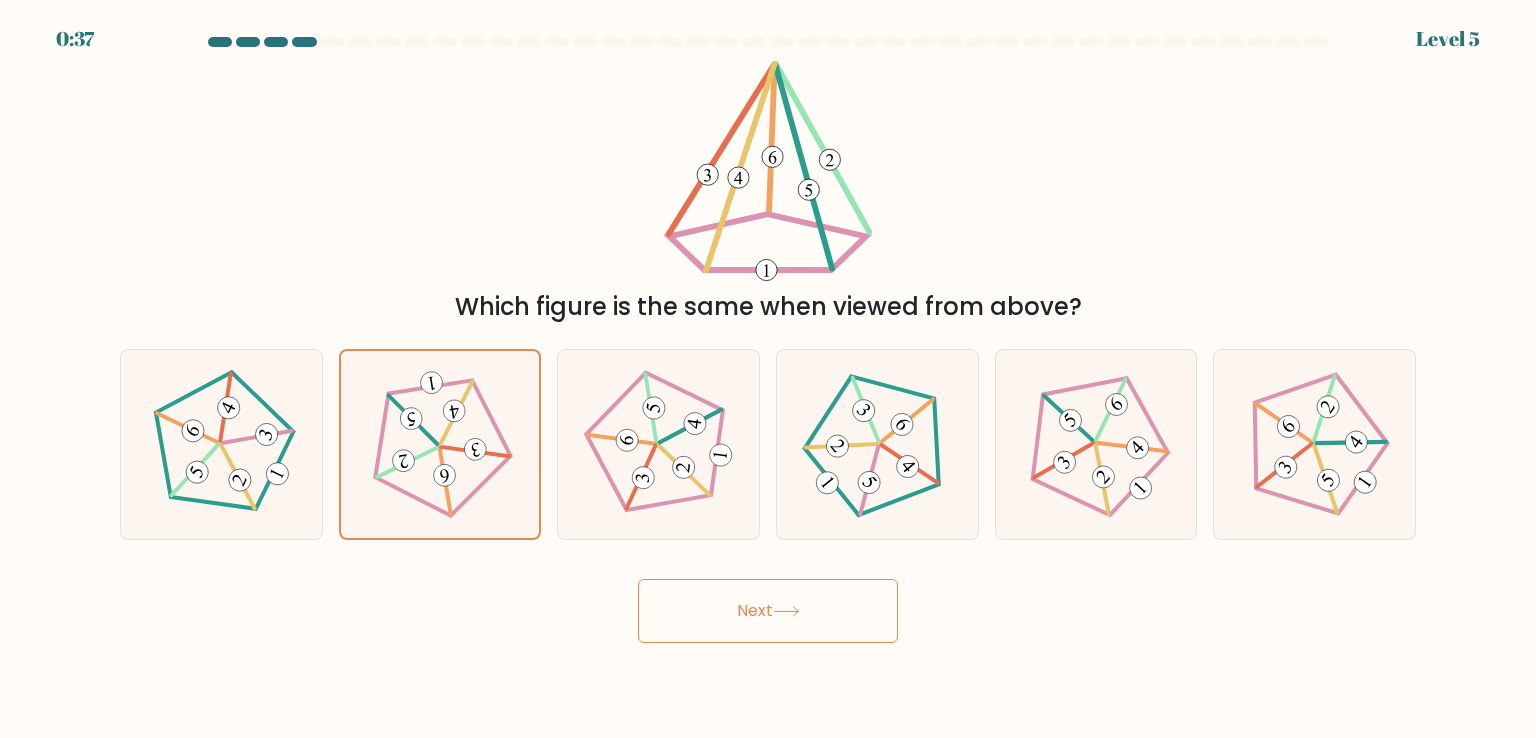 click on "Next" at bounding box center (768, 611) 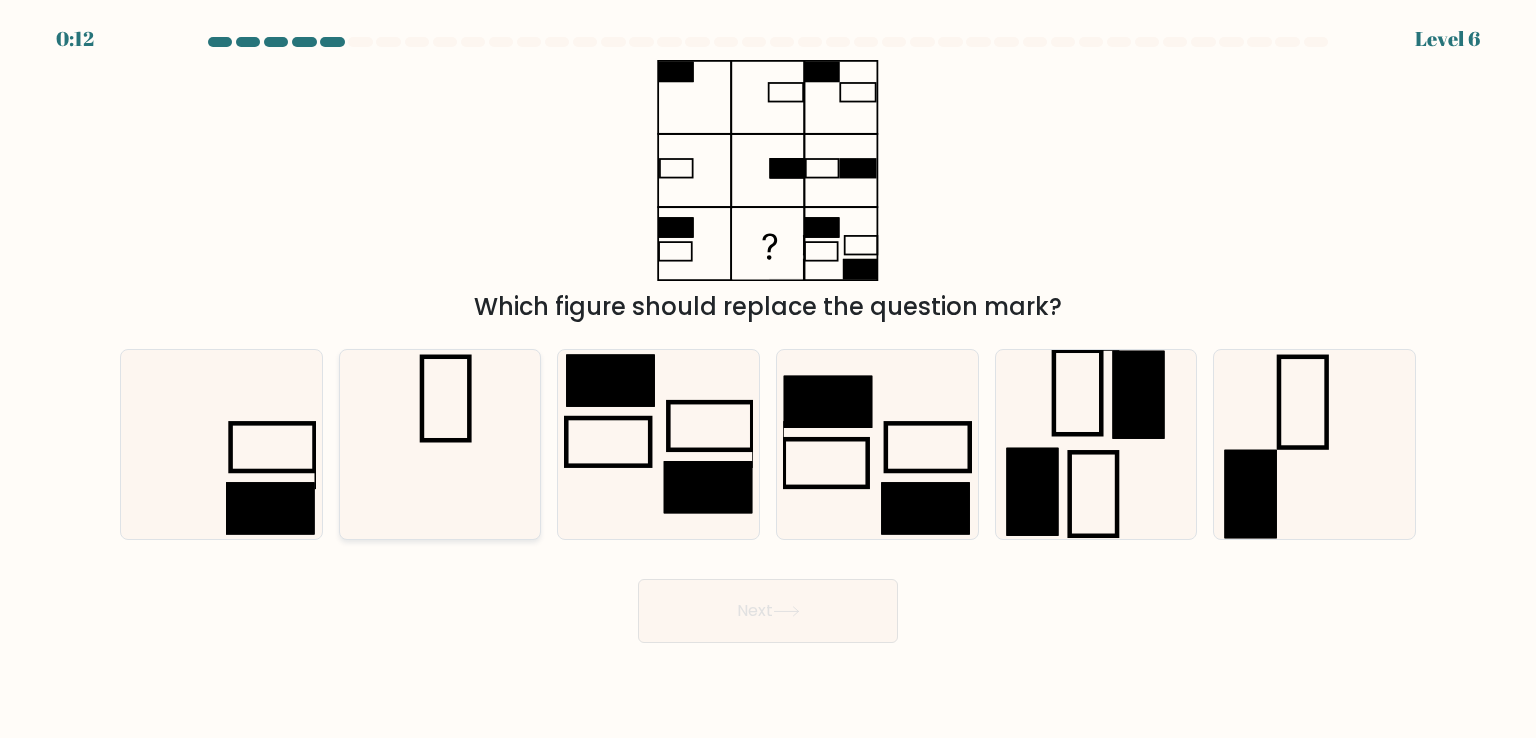 click at bounding box center [440, 444] 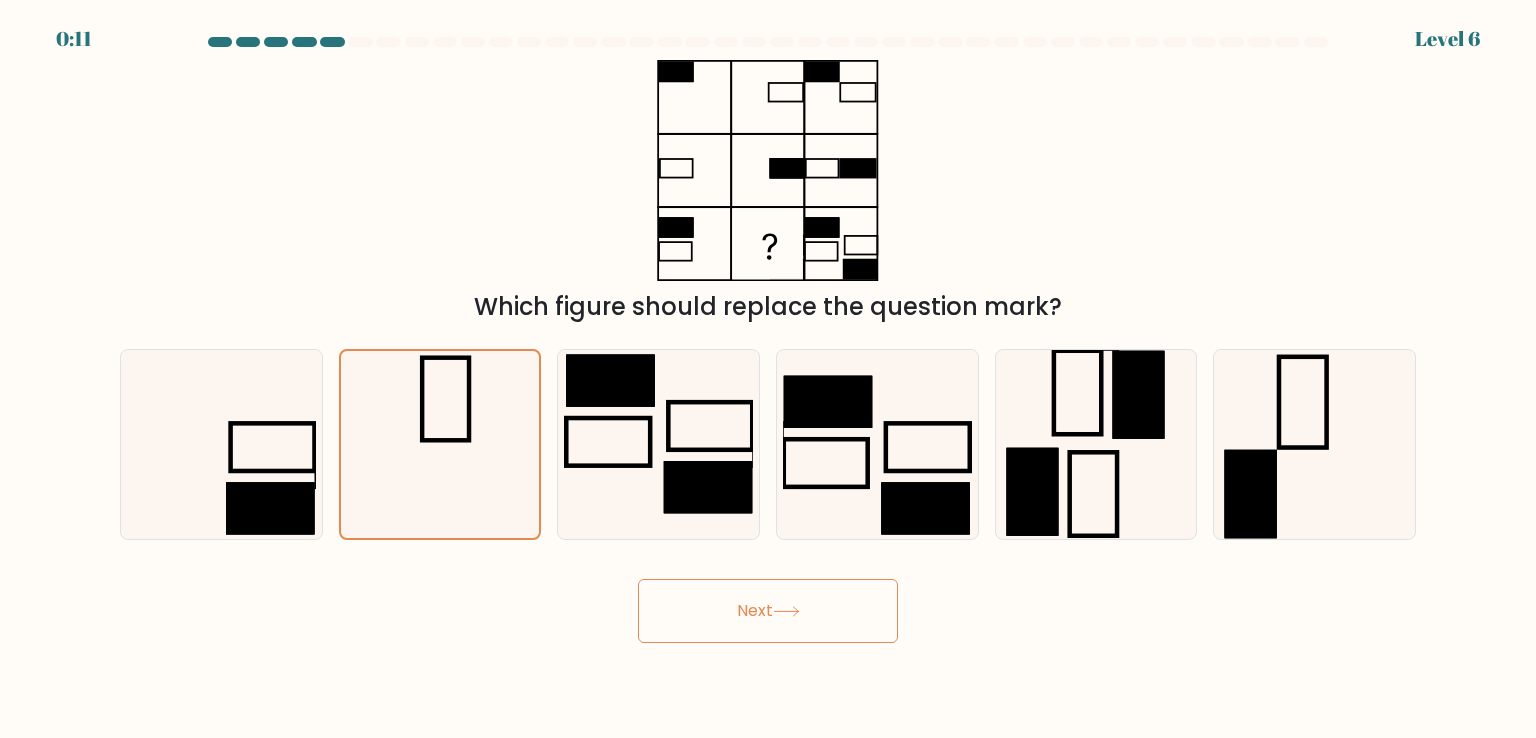 click on "Next" at bounding box center [768, 611] 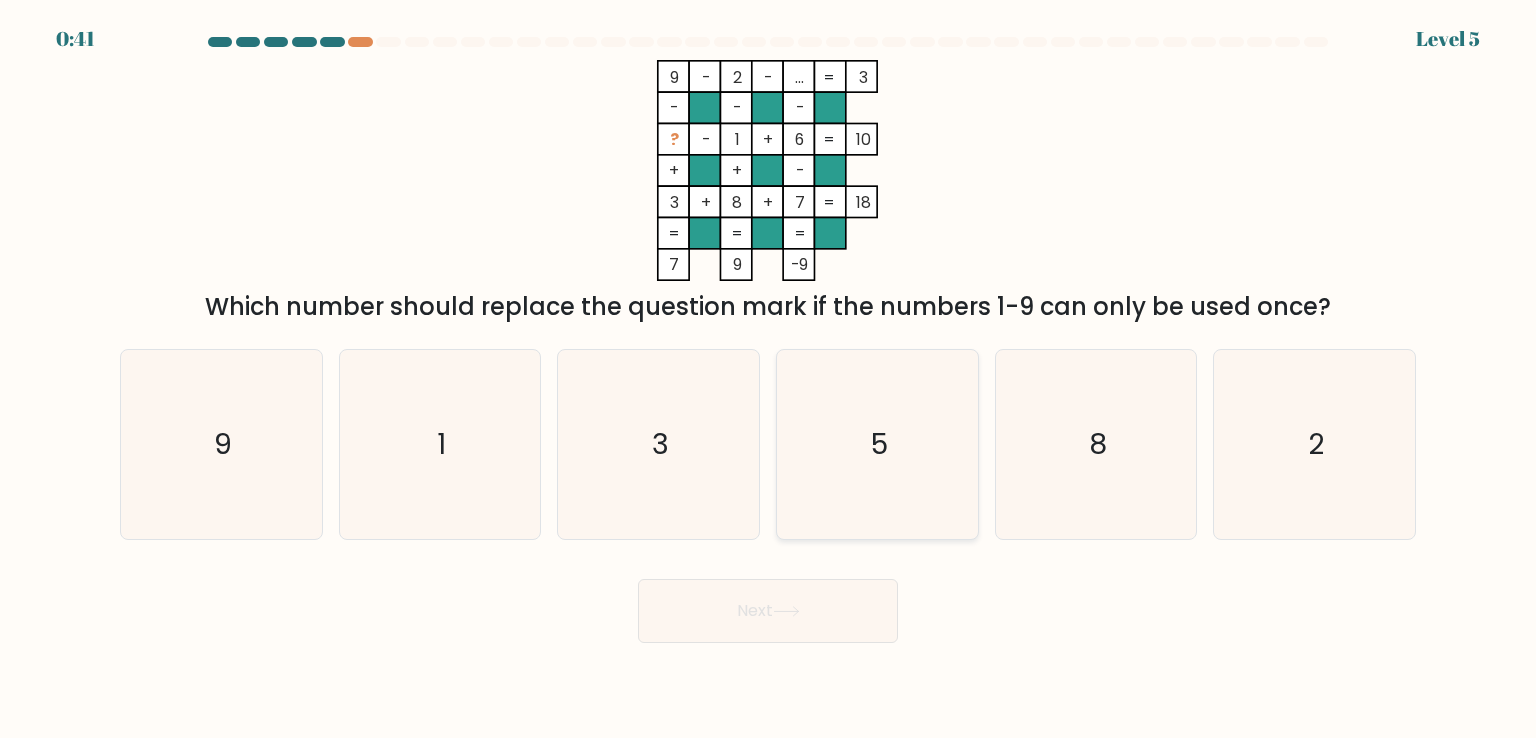 click on "5" at bounding box center (877, 444) 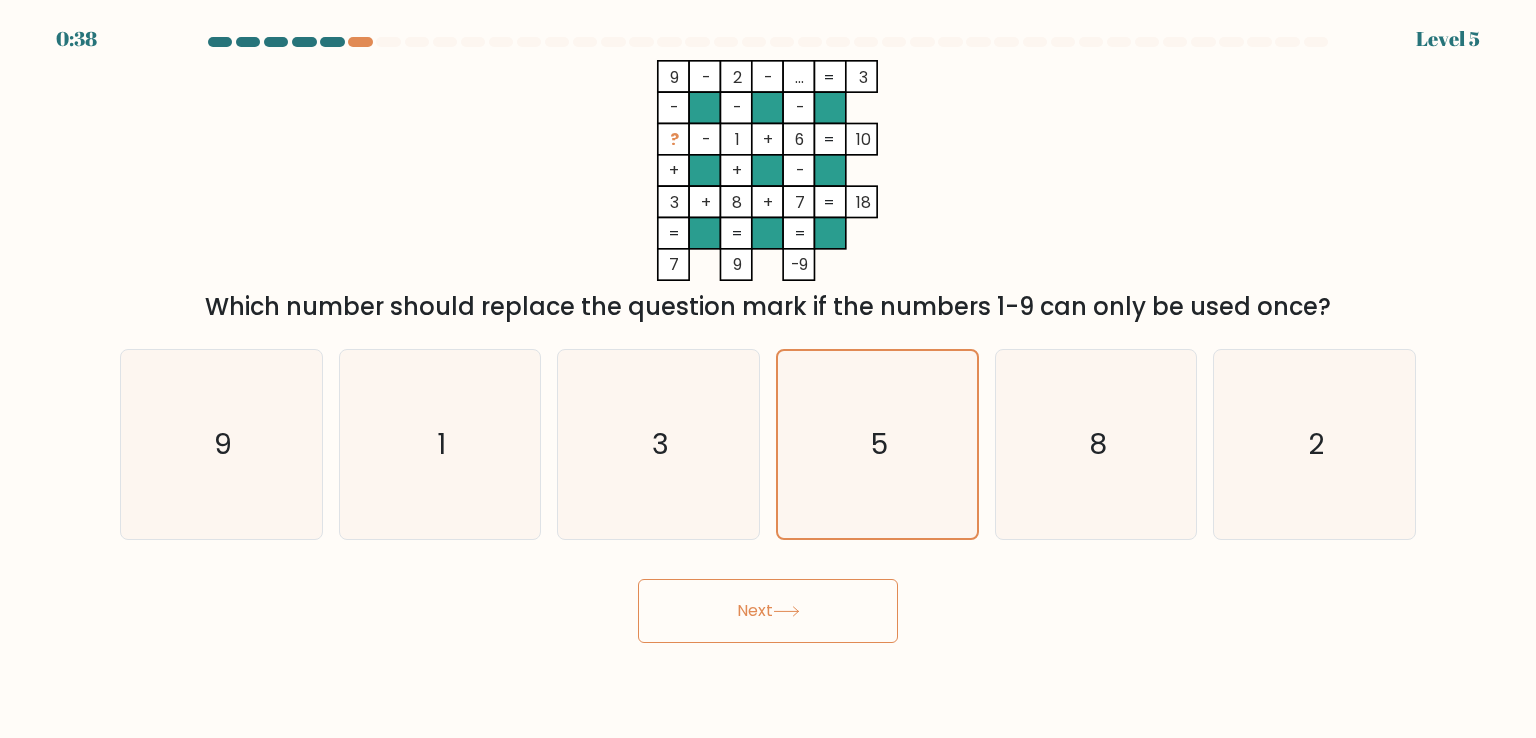 click on "Next" at bounding box center (768, 611) 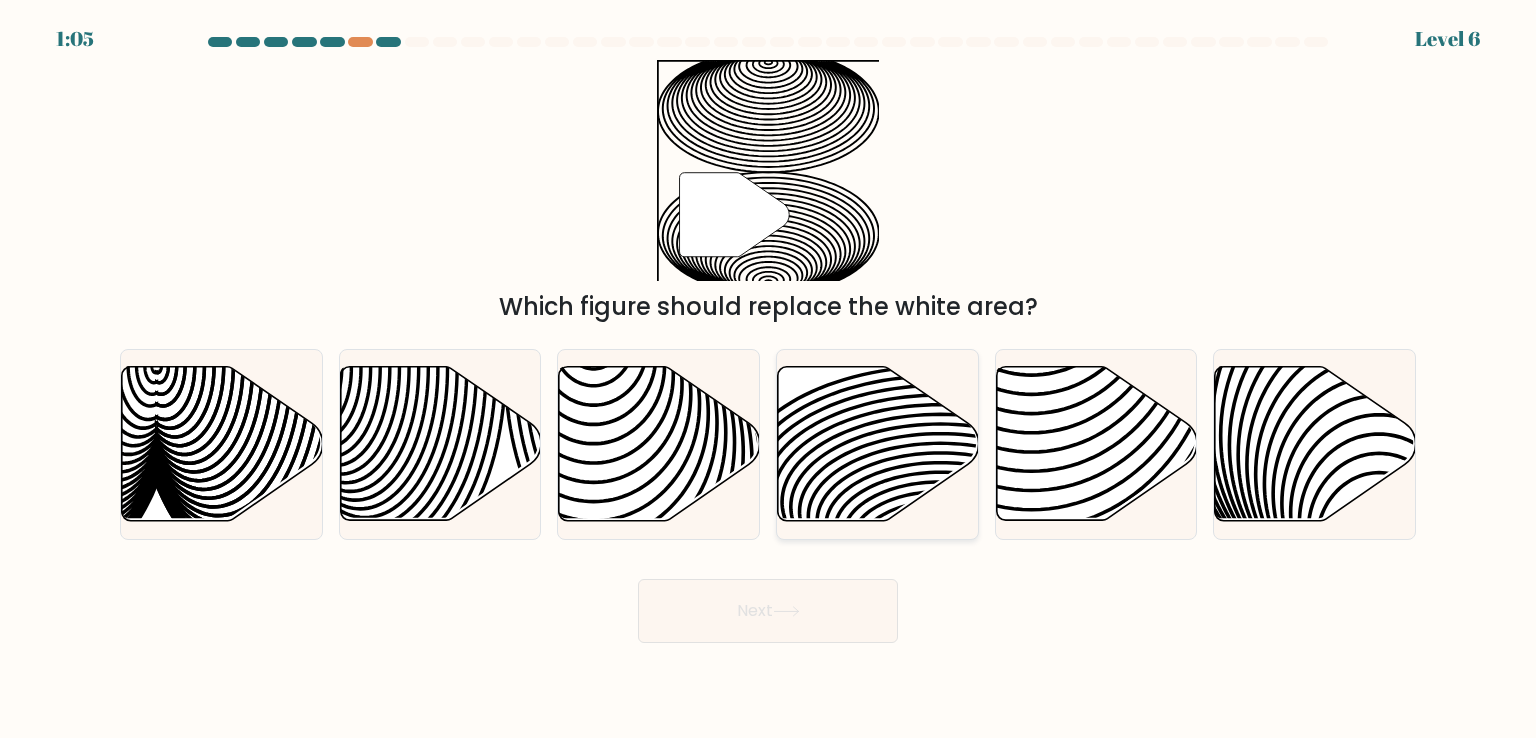 click at bounding box center (878, 444) 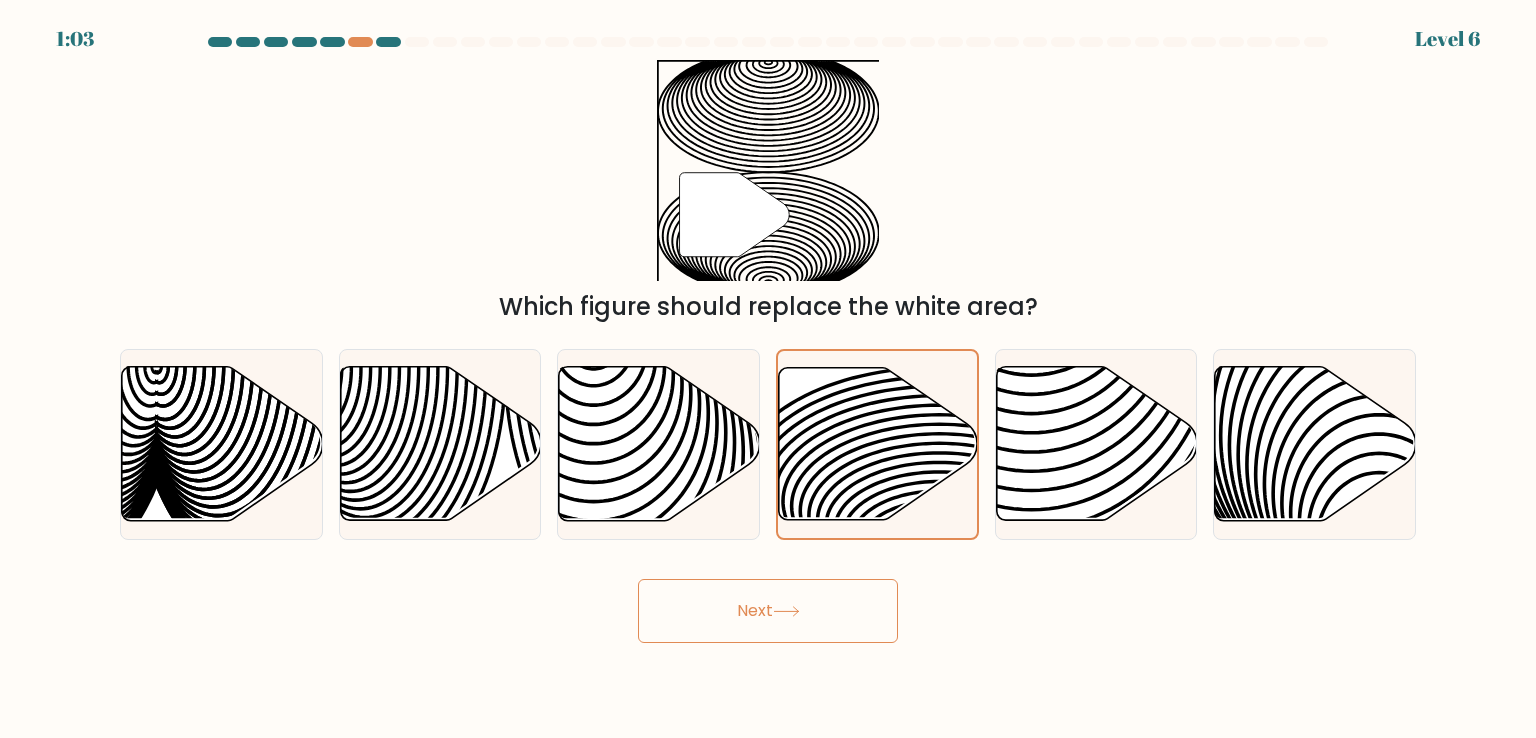 click at bounding box center (786, 611) 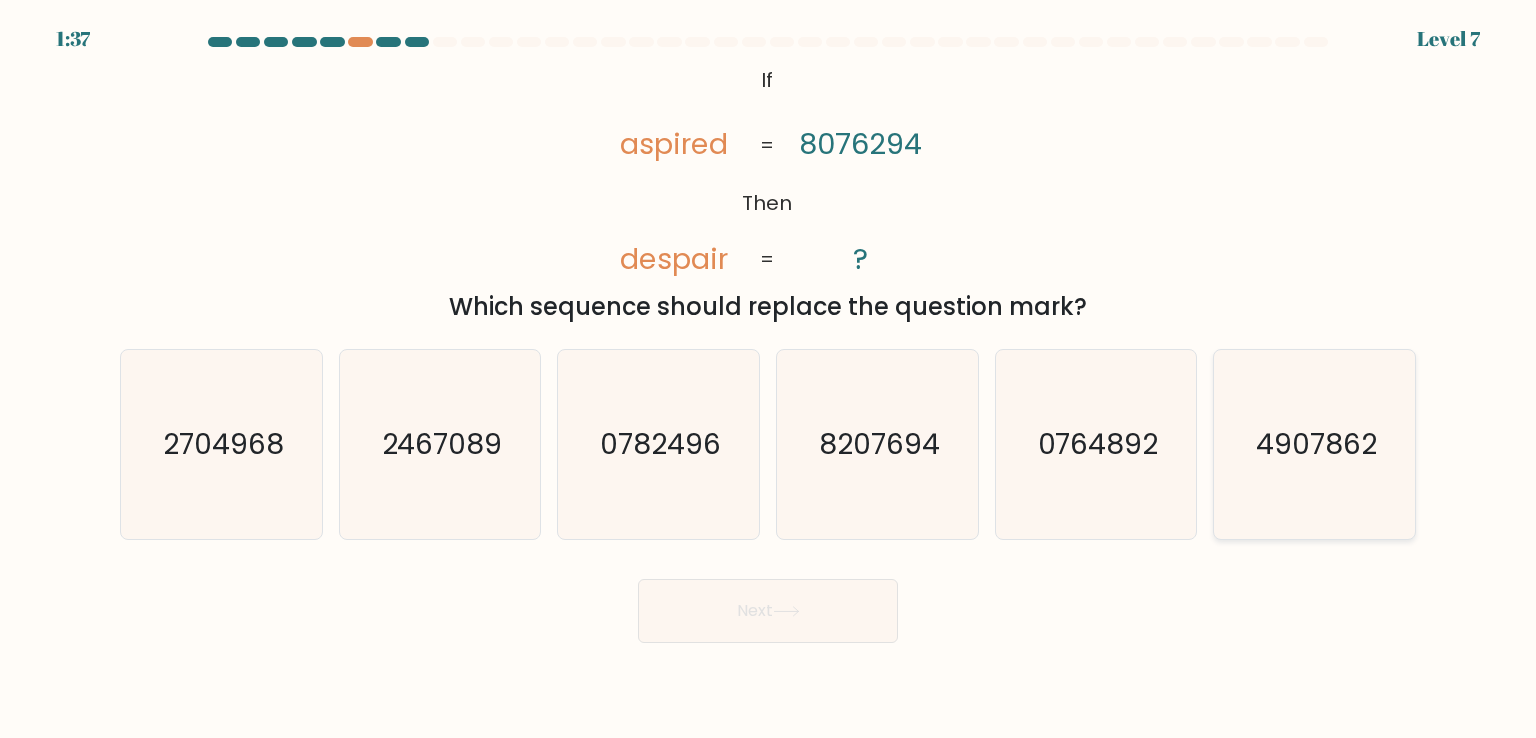 click on "4907862" at bounding box center [1316, 444] 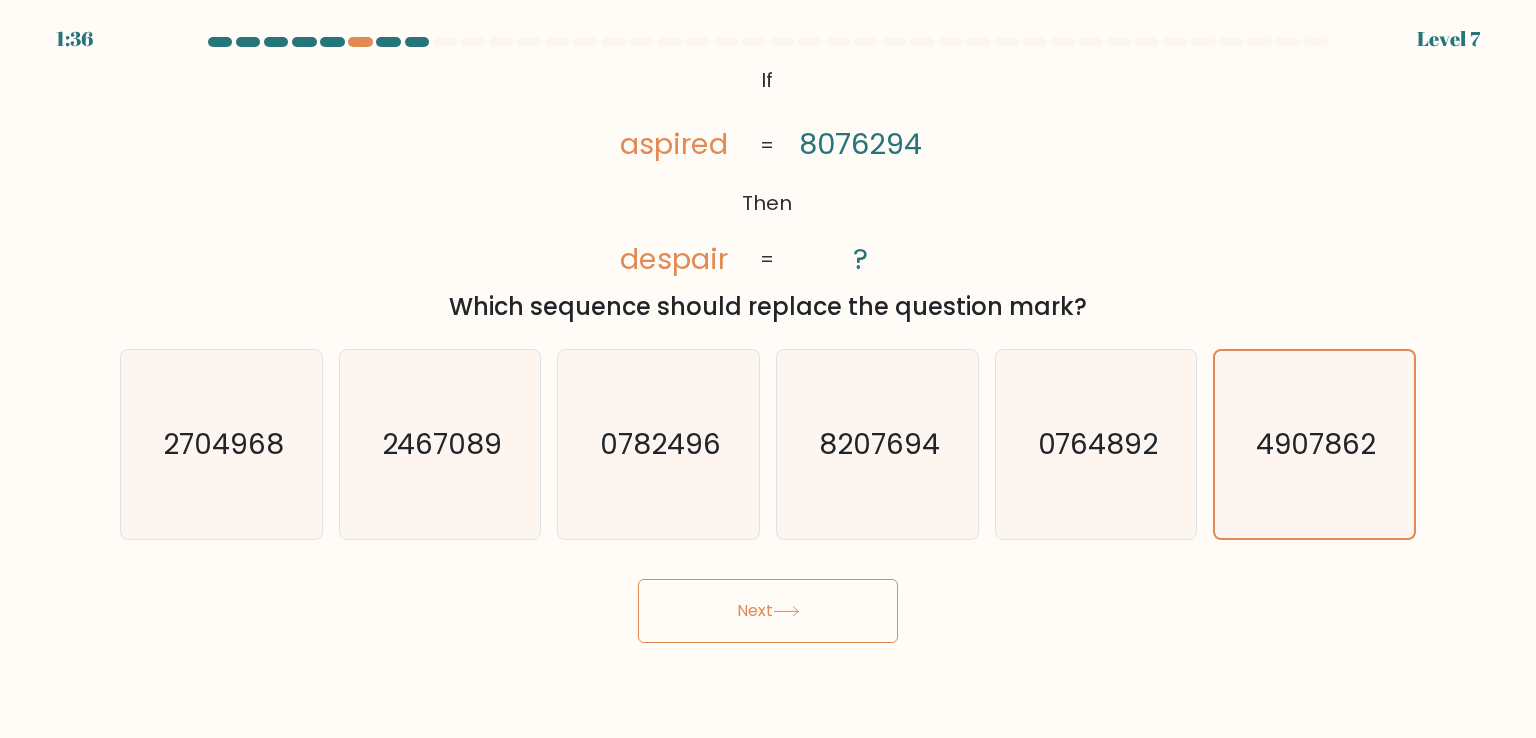 click on "Next" at bounding box center [768, 611] 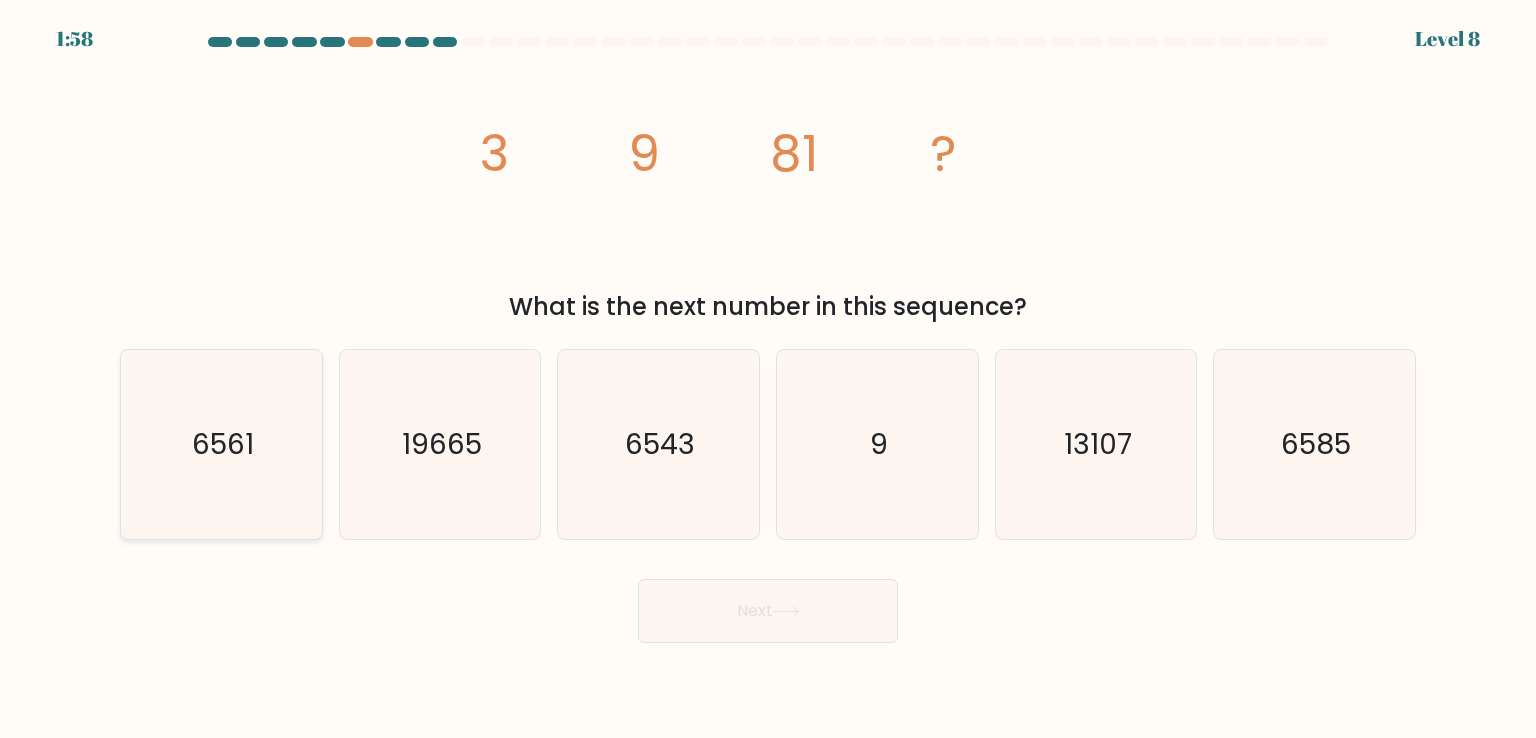 click on "6561" at bounding box center [223, 444] 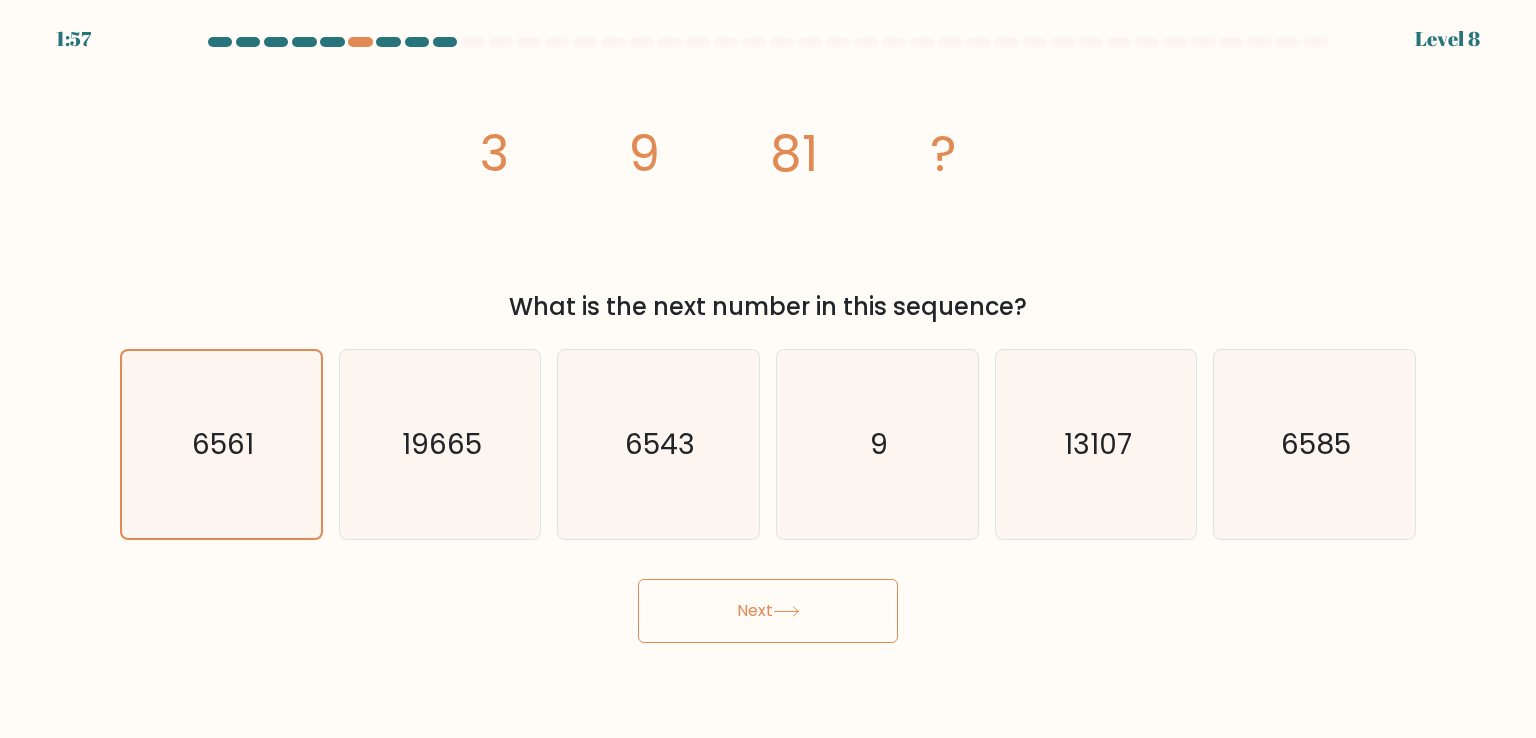 click on "Next" at bounding box center (768, 611) 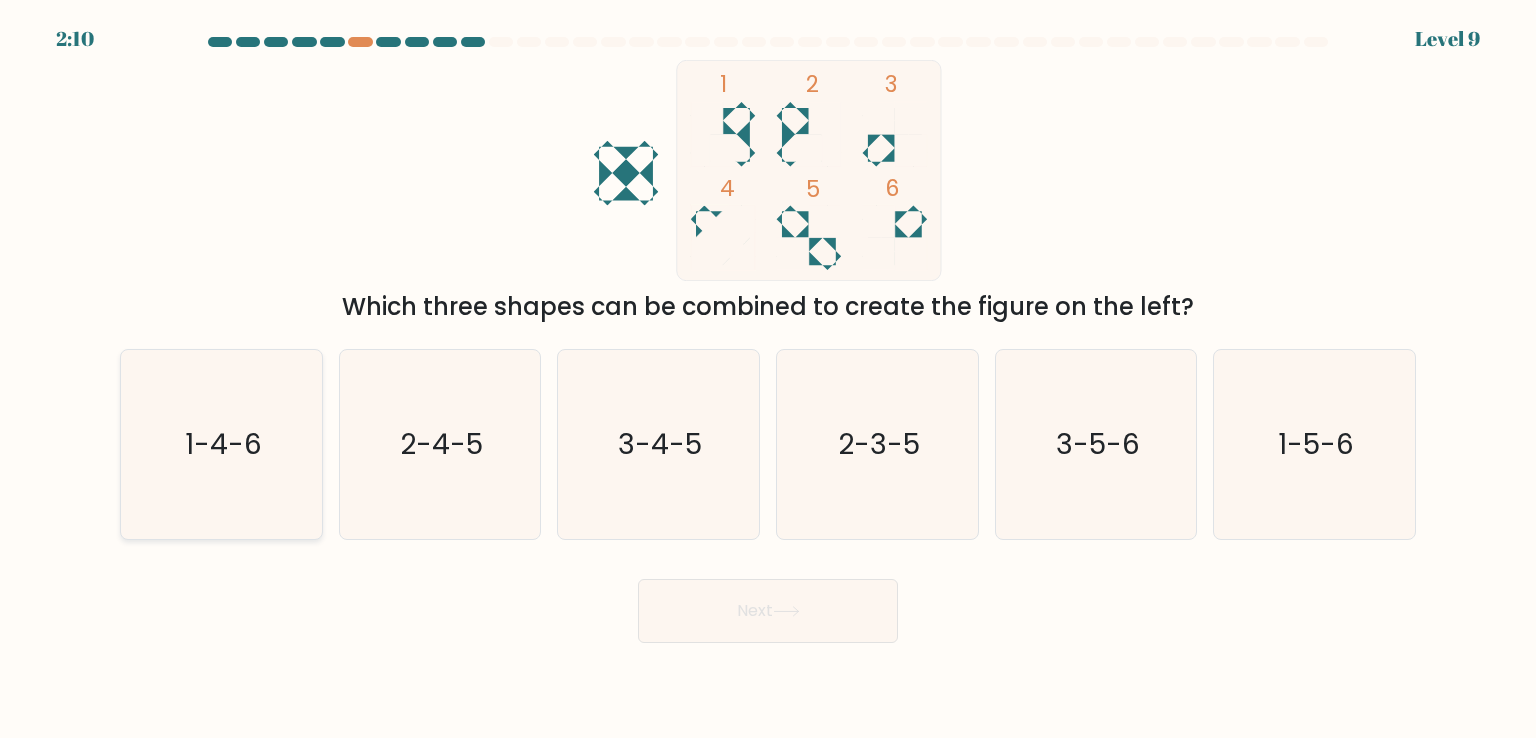 click on "1-4-6" at bounding box center (223, 444) 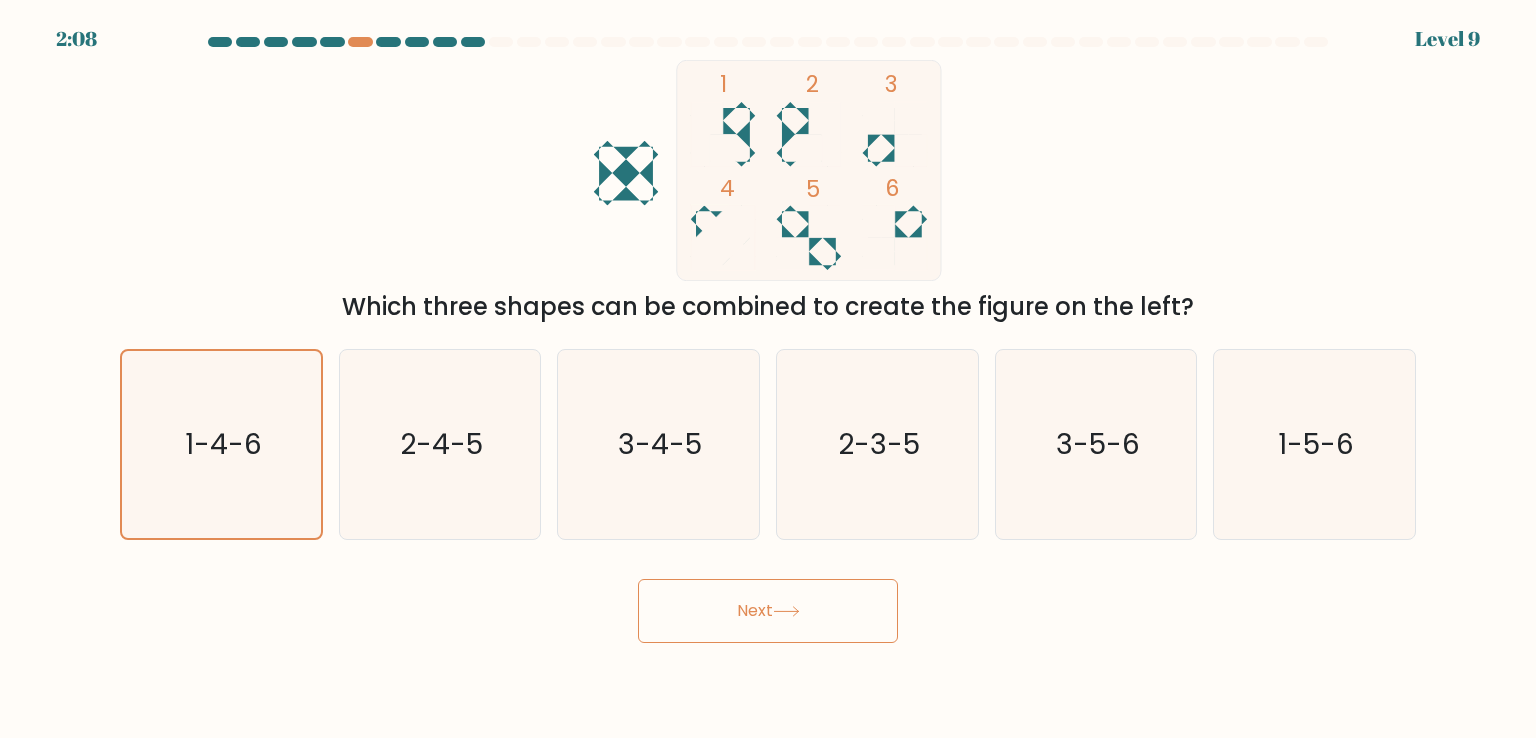 click on "Next" at bounding box center (768, 611) 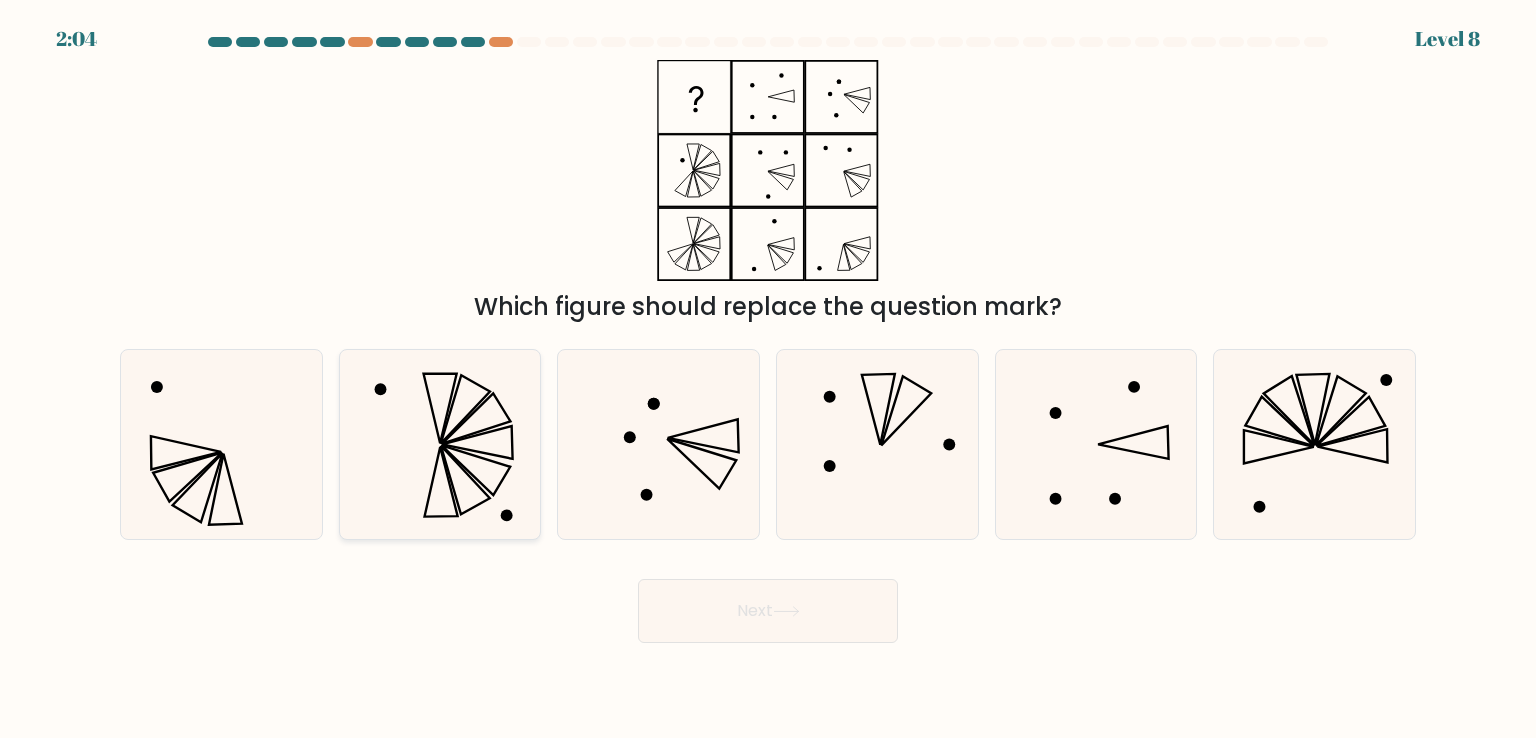 click at bounding box center (476, 419) 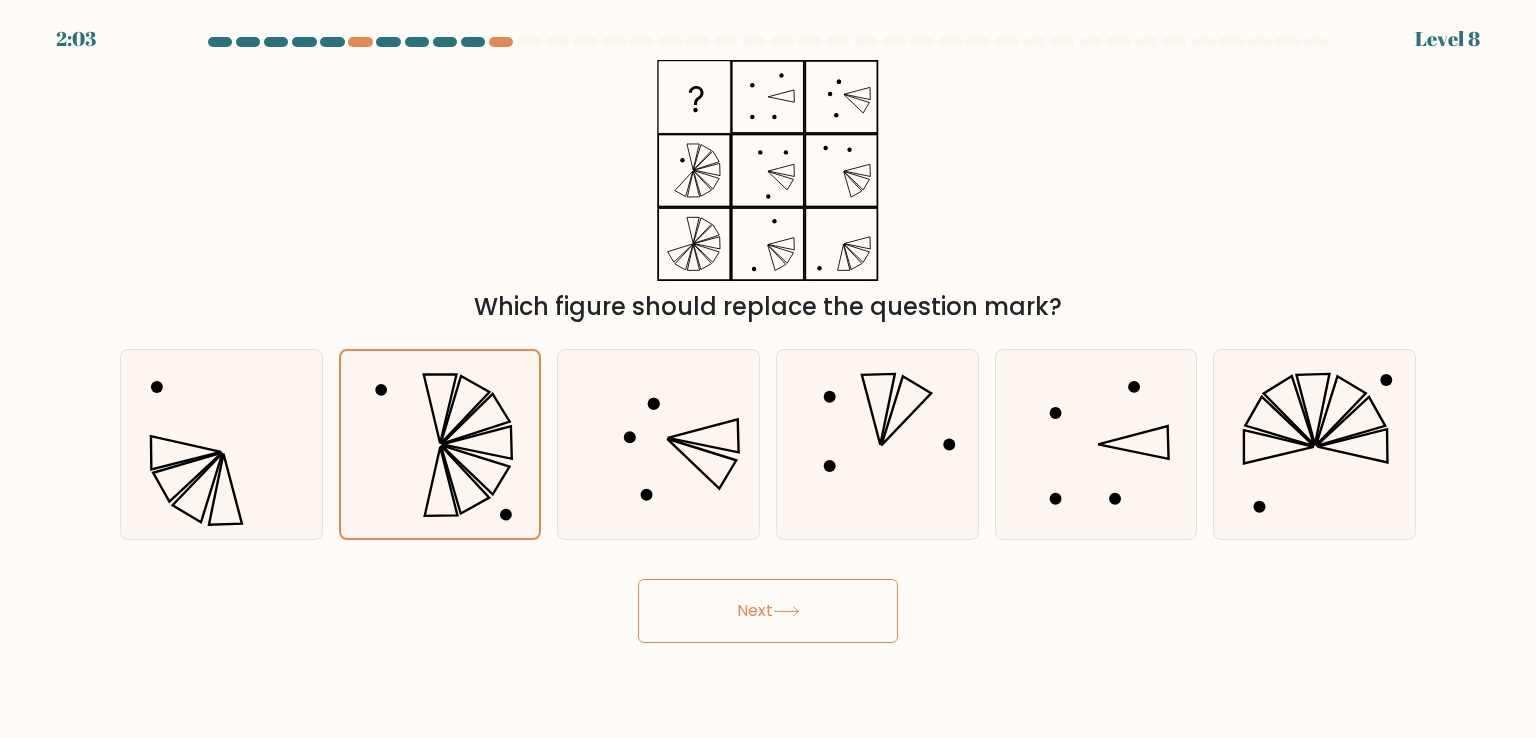 click at bounding box center [786, 611] 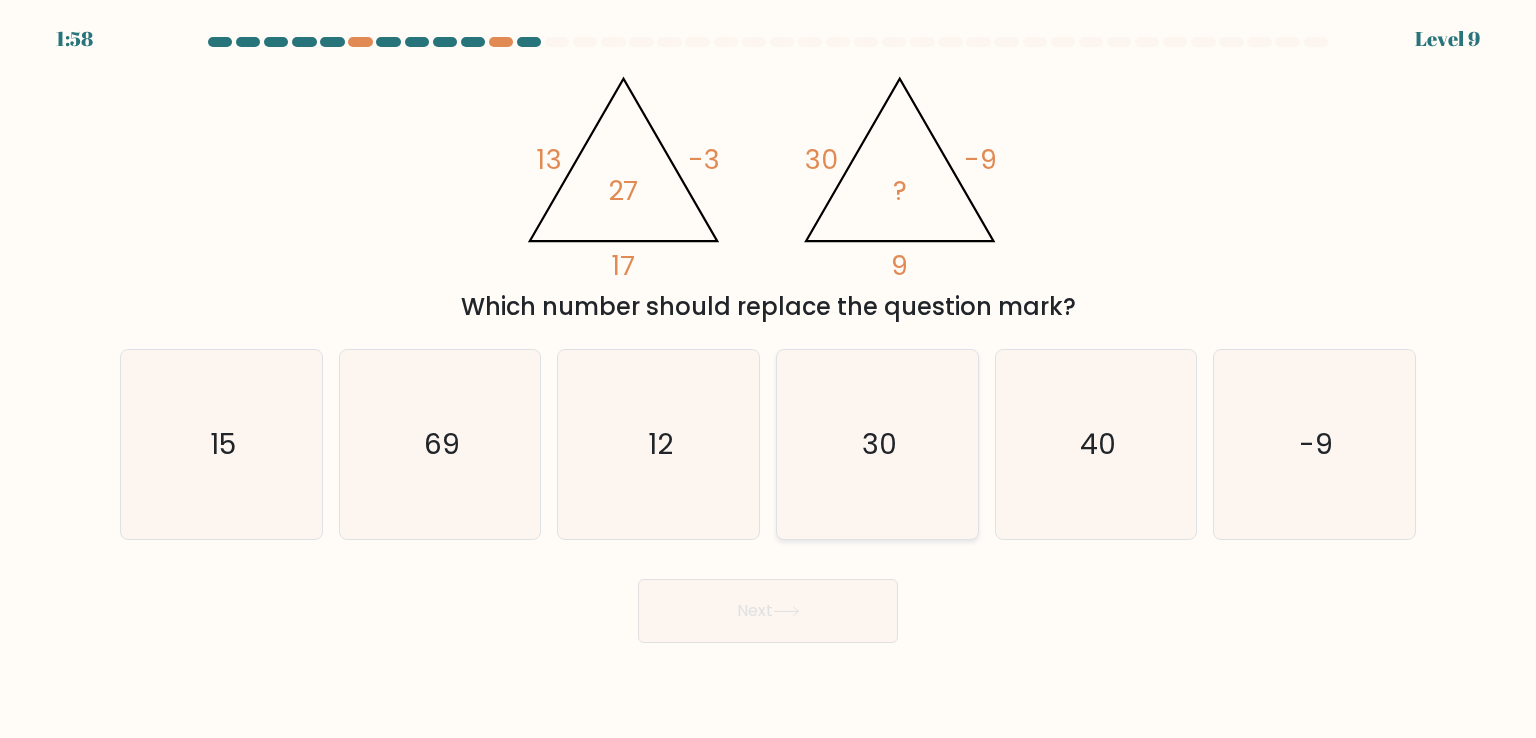 click on "30" at bounding box center (877, 444) 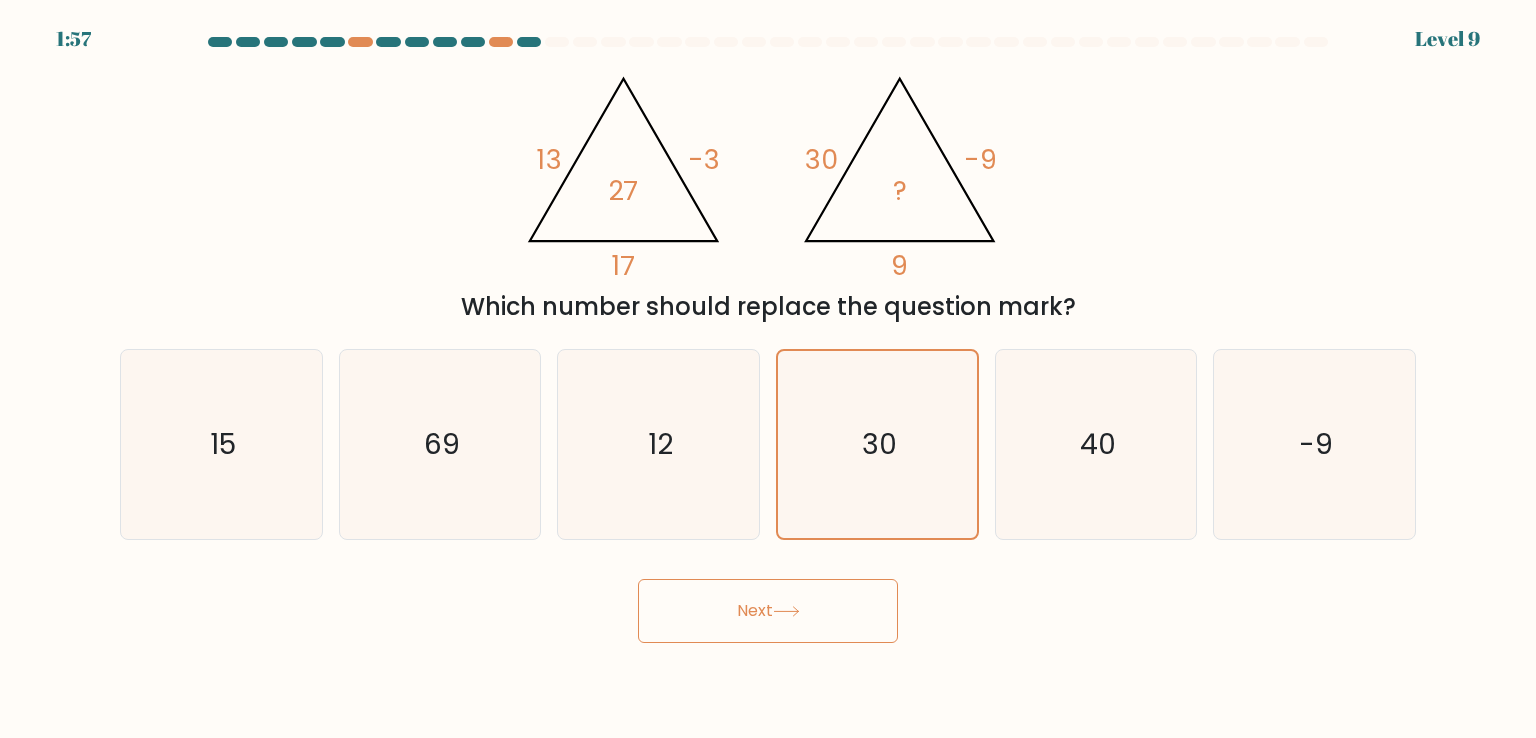 click on "Next" at bounding box center [768, 611] 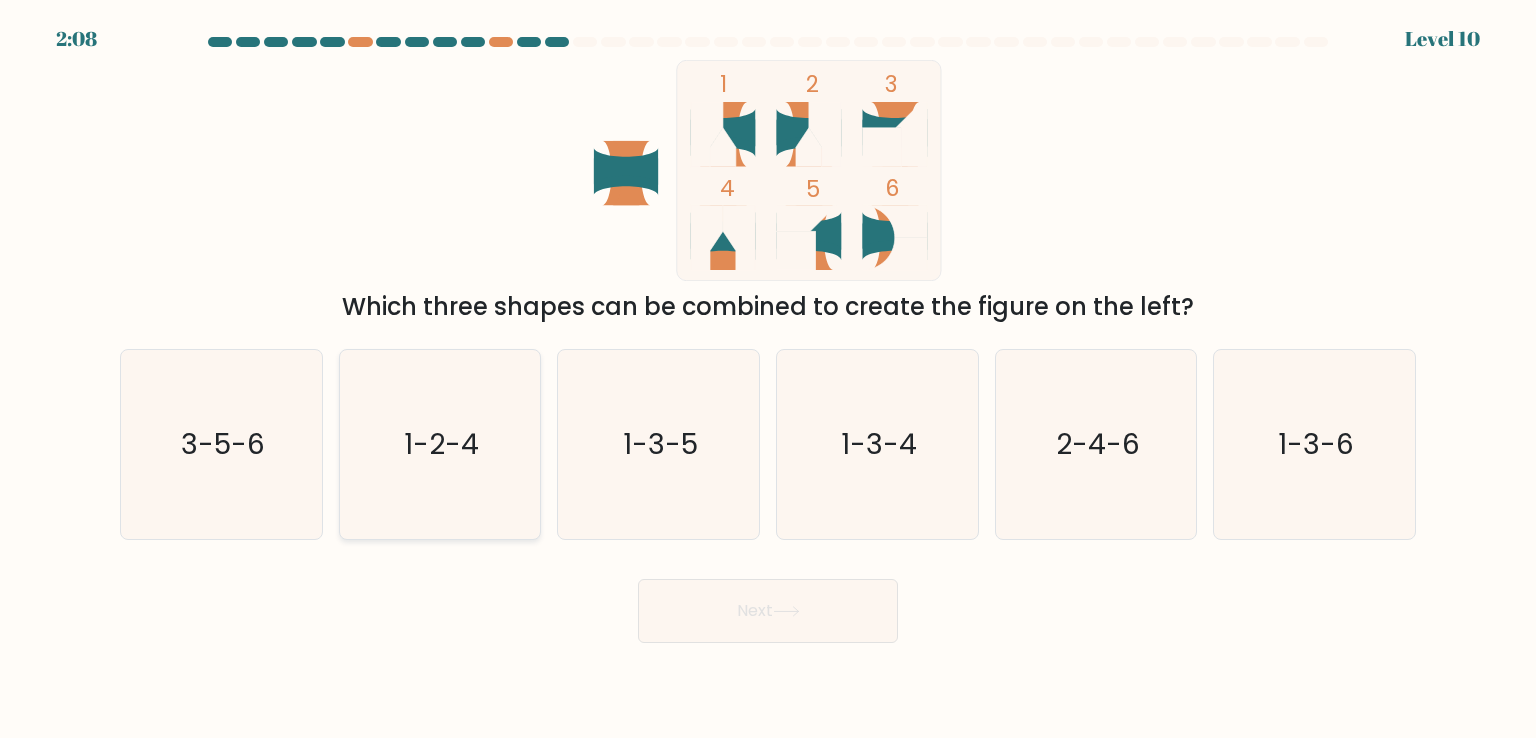 click on "1-2-4" at bounding box center (441, 444) 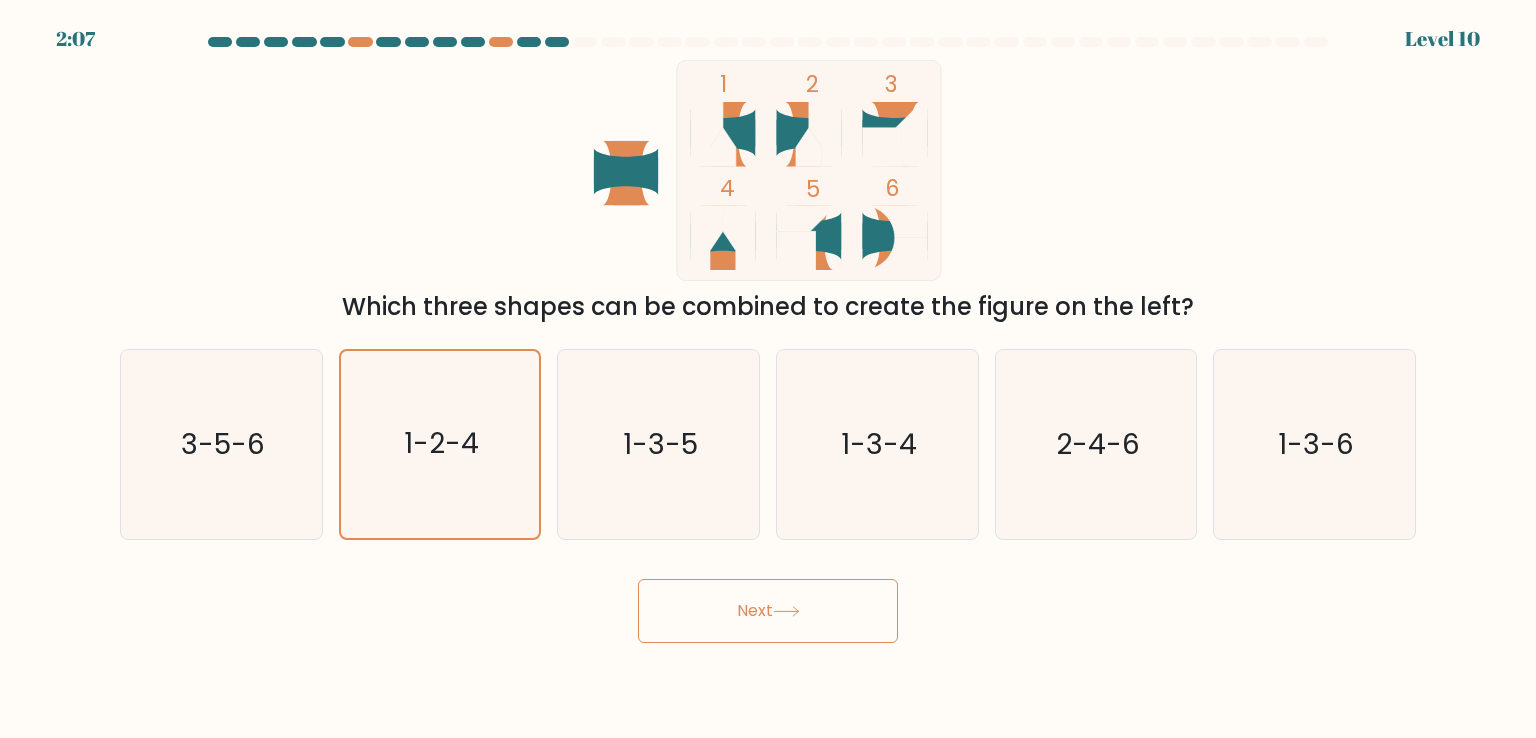 click on "Next" at bounding box center (768, 611) 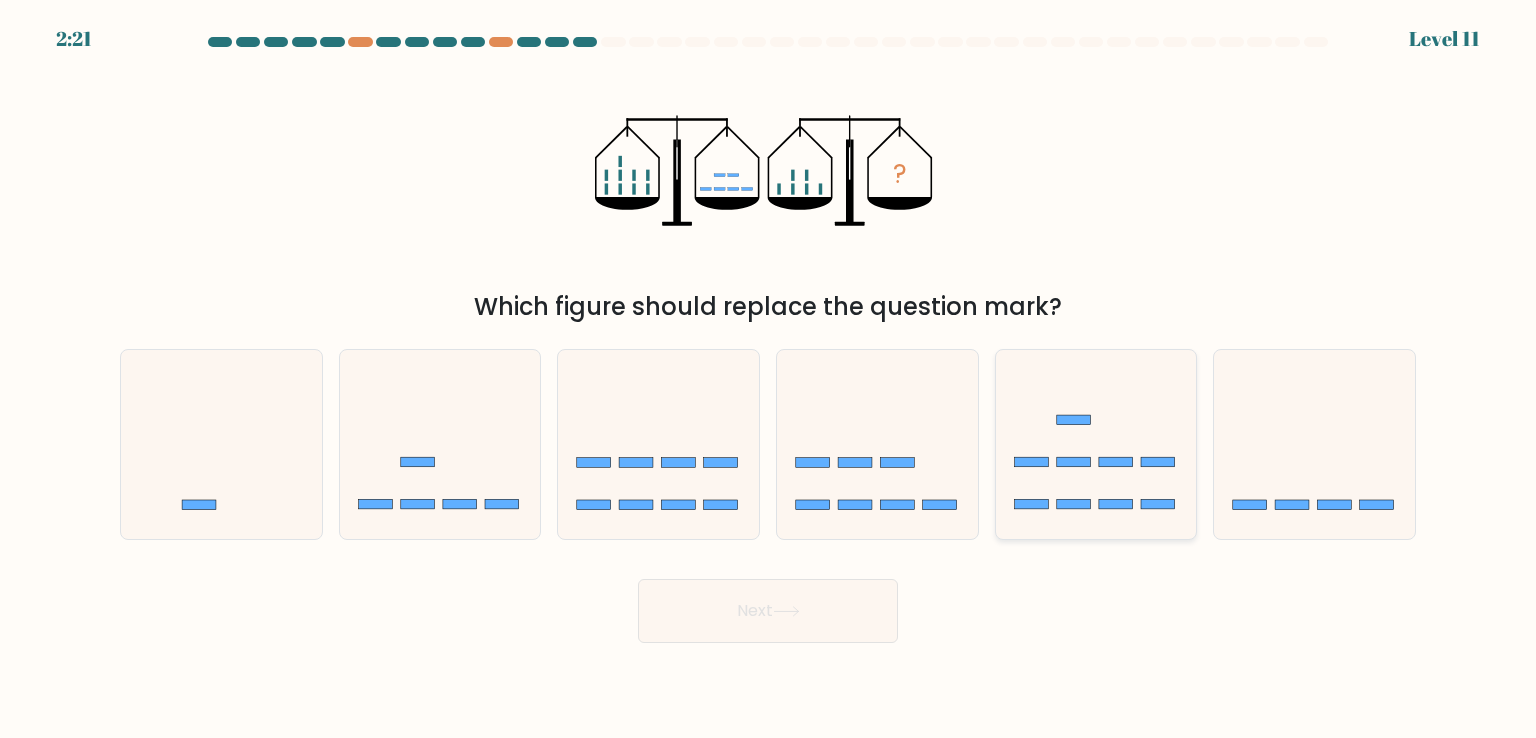 click at bounding box center [1074, 505] 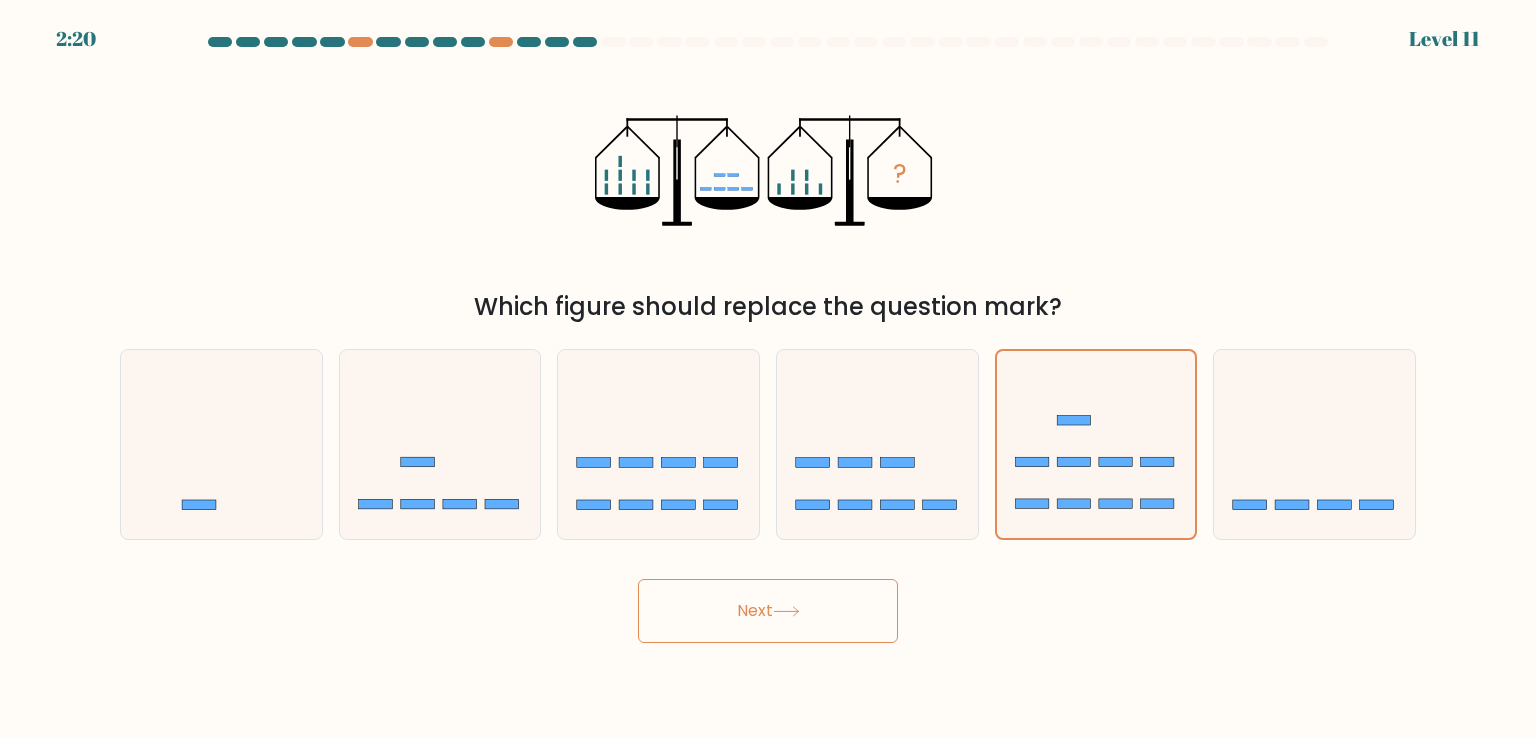 click on "Next" at bounding box center (768, 611) 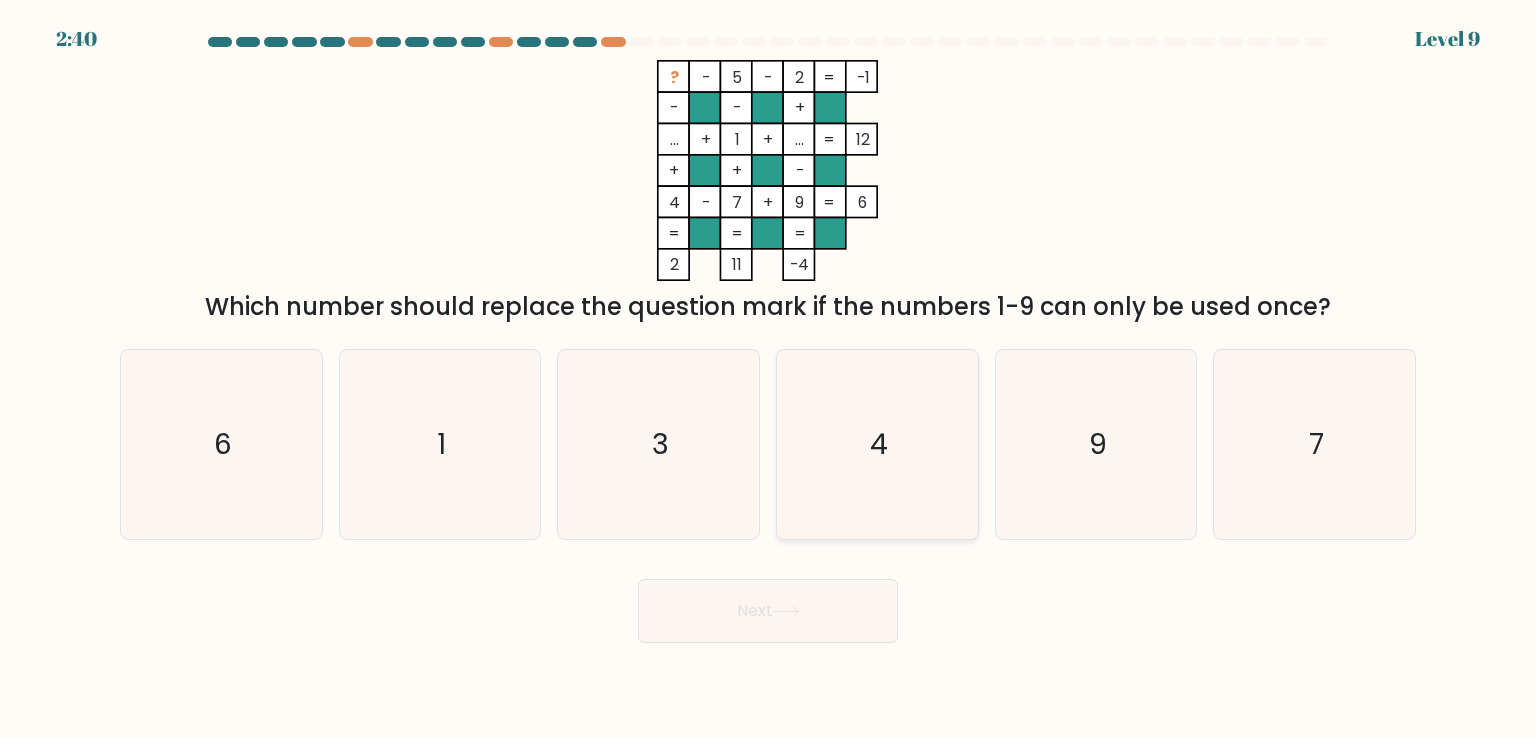 click on "4" at bounding box center (877, 444) 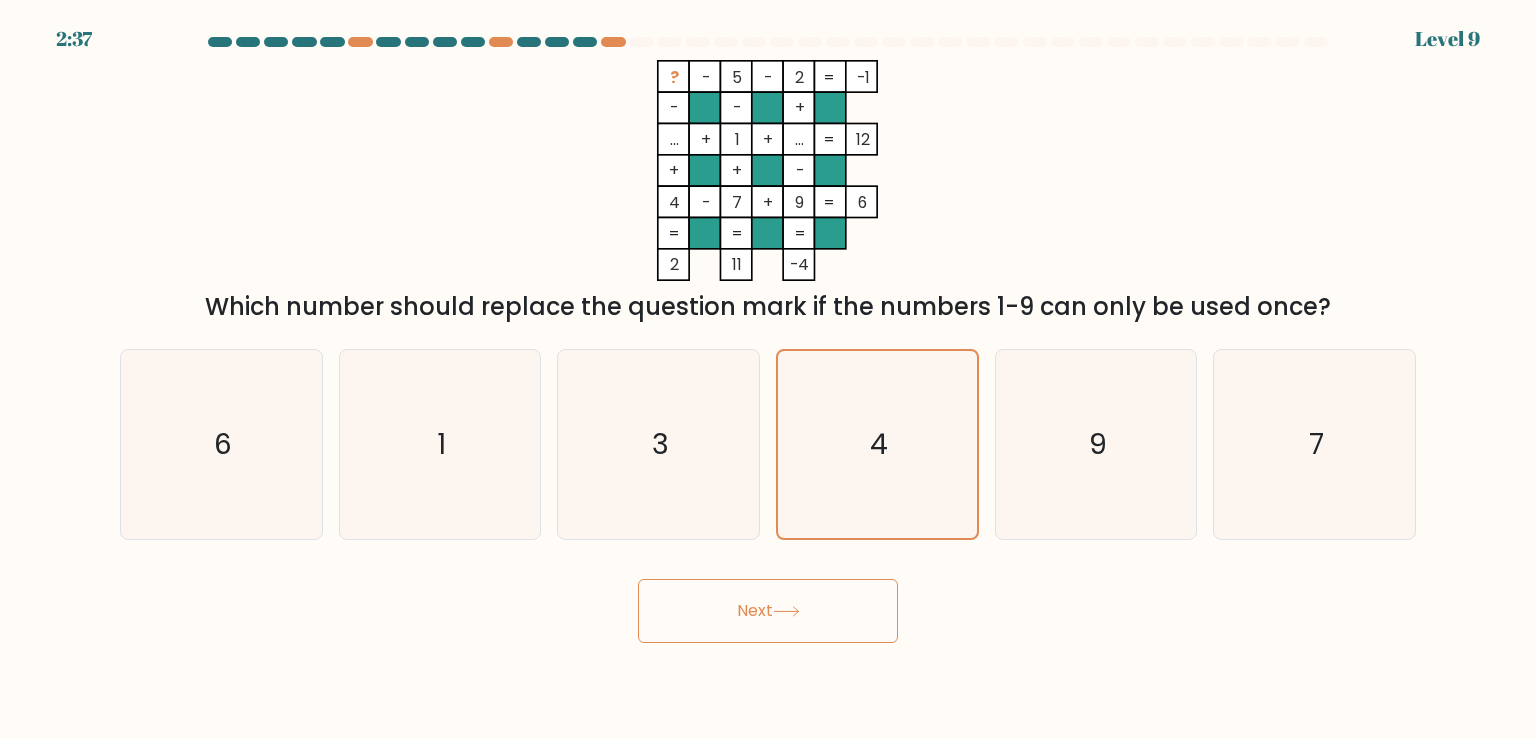click on "Next" at bounding box center (768, 611) 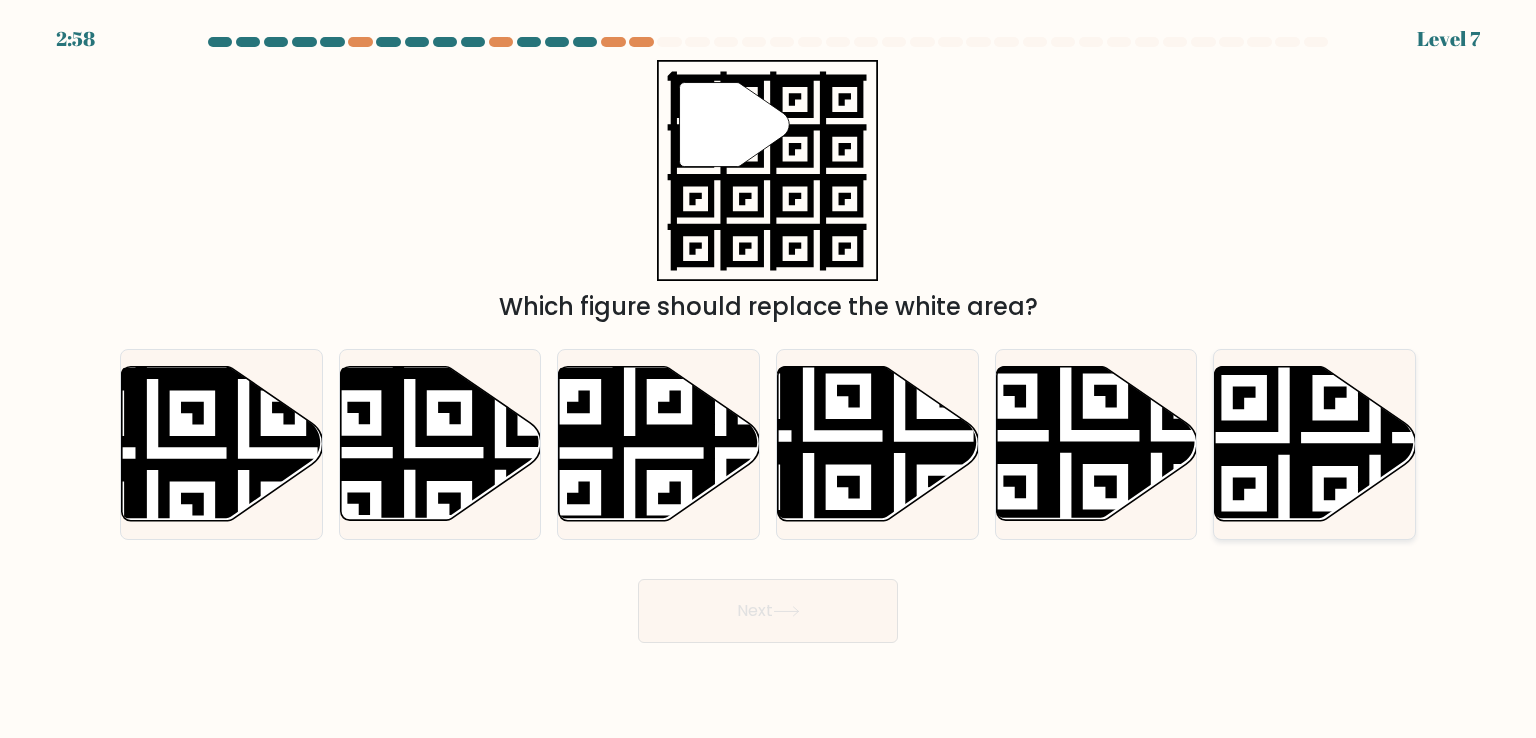 click at bounding box center (1375, 529) 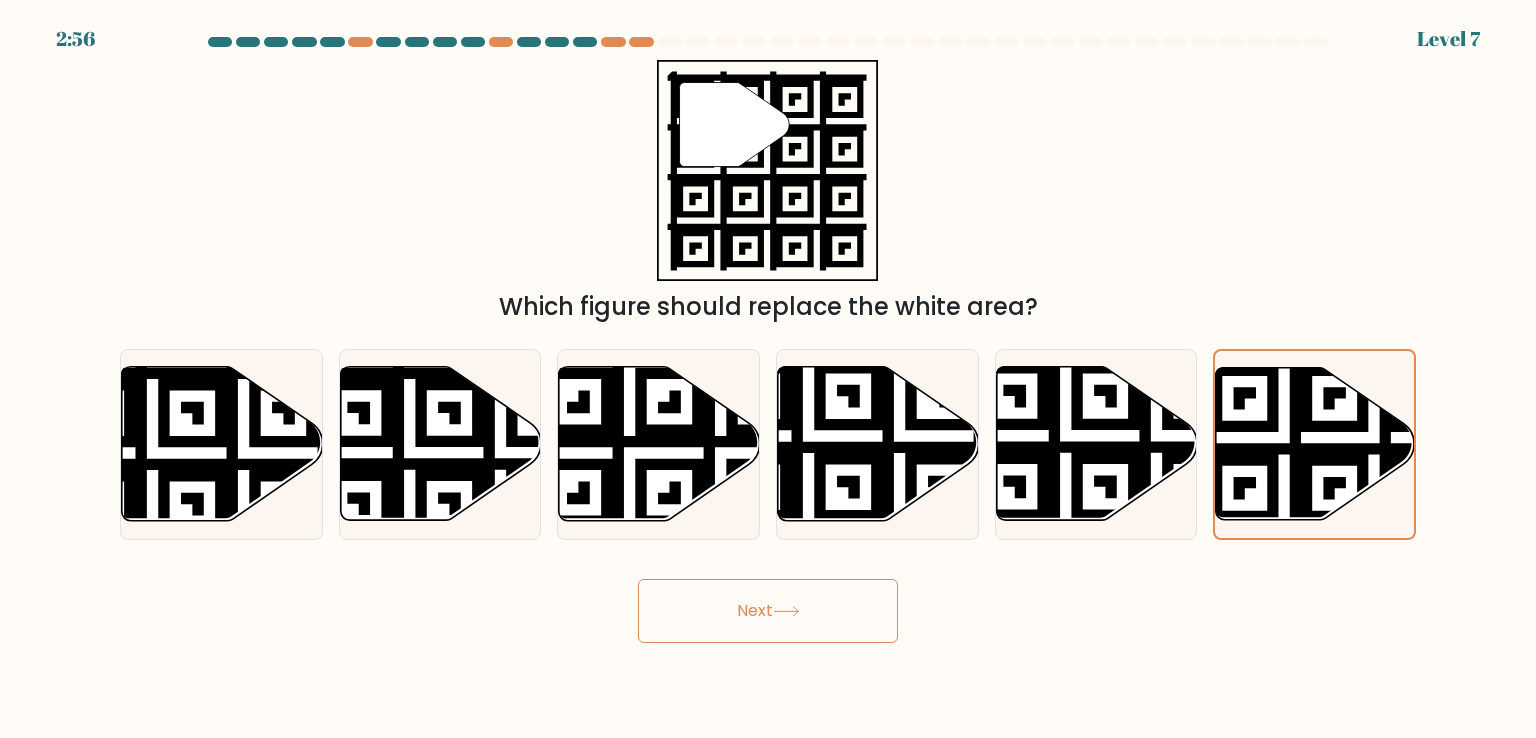 click on "Next" at bounding box center (768, 611) 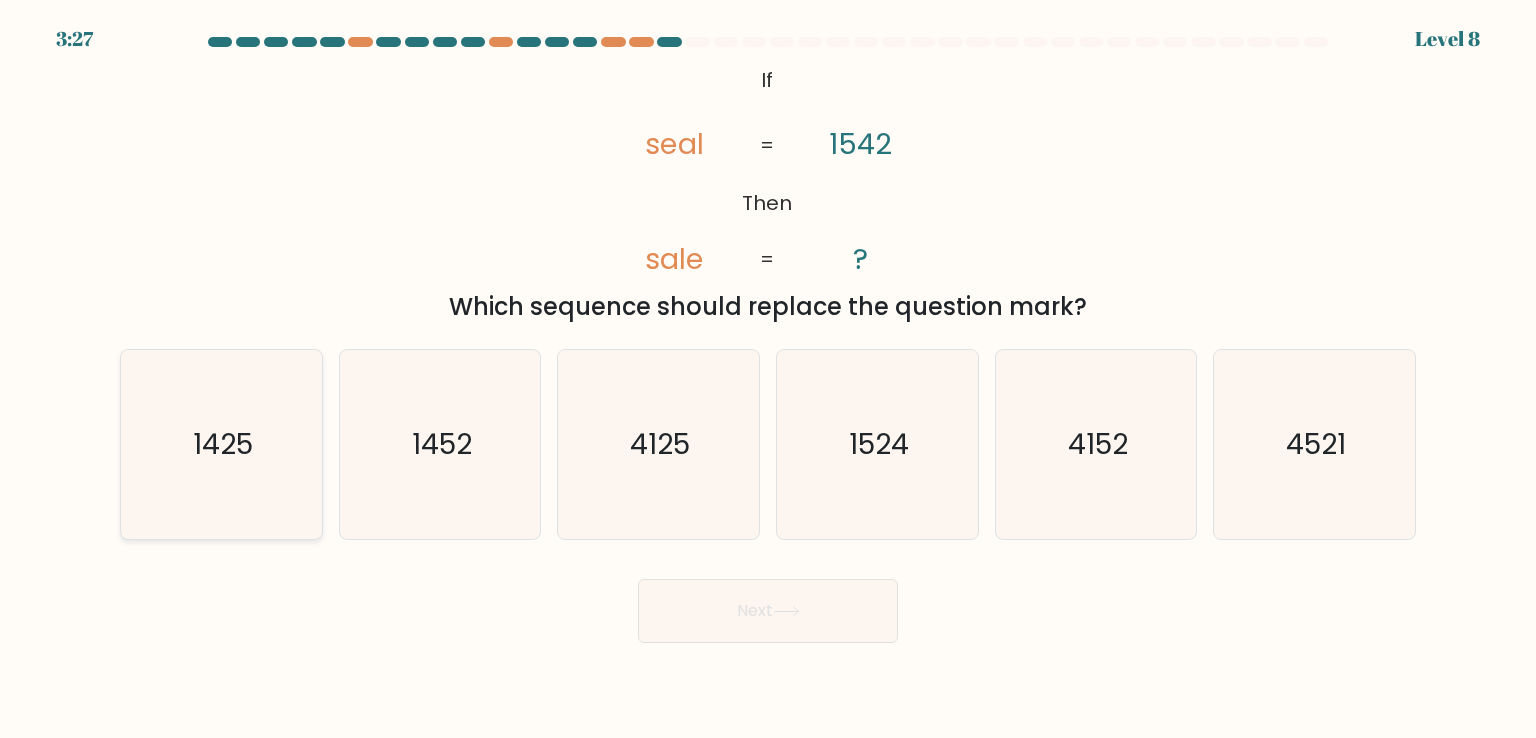 click on "1425" at bounding box center [221, 444] 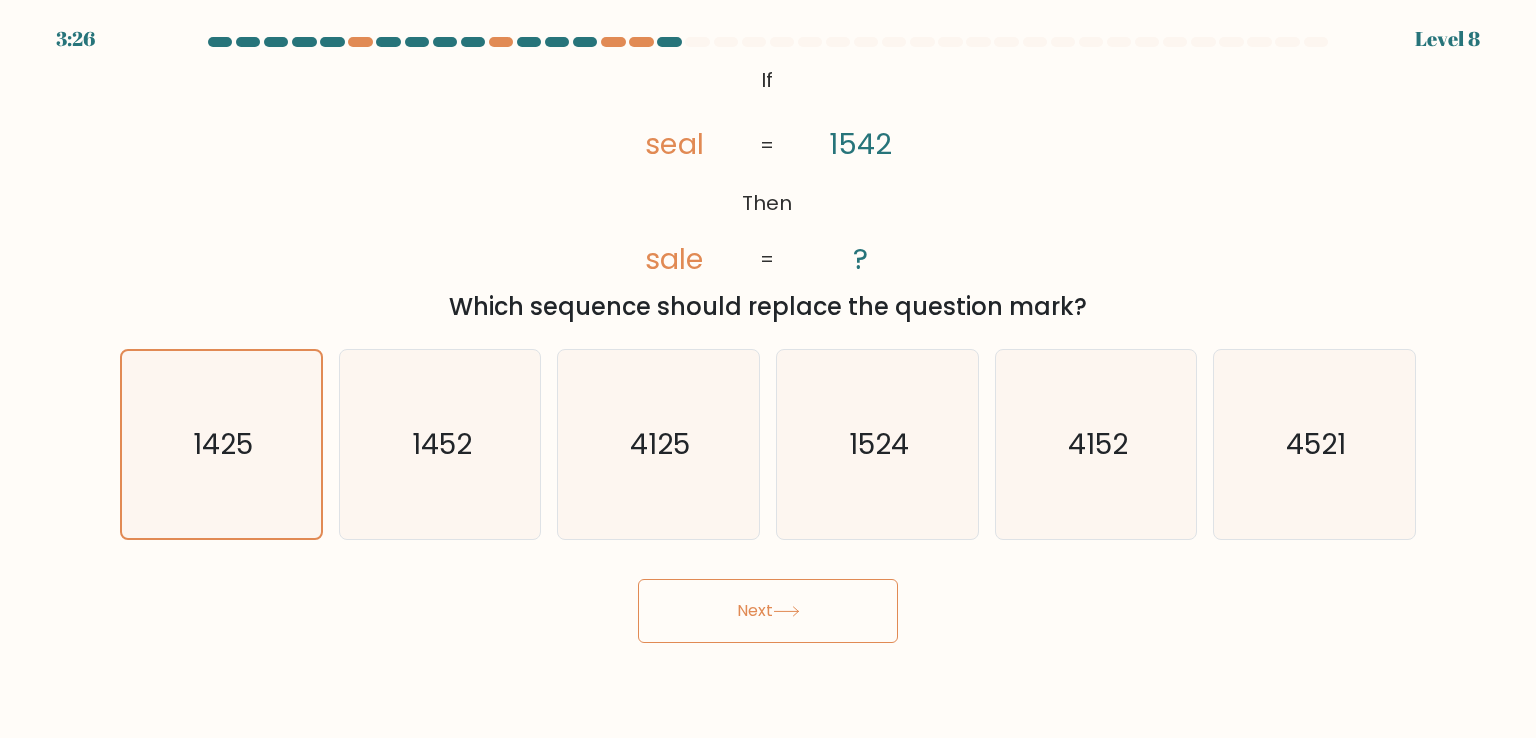 click on "Next" at bounding box center (768, 611) 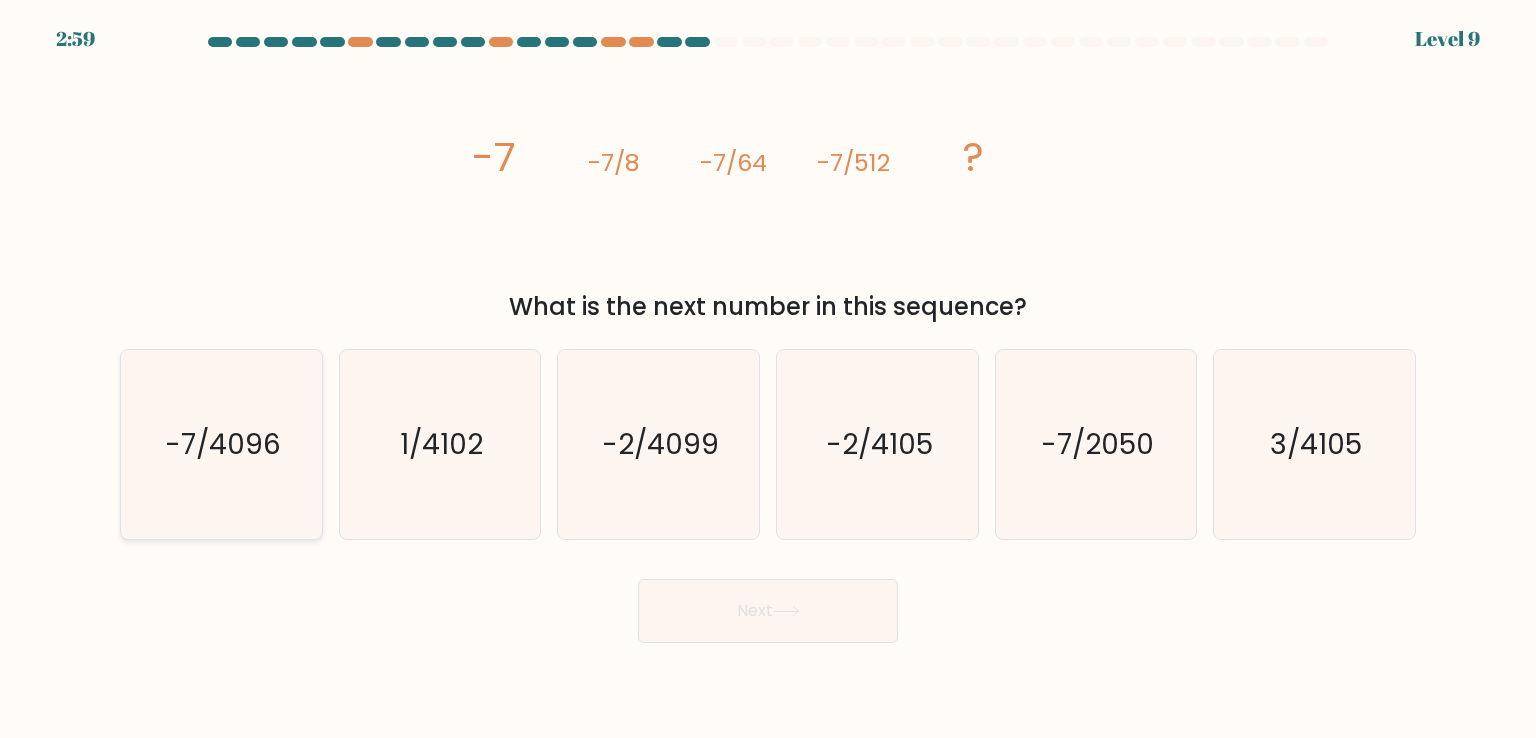click on "-7/4096" at bounding box center (221, 444) 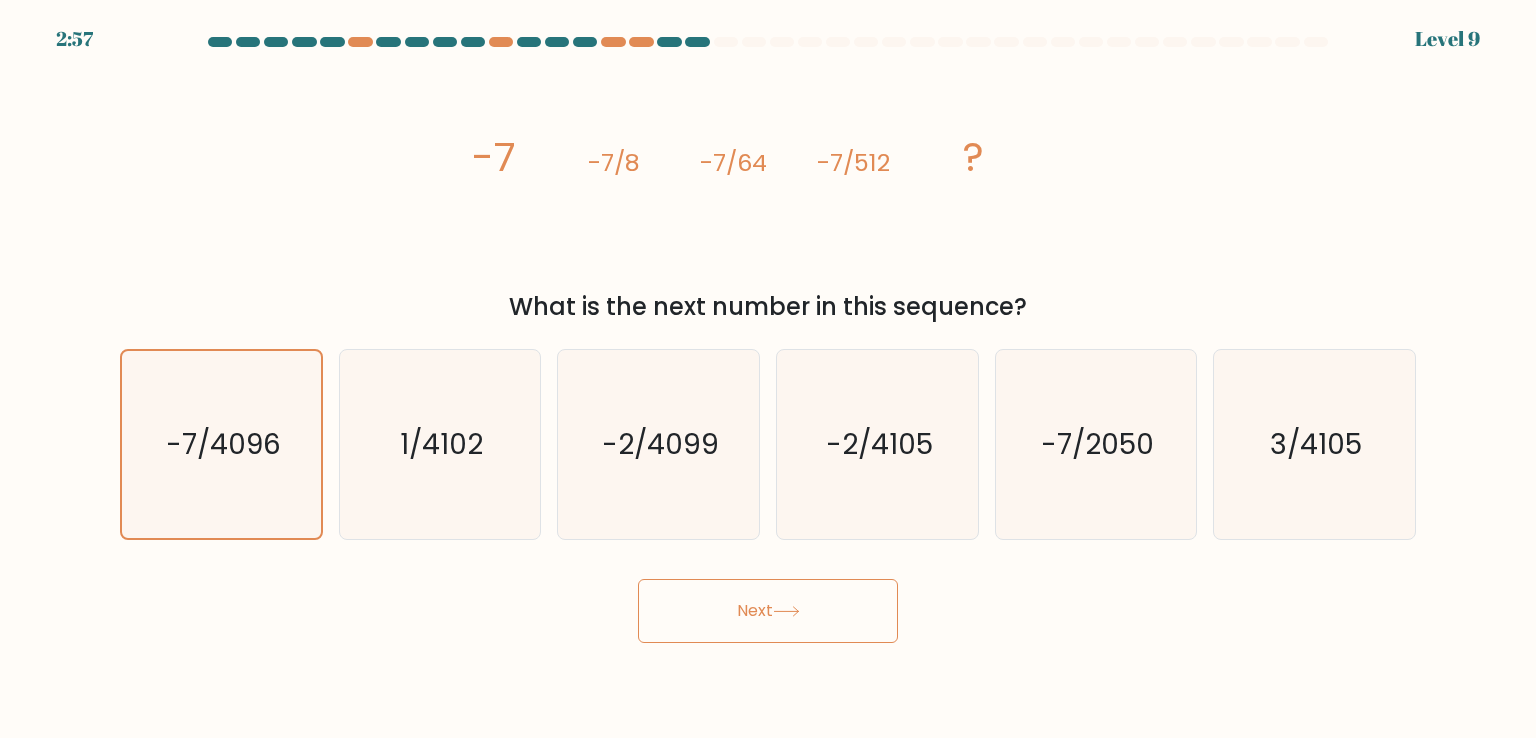 click on "Next" at bounding box center [768, 611] 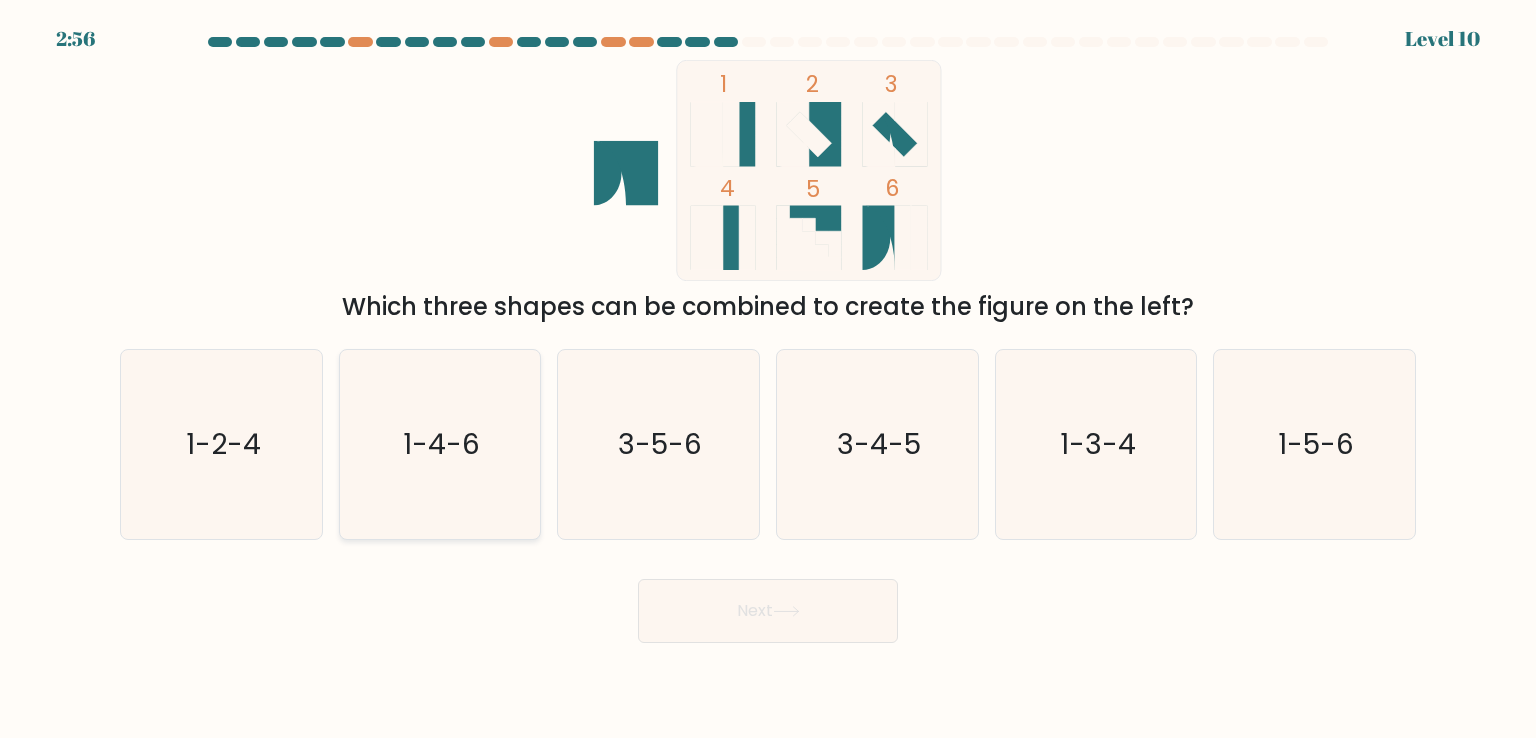 click on "1-4-6" at bounding box center (440, 444) 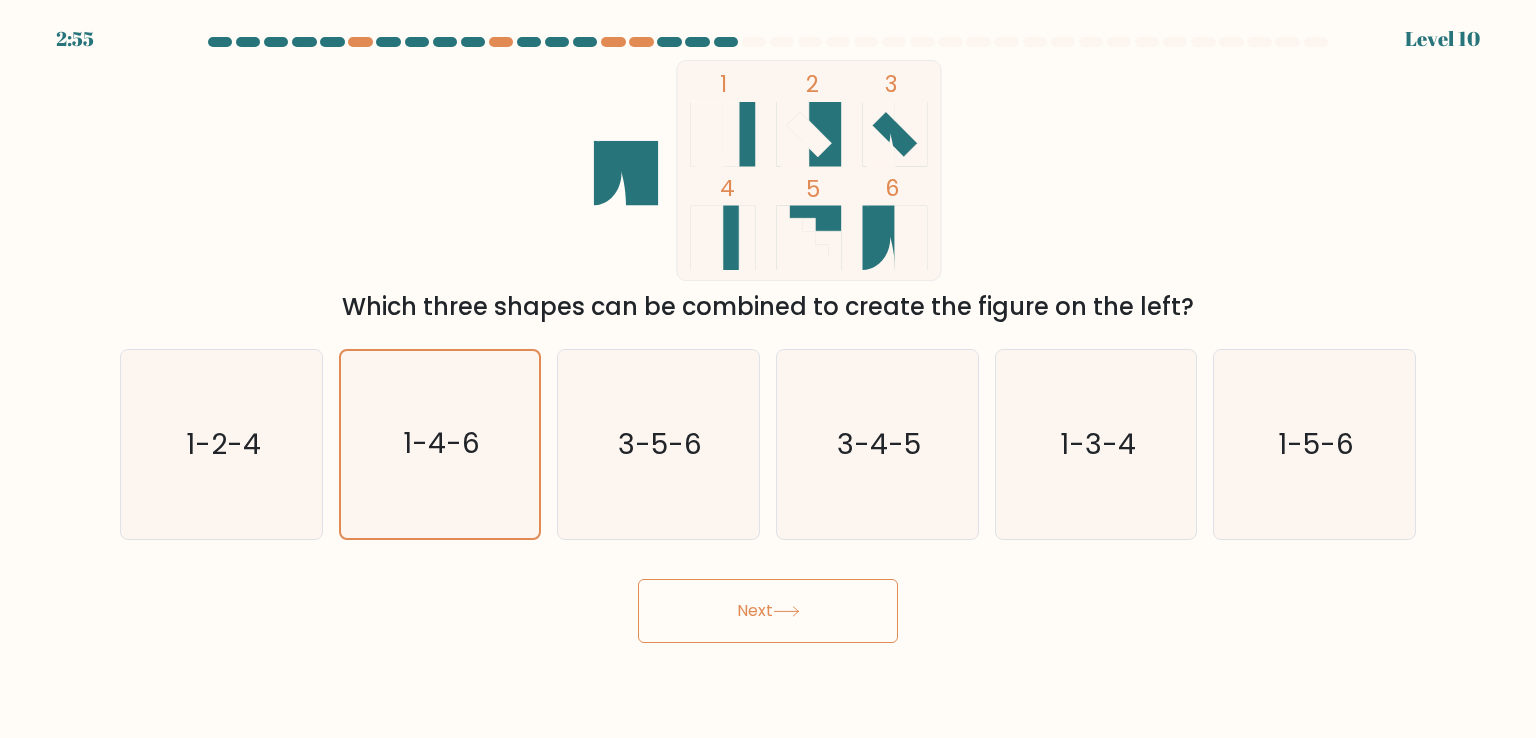 click on "Next" at bounding box center [768, 611] 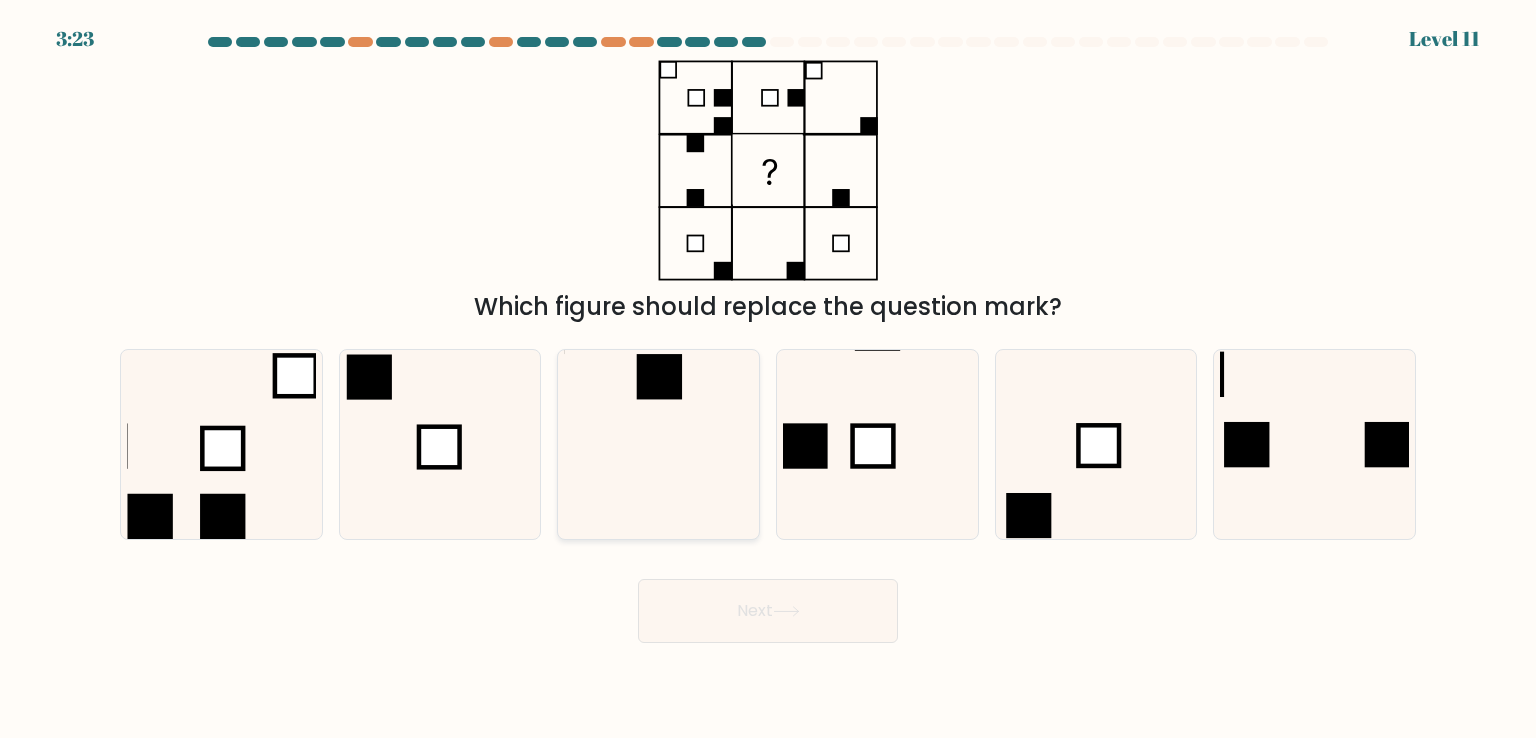 click at bounding box center [658, 444] 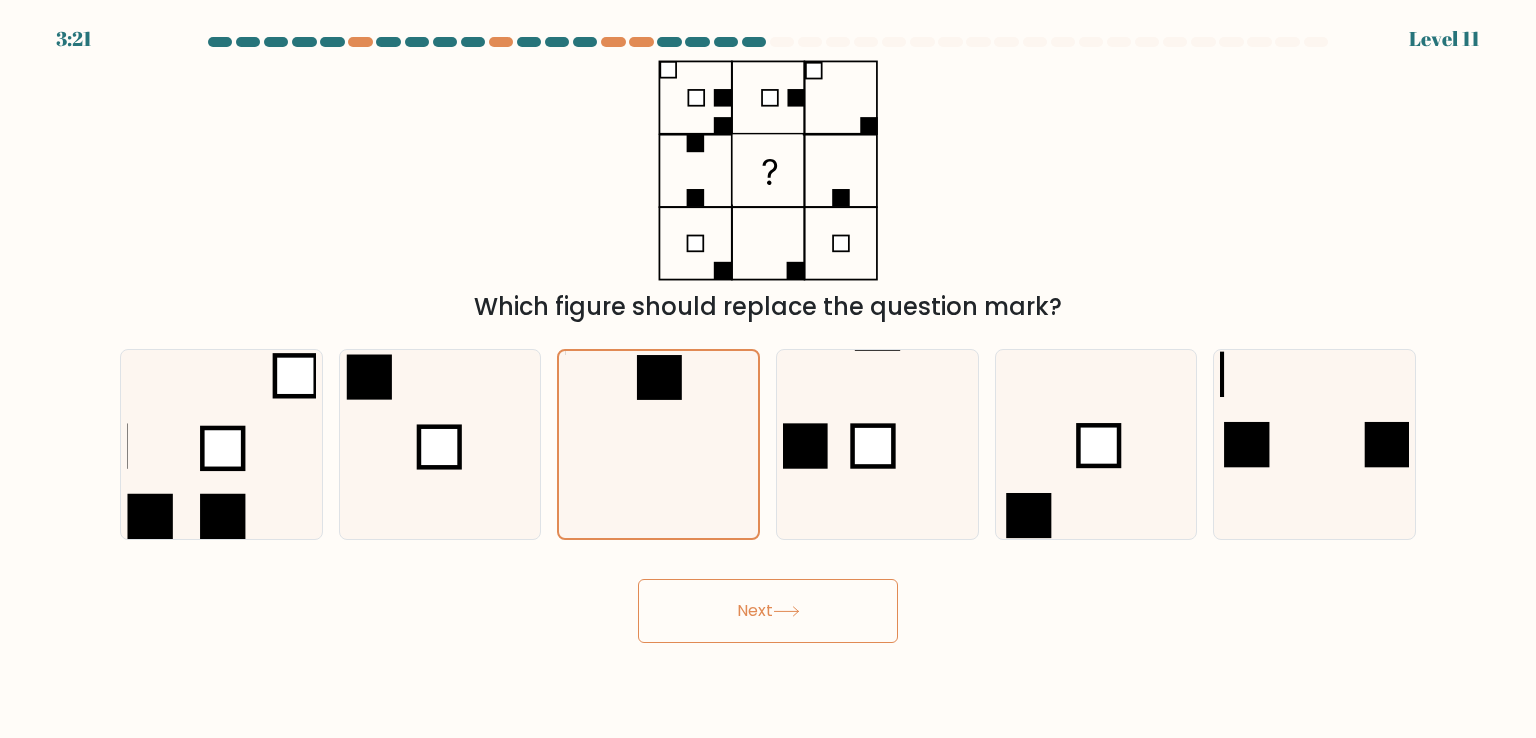 click on "Next" at bounding box center (768, 611) 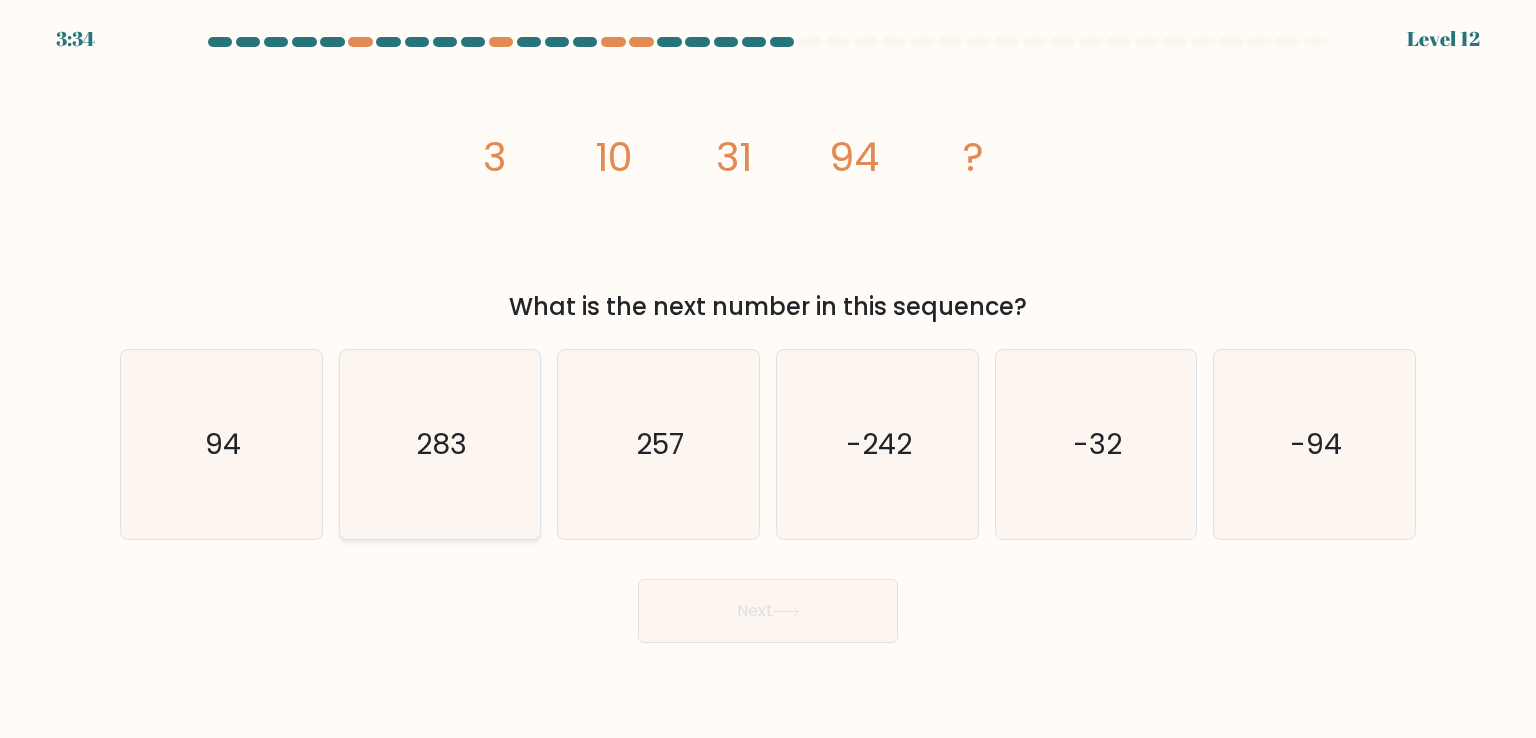 click on "283" at bounding box center (440, 444) 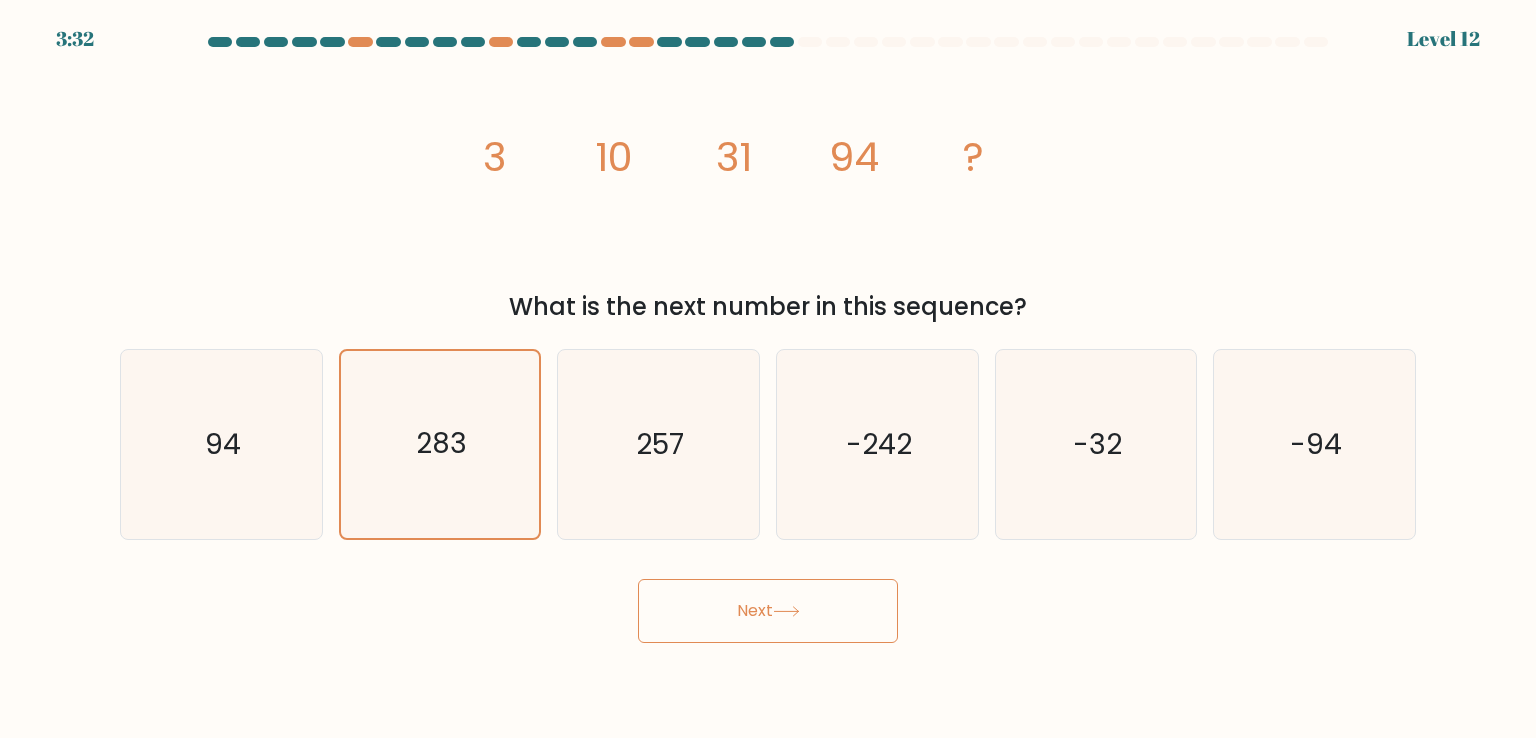click on "Next" at bounding box center [768, 611] 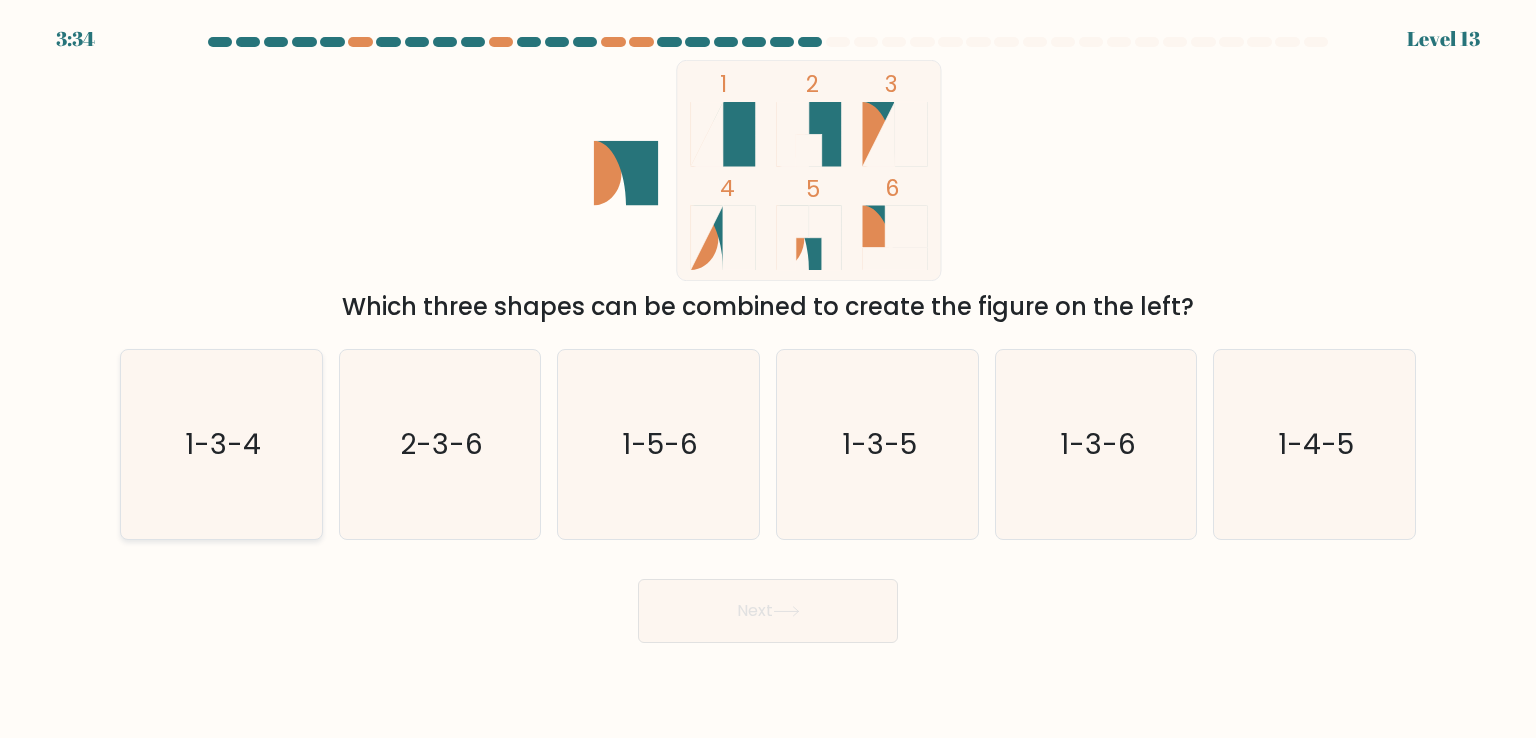 click on "1-3-4" at bounding box center [223, 444] 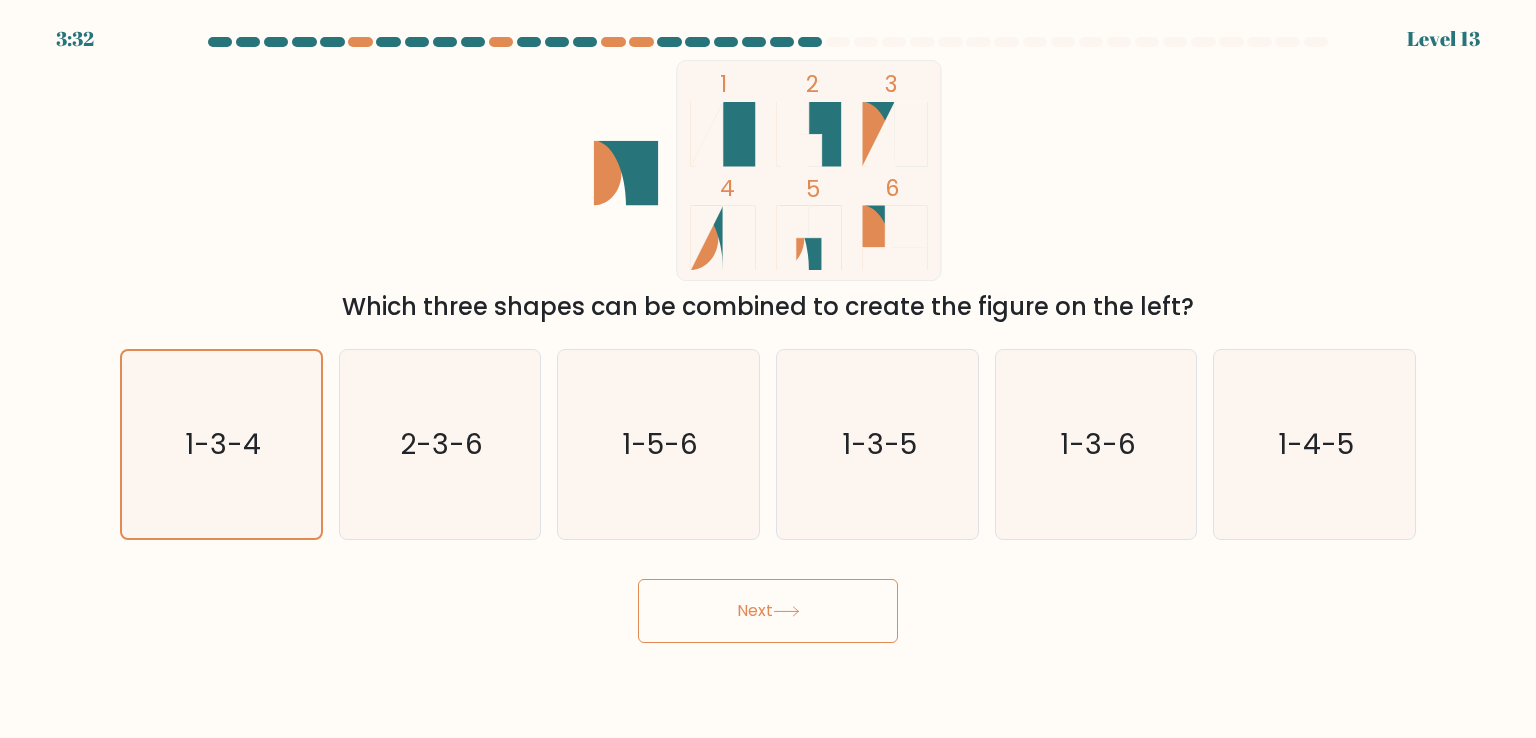 click on "Next" at bounding box center [768, 611] 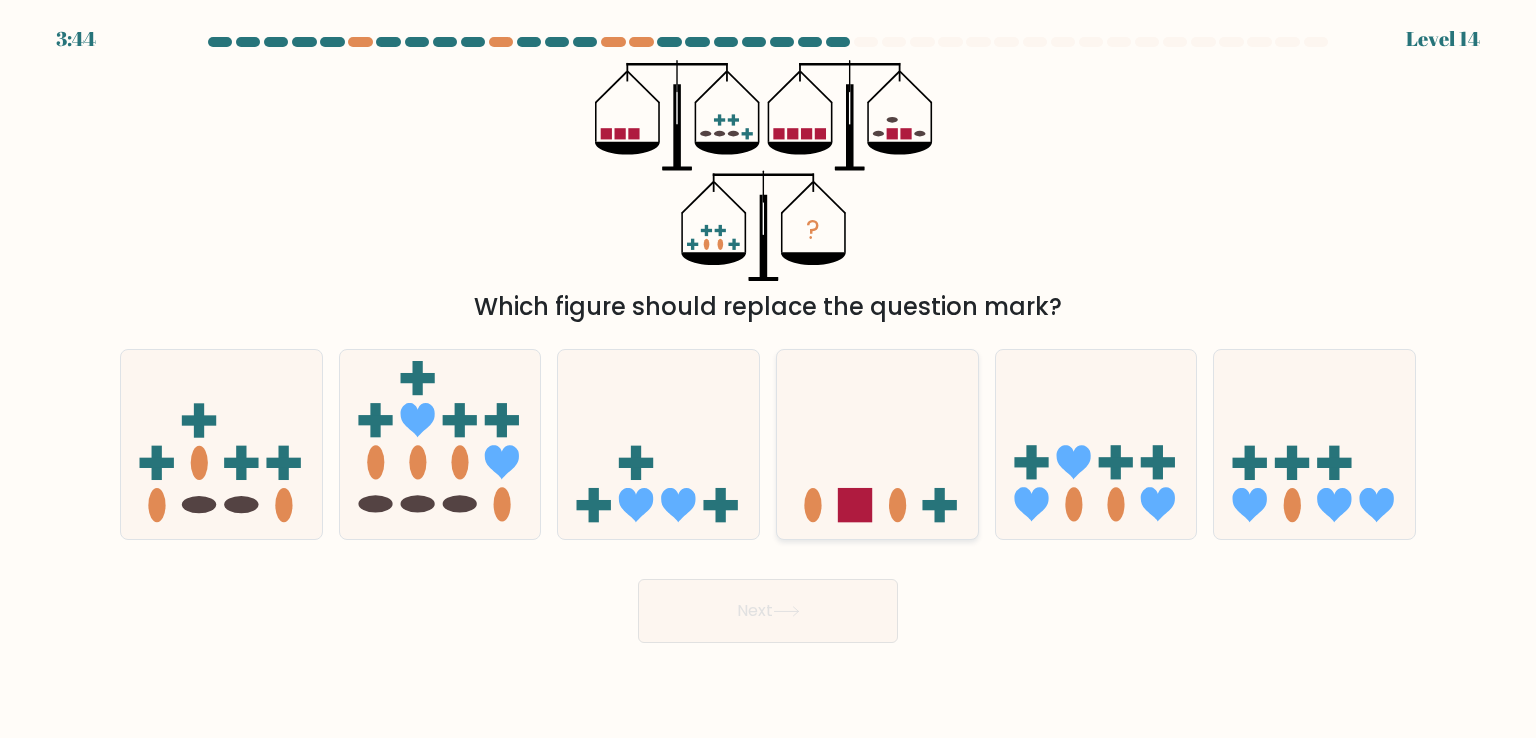 click at bounding box center (877, 444) 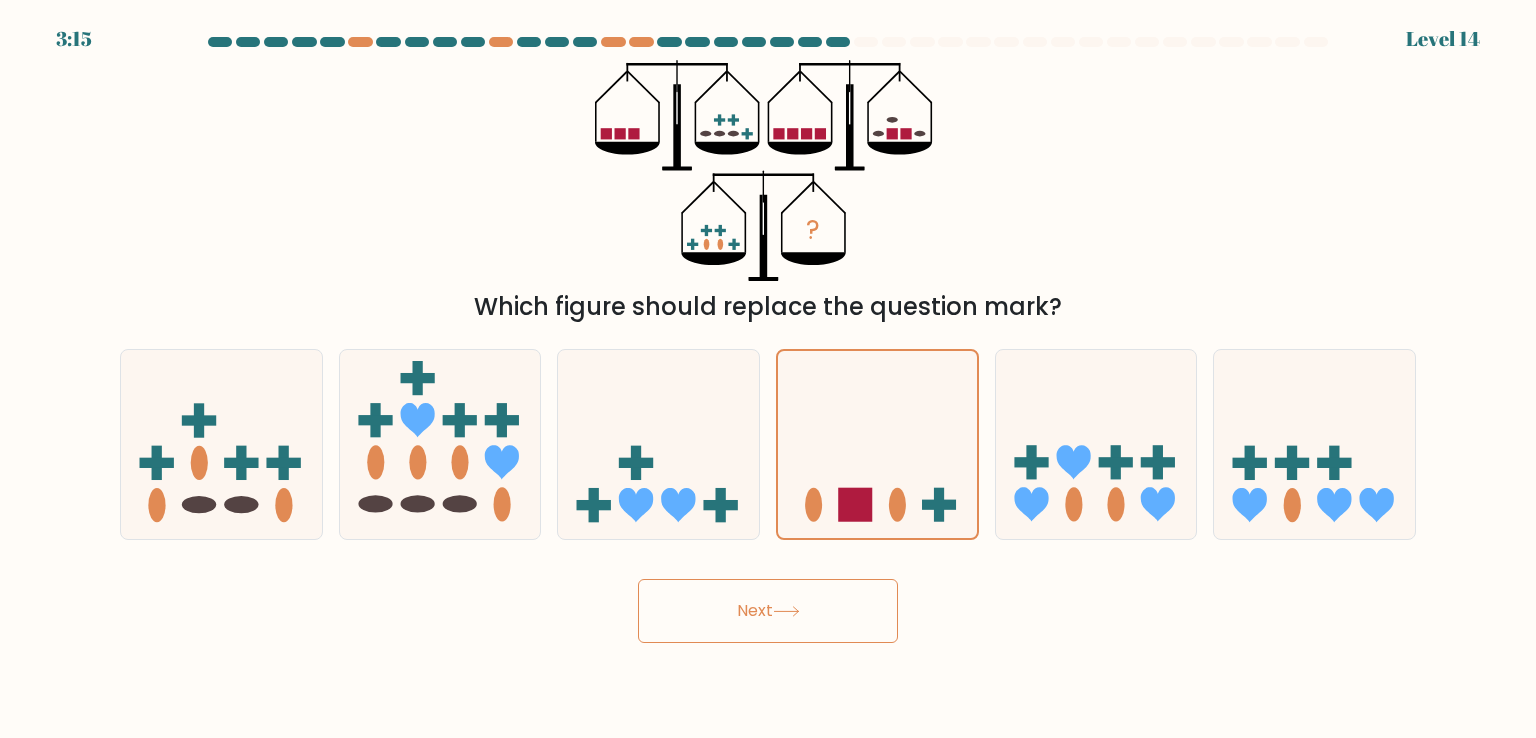 click on "Next" at bounding box center [768, 611] 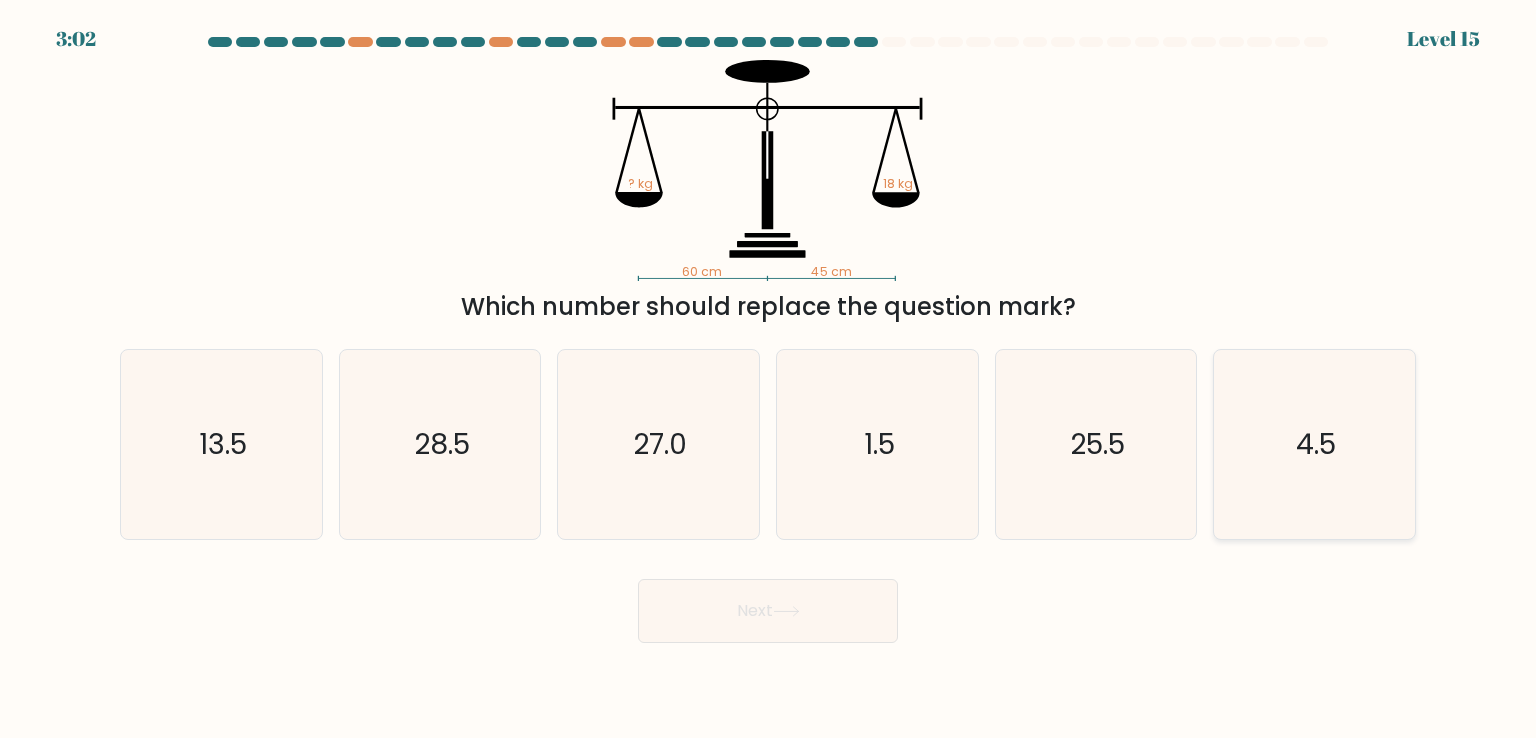drag, startPoint x: 1306, startPoint y: 454, endPoint x: 1290, endPoint y: 454, distance: 16 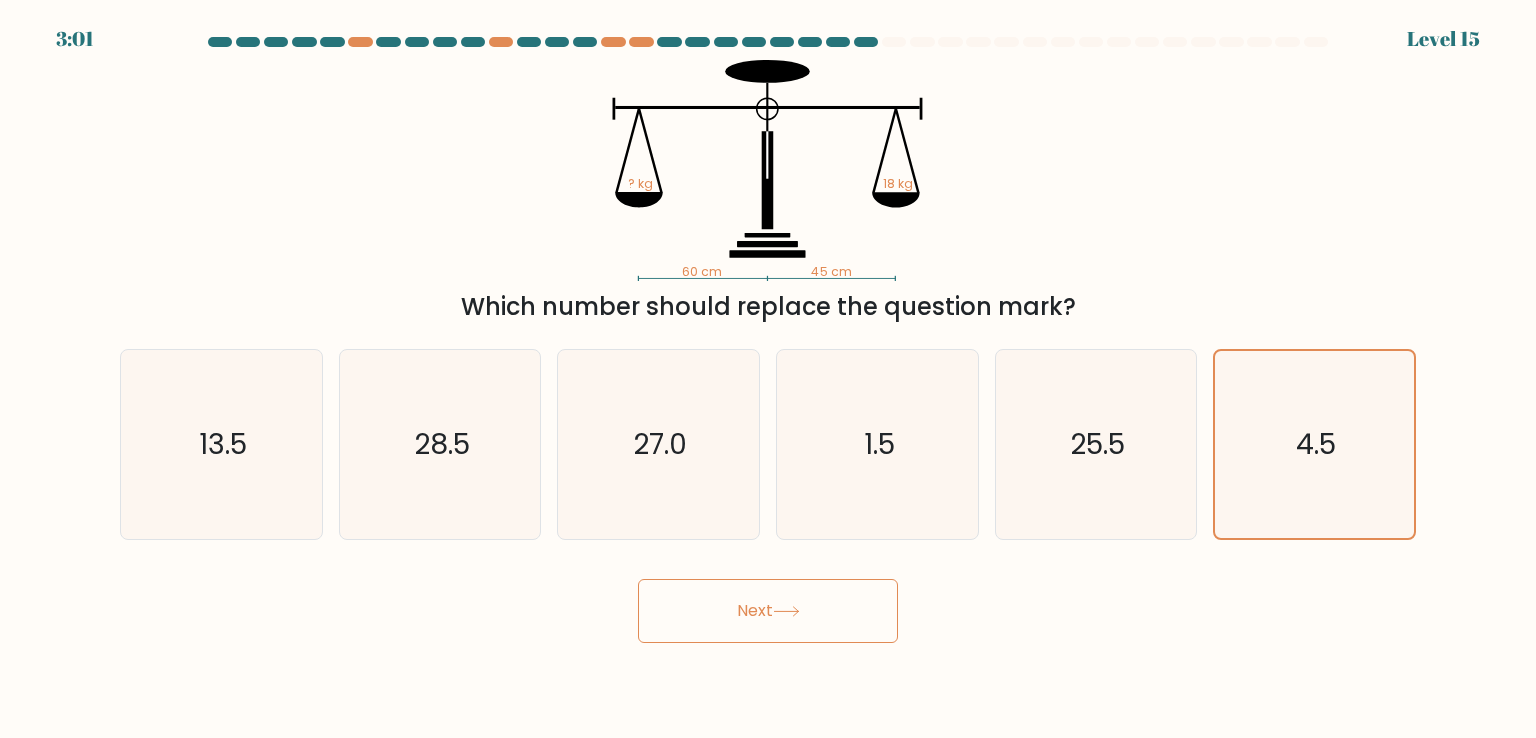 click on "Next" at bounding box center [768, 611] 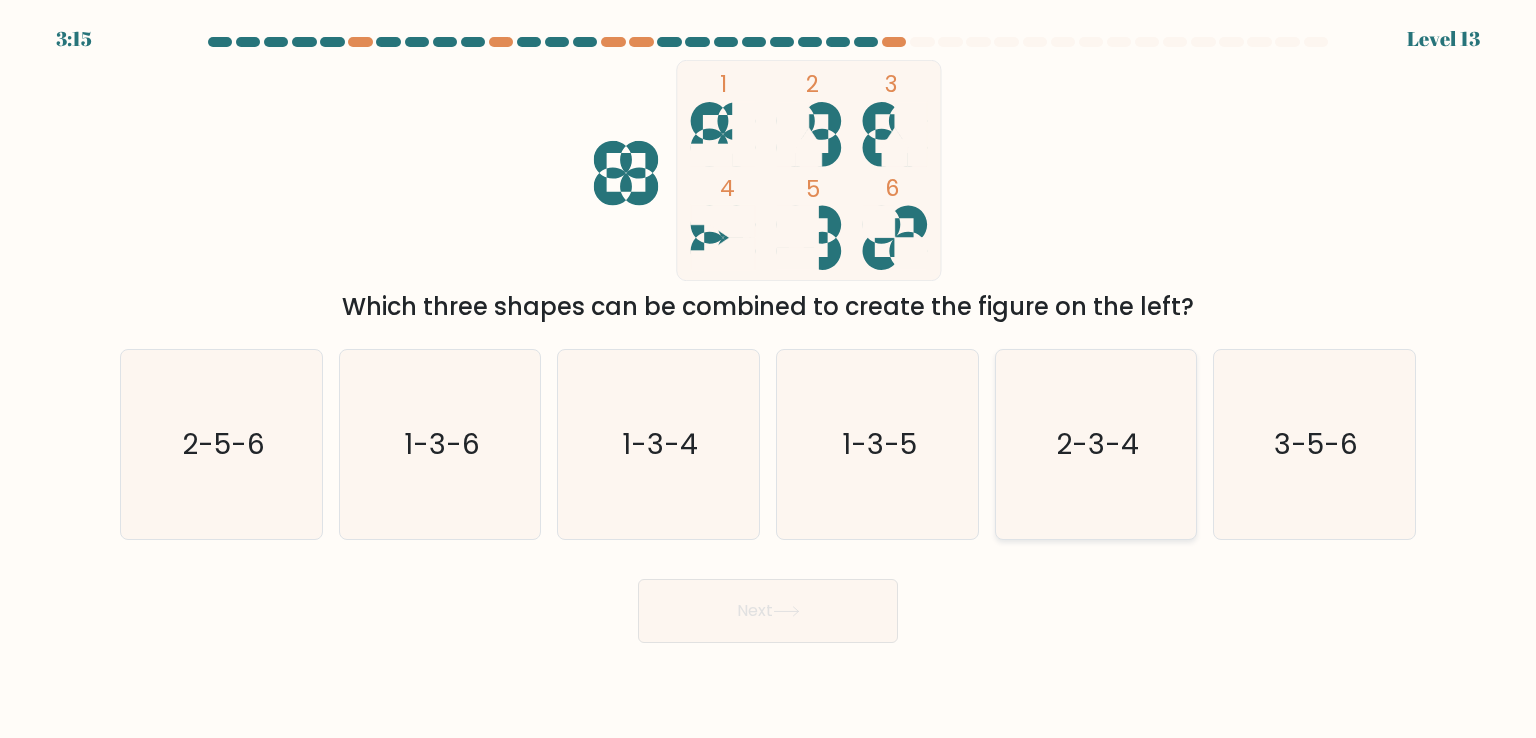 click on "2-3-4" at bounding box center (1096, 444) 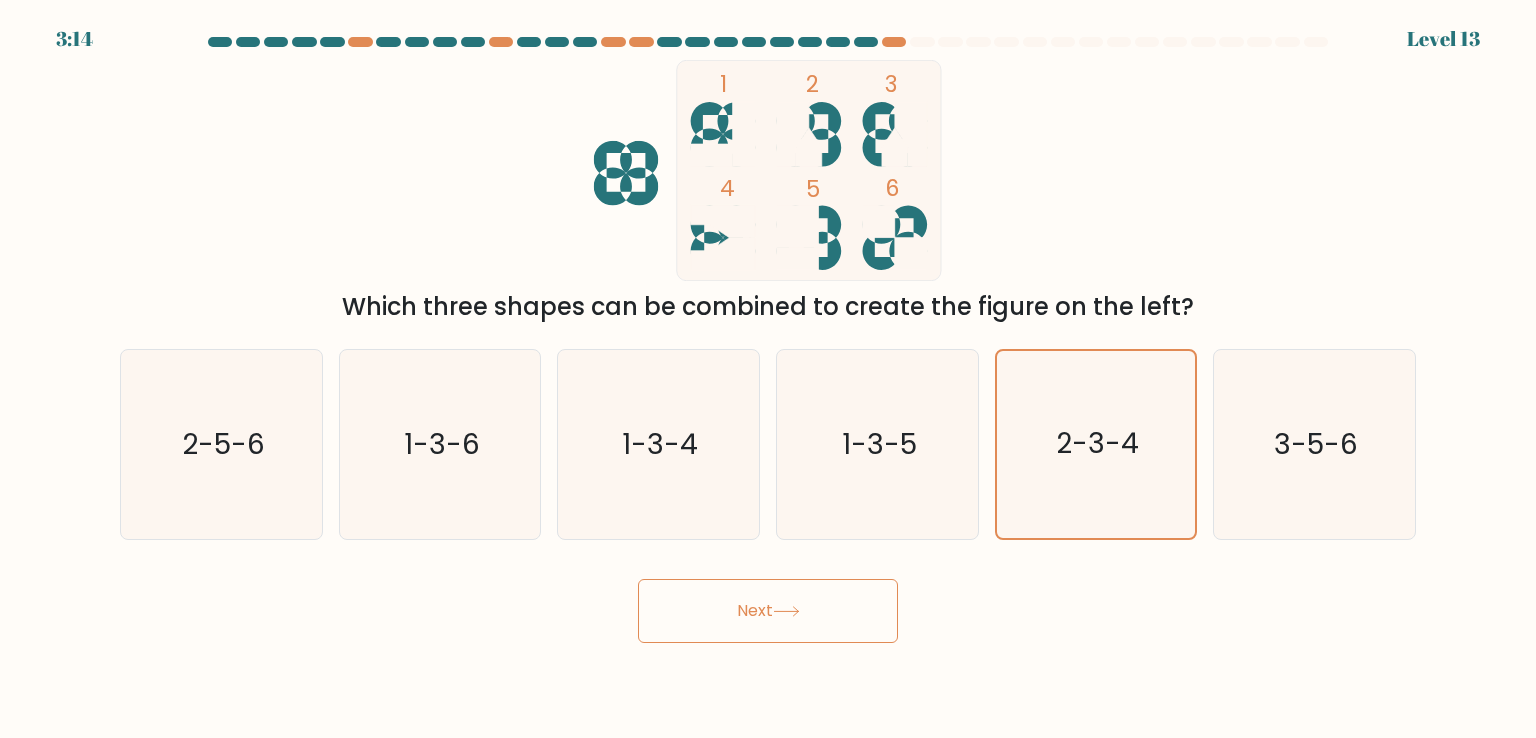 click on "Next" at bounding box center (768, 611) 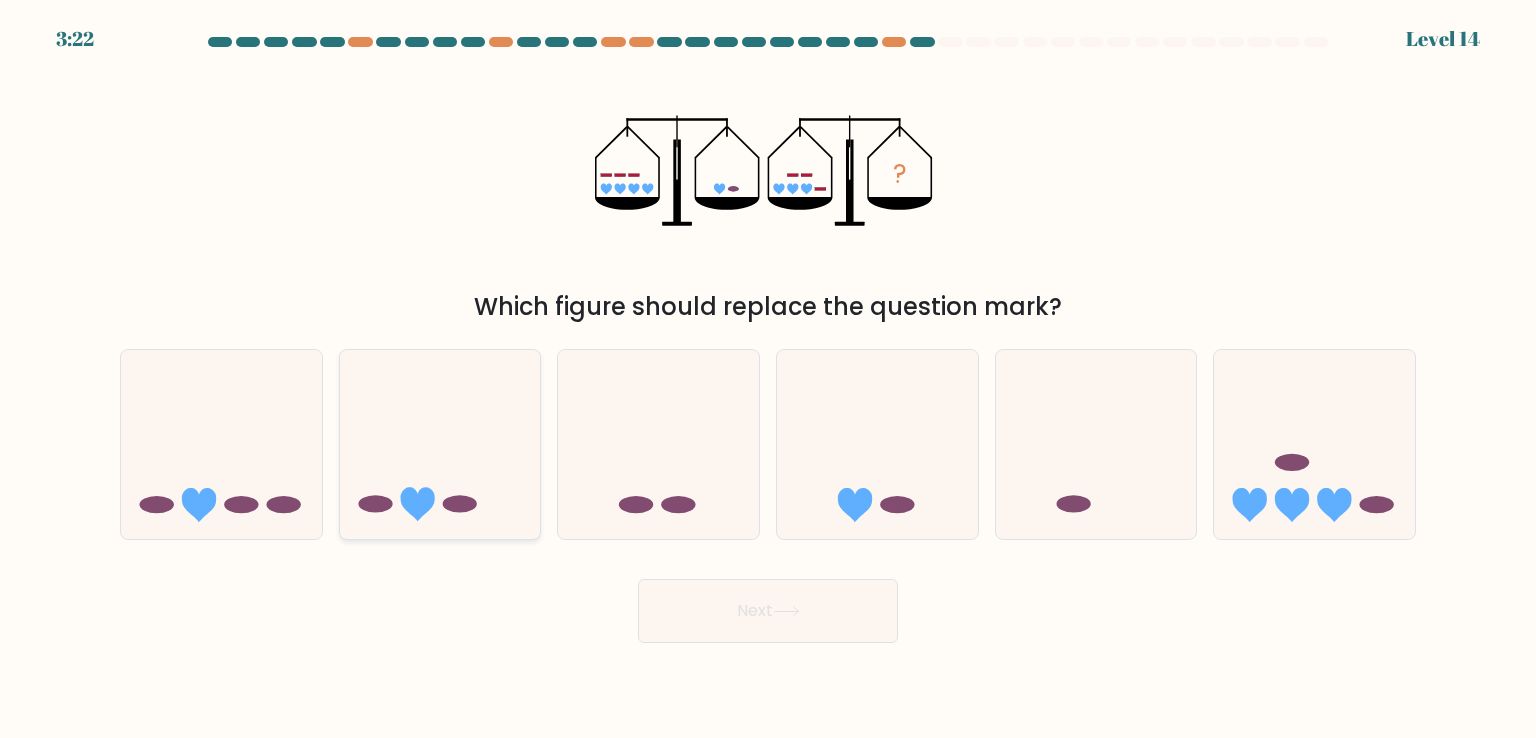 click at bounding box center (440, 444) 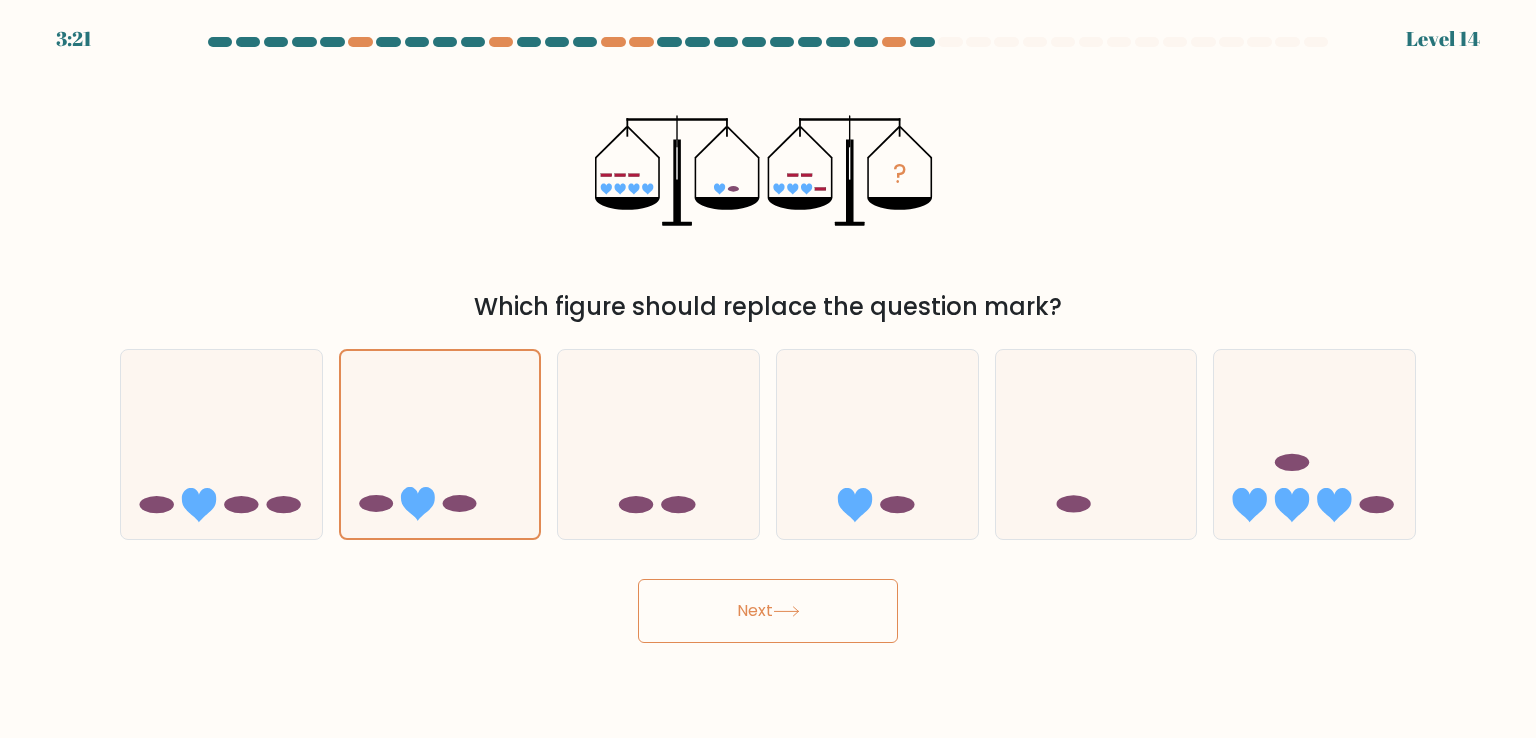 click on "Next" at bounding box center (768, 611) 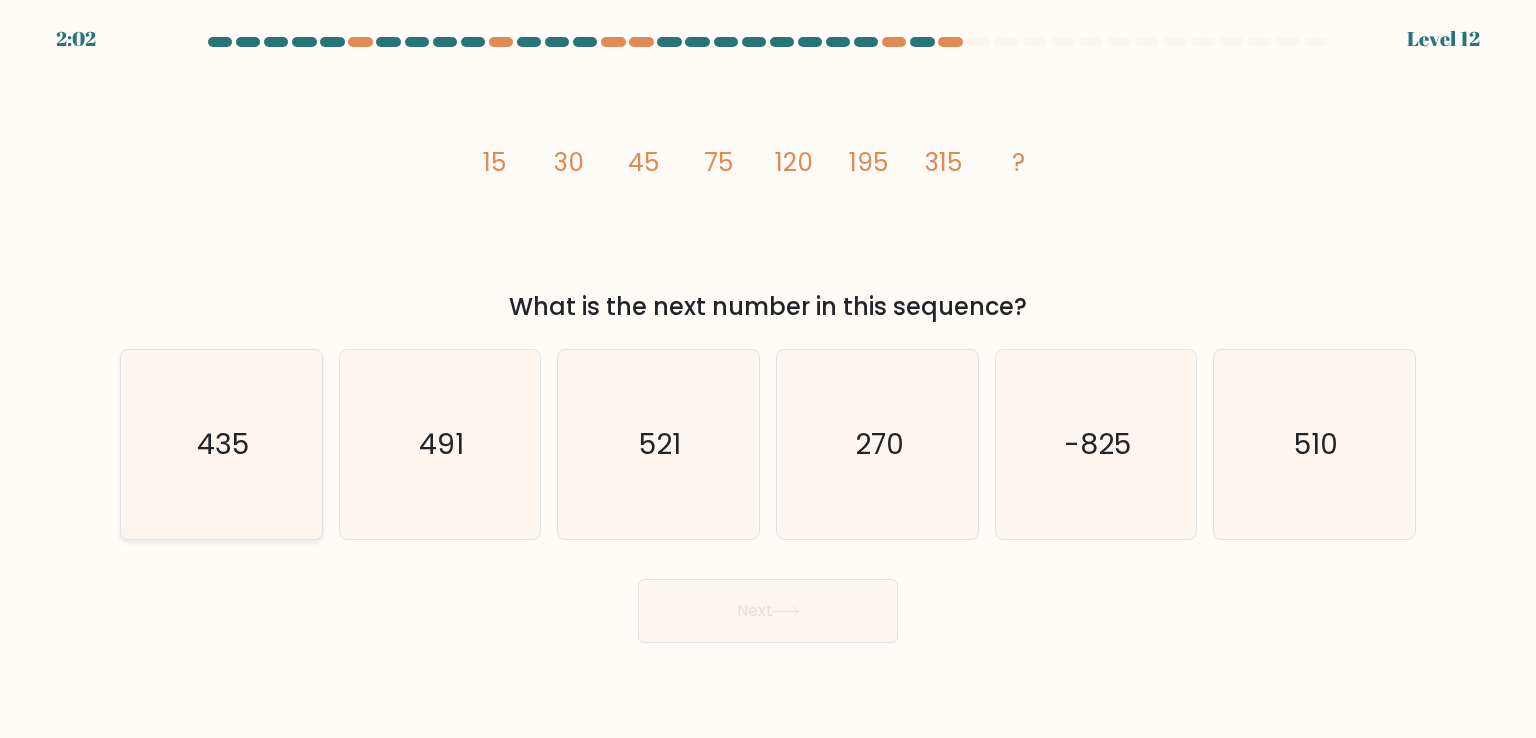 click on "435" at bounding box center (221, 444) 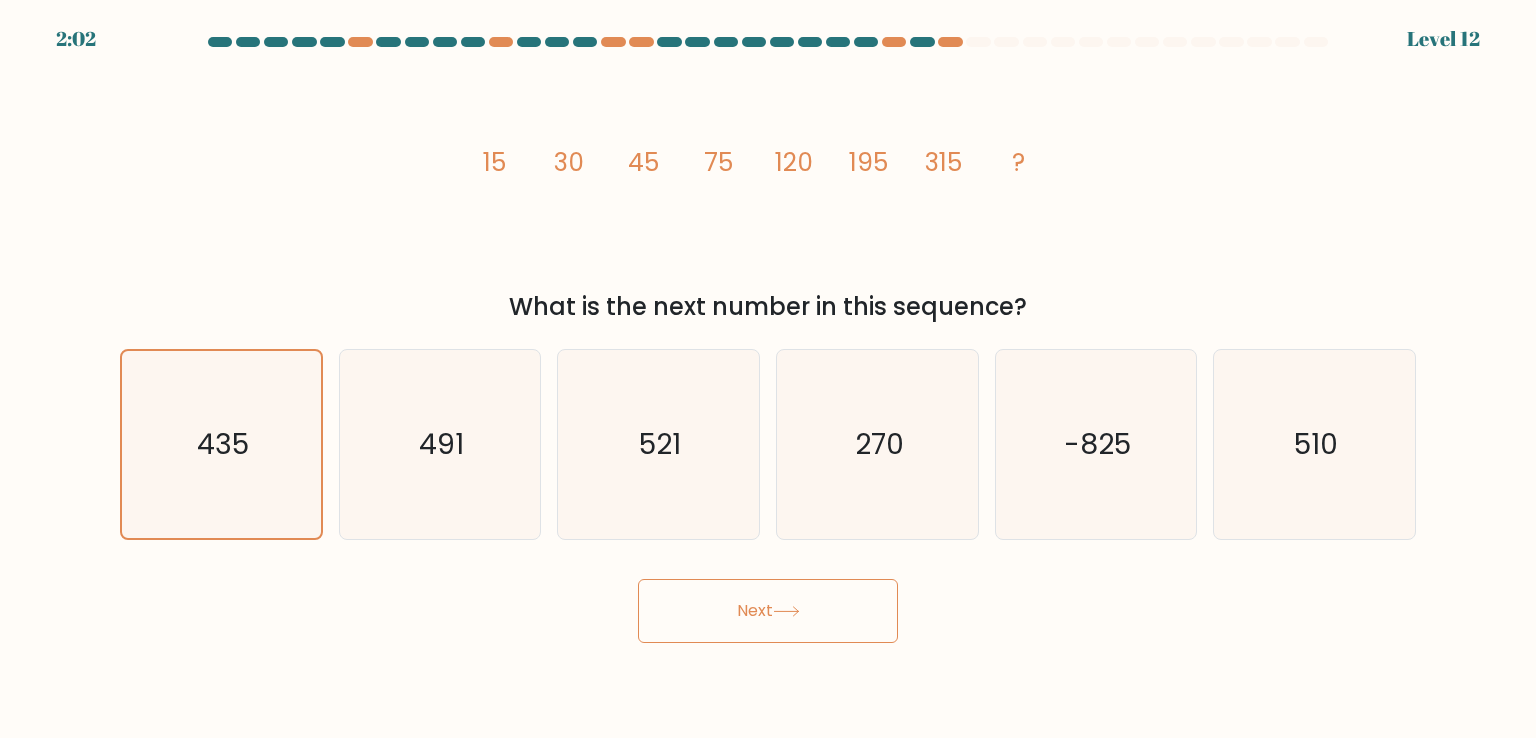 click at bounding box center (786, 611) 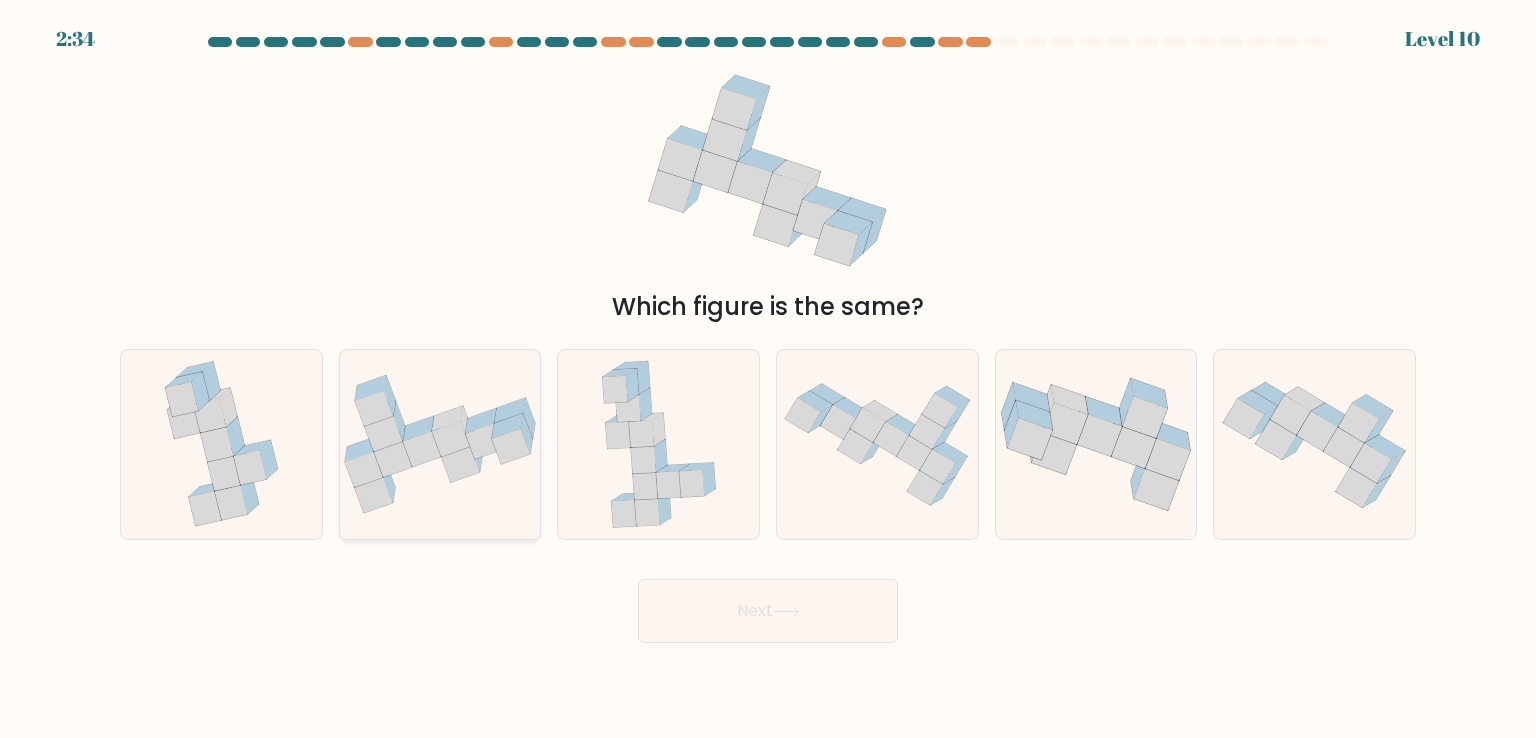 click at bounding box center [418, 428] 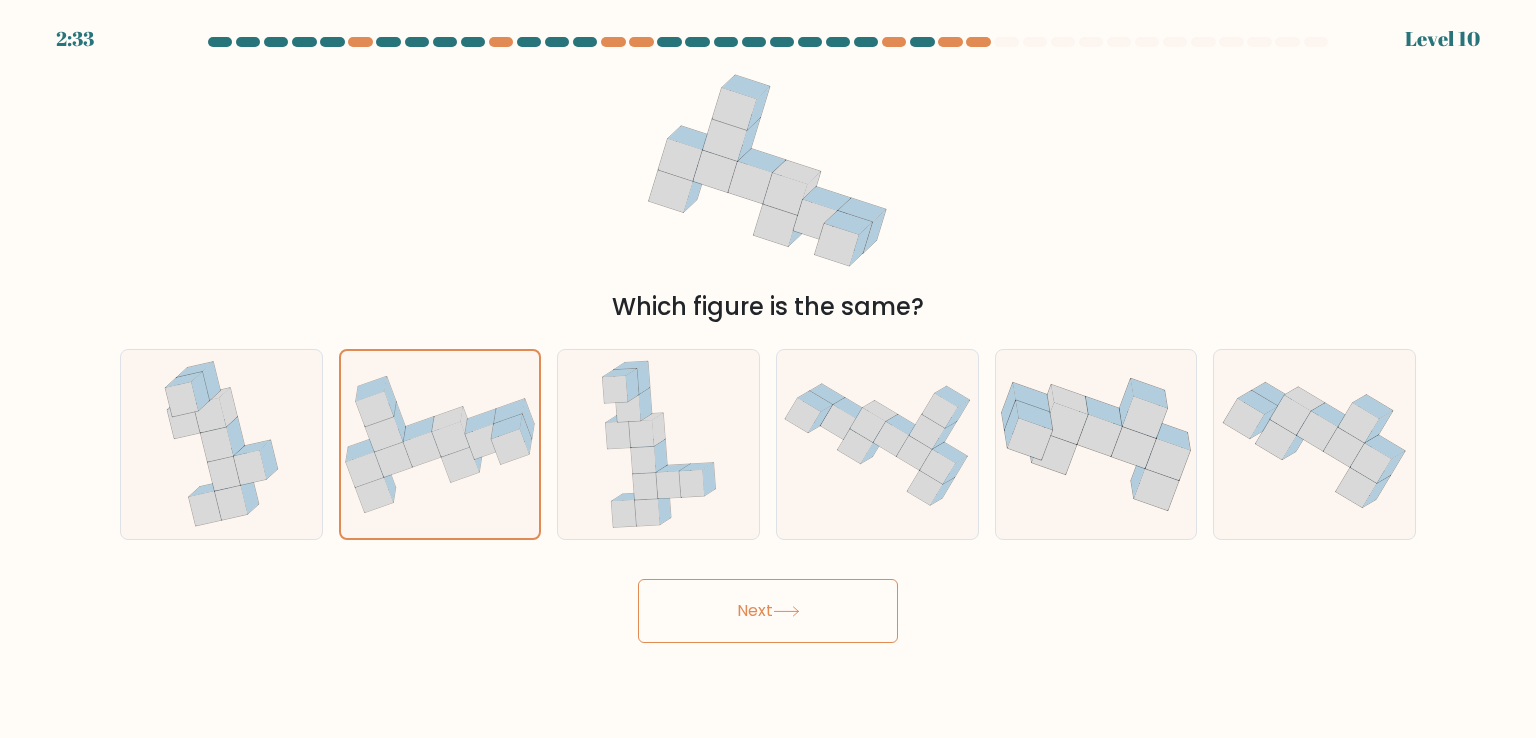 click on "Next" at bounding box center (768, 611) 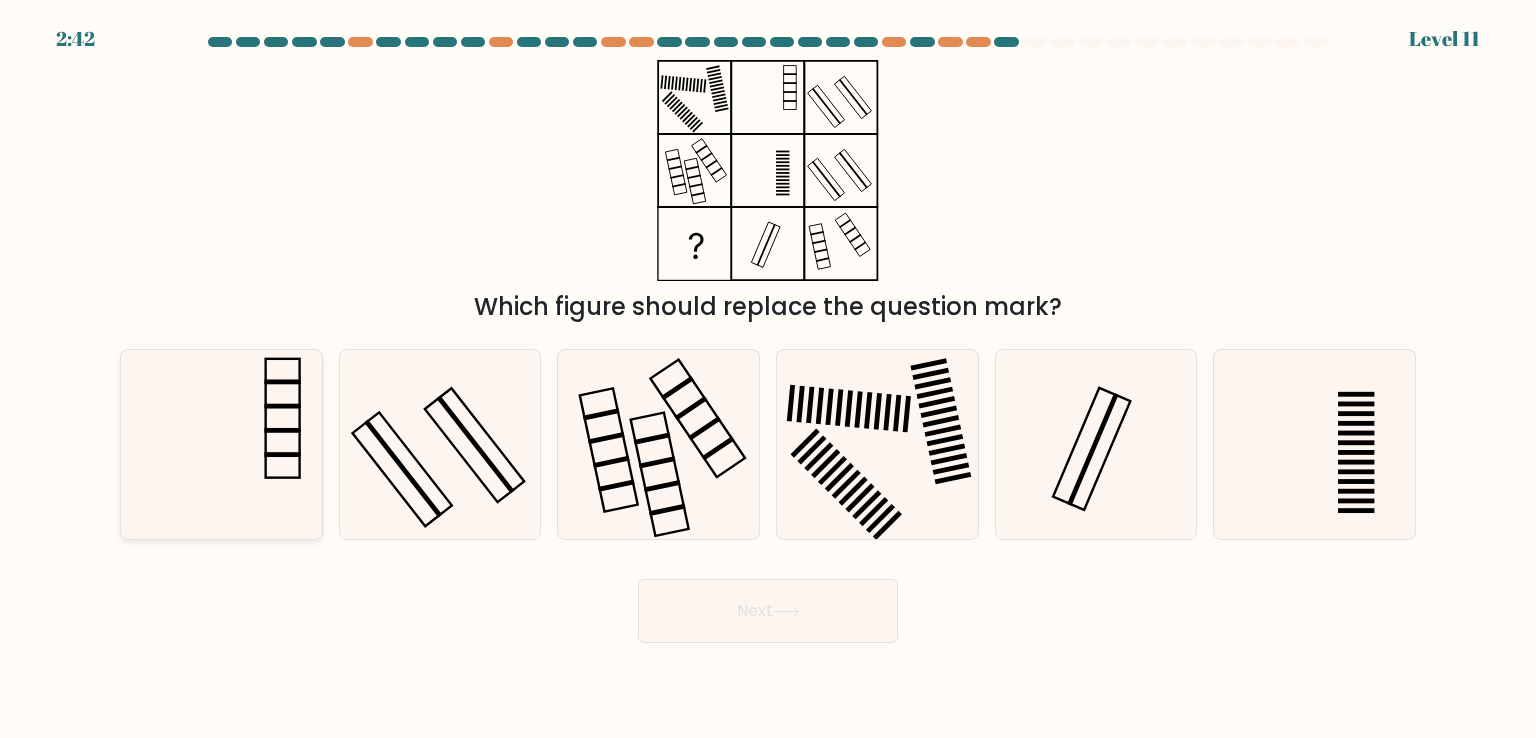 click at bounding box center [221, 444] 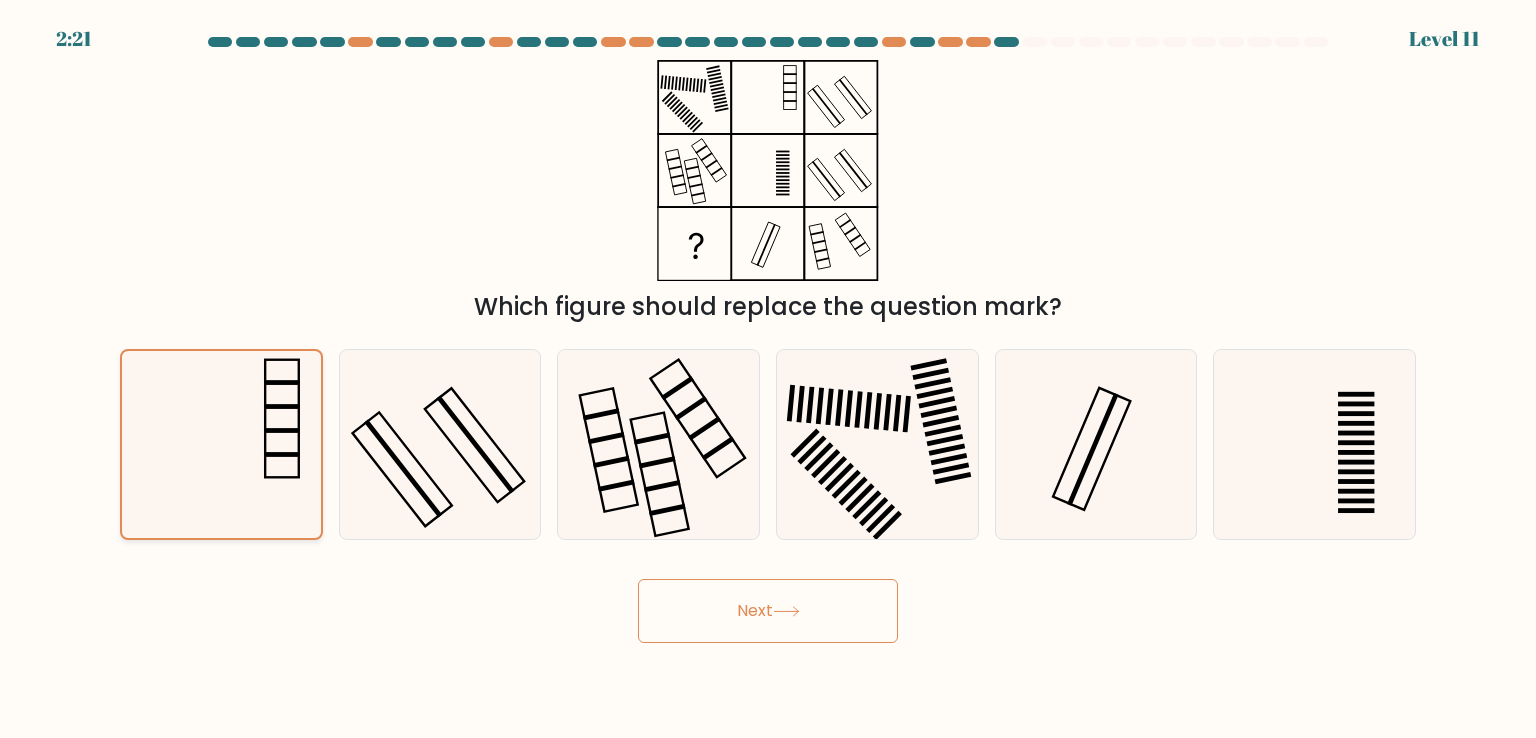 click at bounding box center [221, 444] 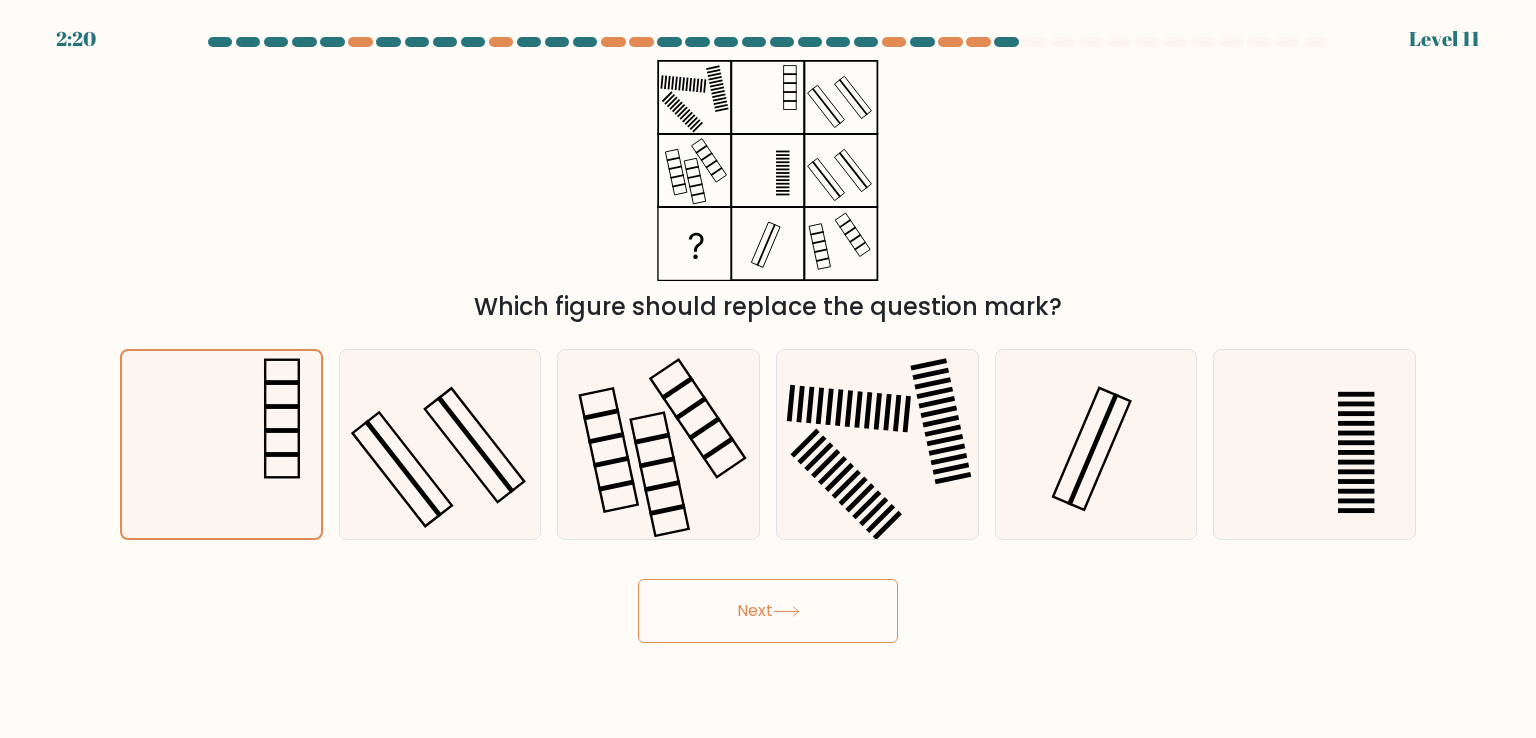 click on "Next" at bounding box center (768, 611) 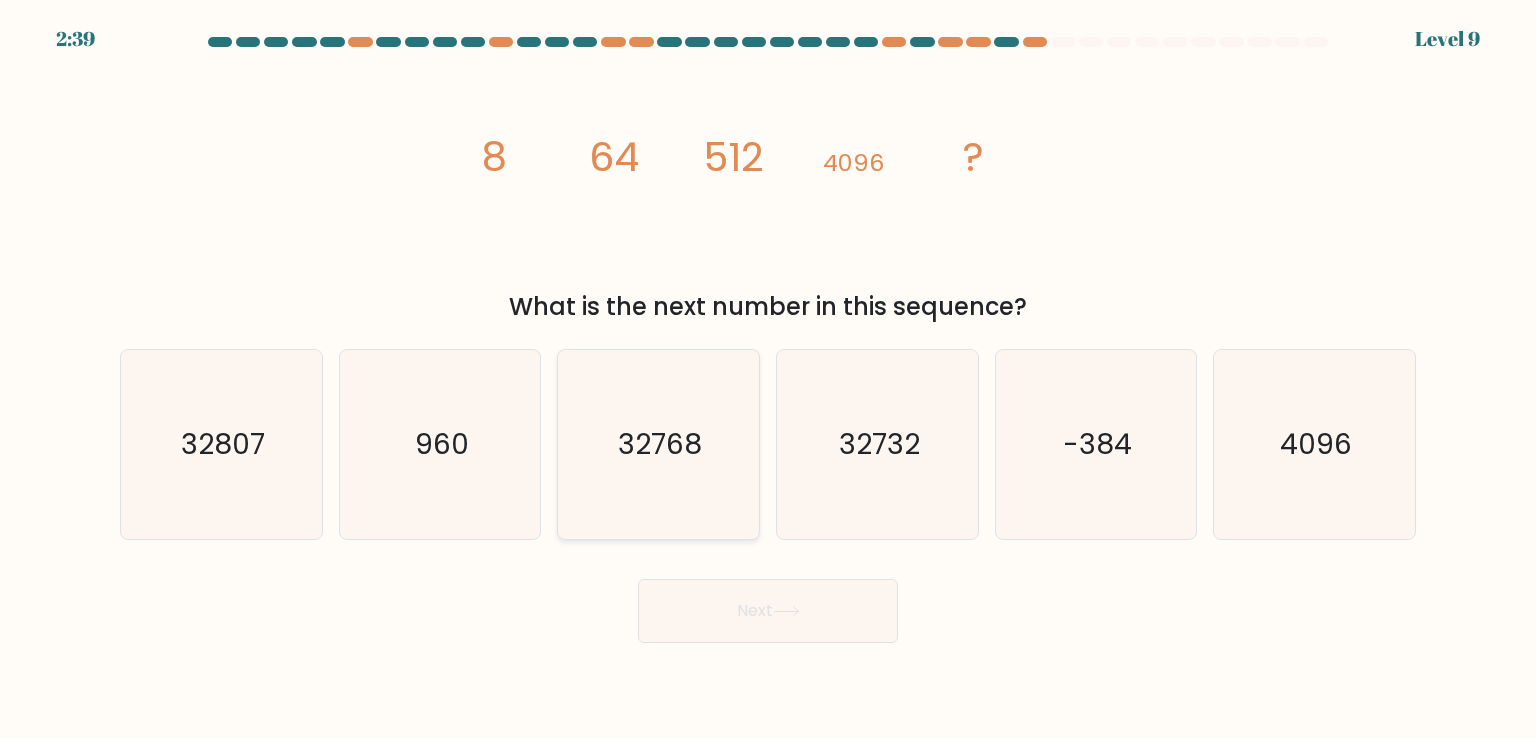 click on "32768" at bounding box center (658, 444) 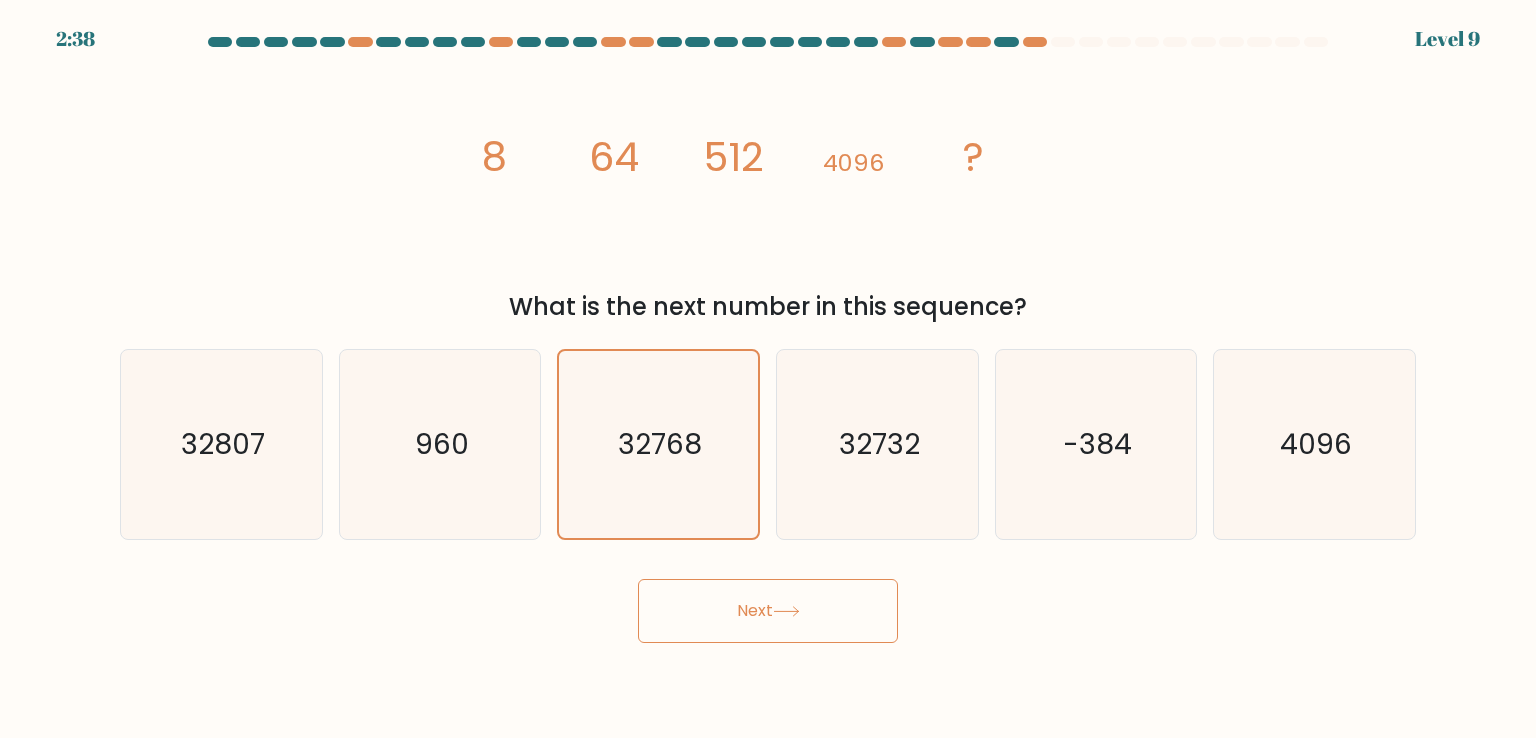 click on "Next" at bounding box center [768, 611] 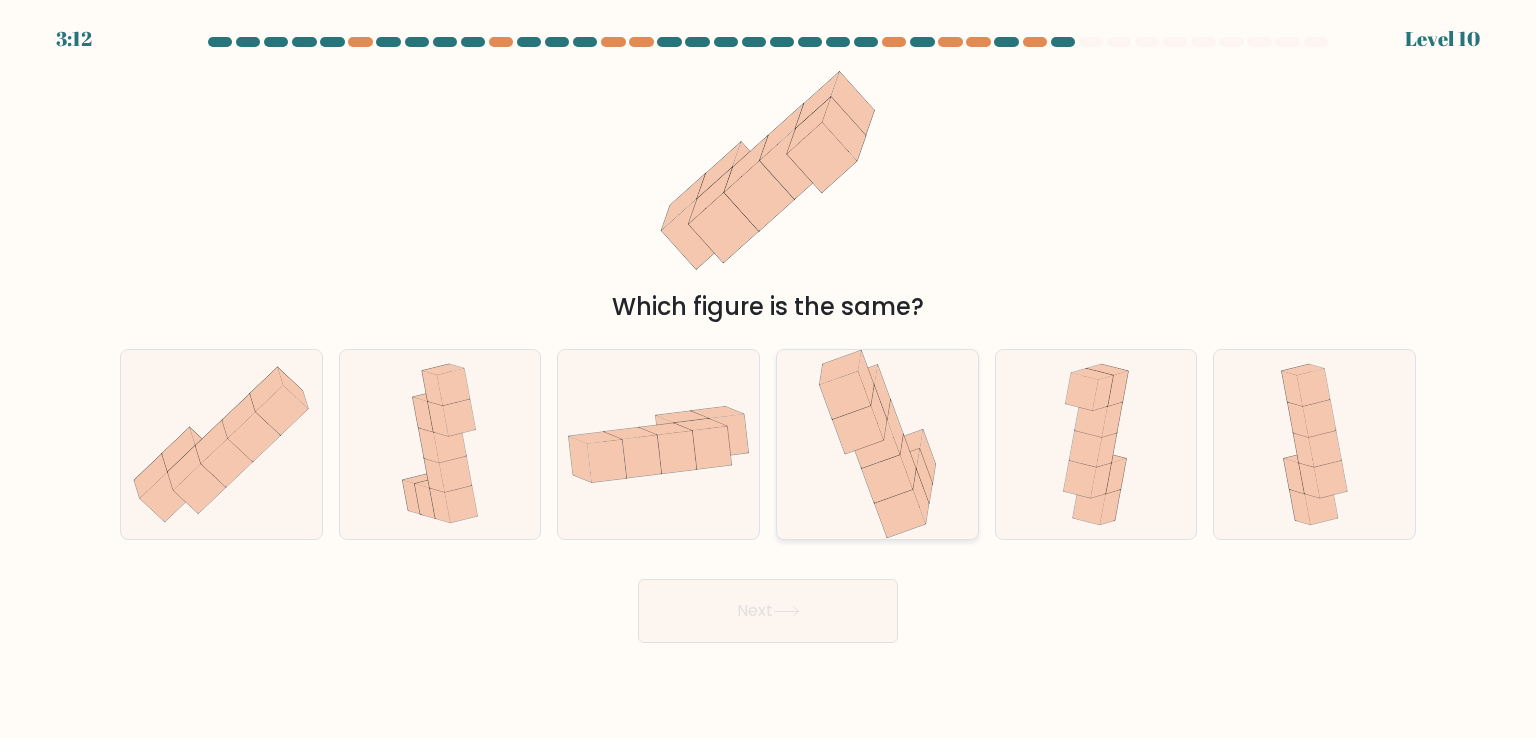 click at bounding box center [874, 445] 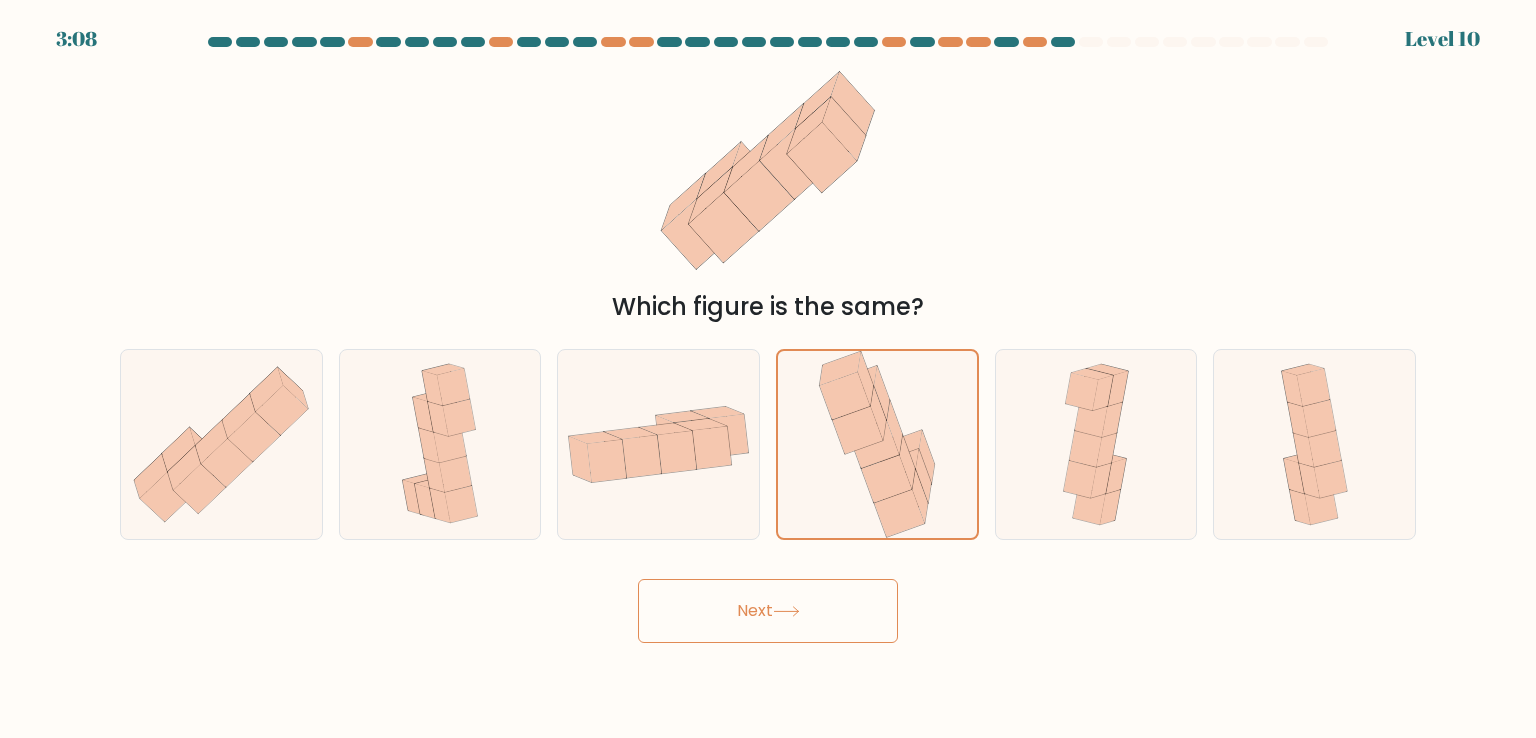 click on "Next" at bounding box center [768, 611] 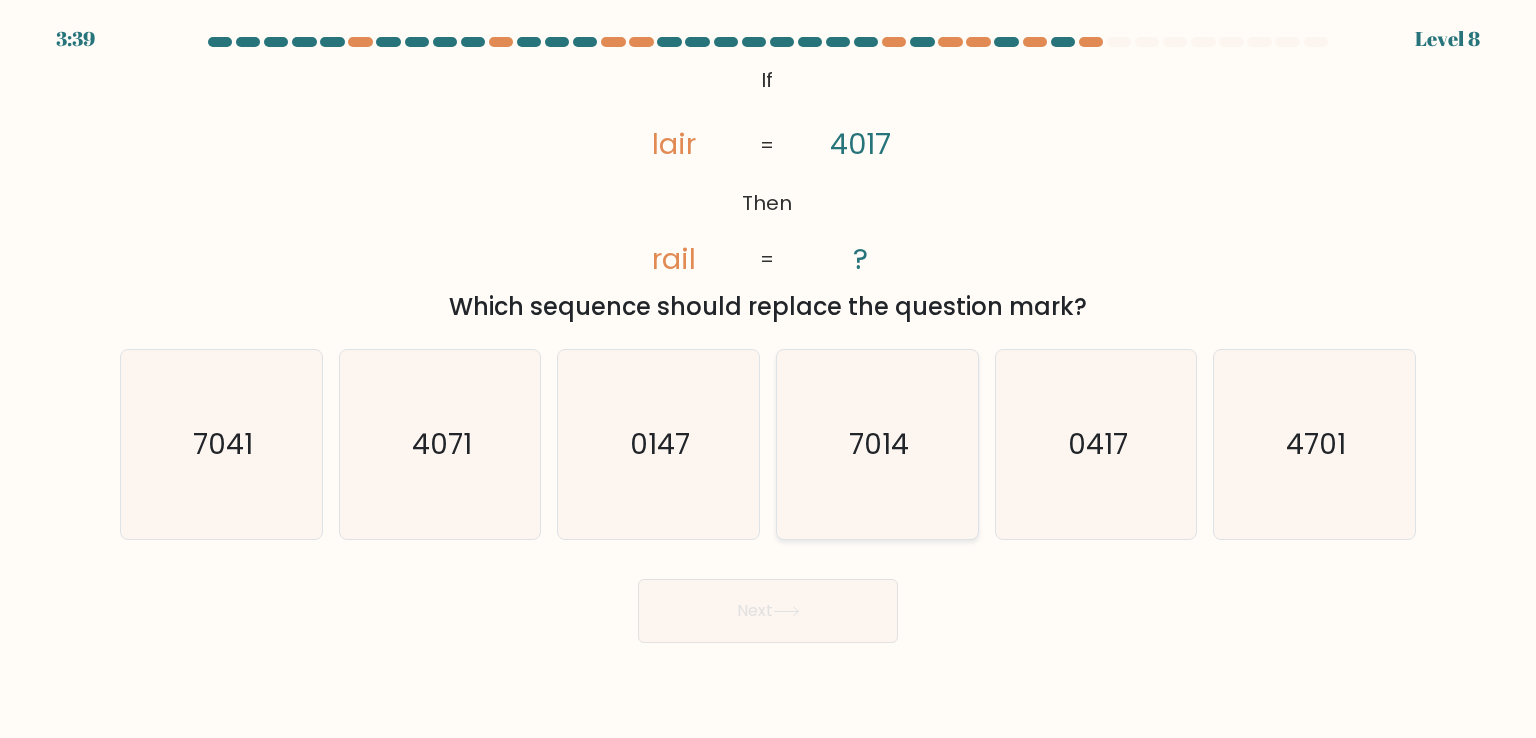 click on "7014" at bounding box center (877, 444) 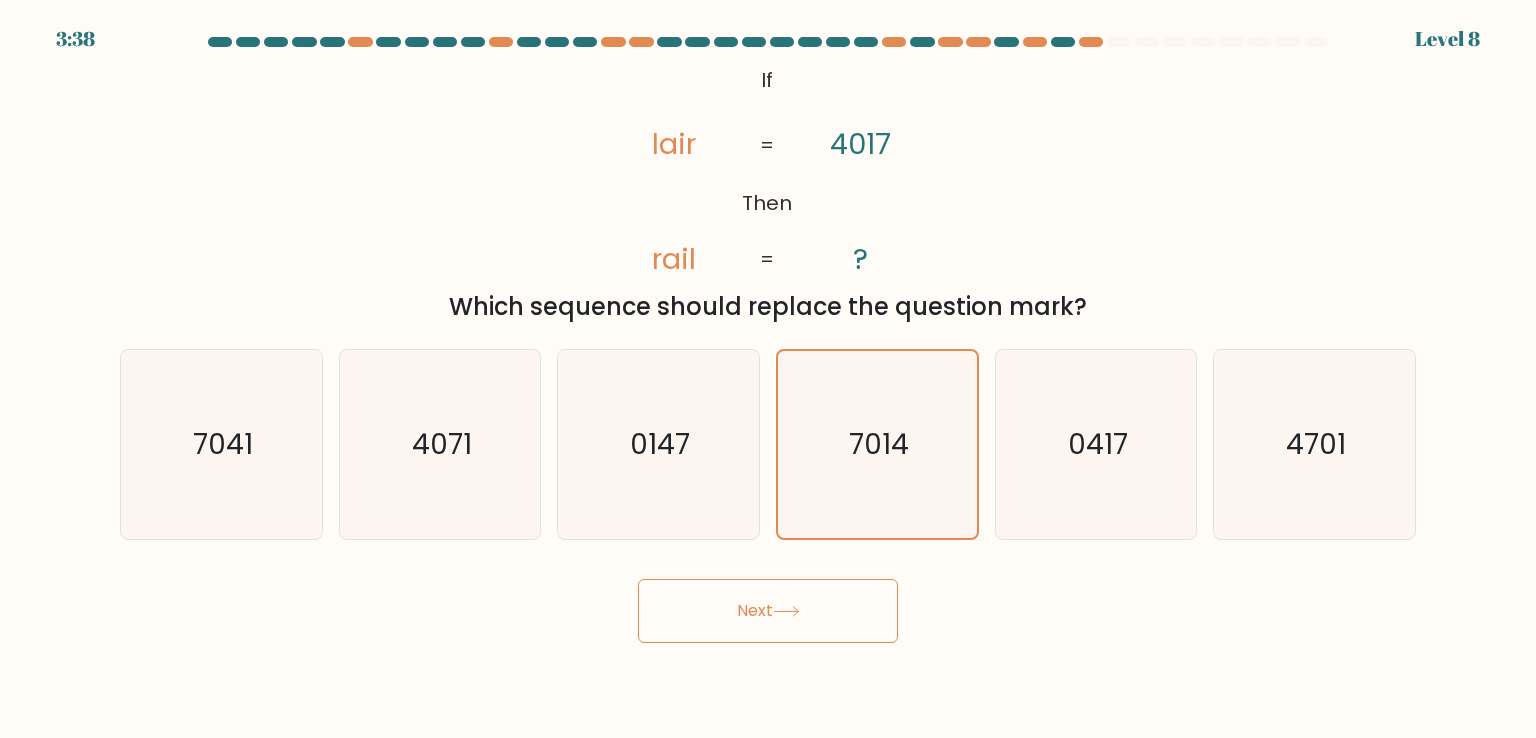 click on "Next" at bounding box center [768, 611] 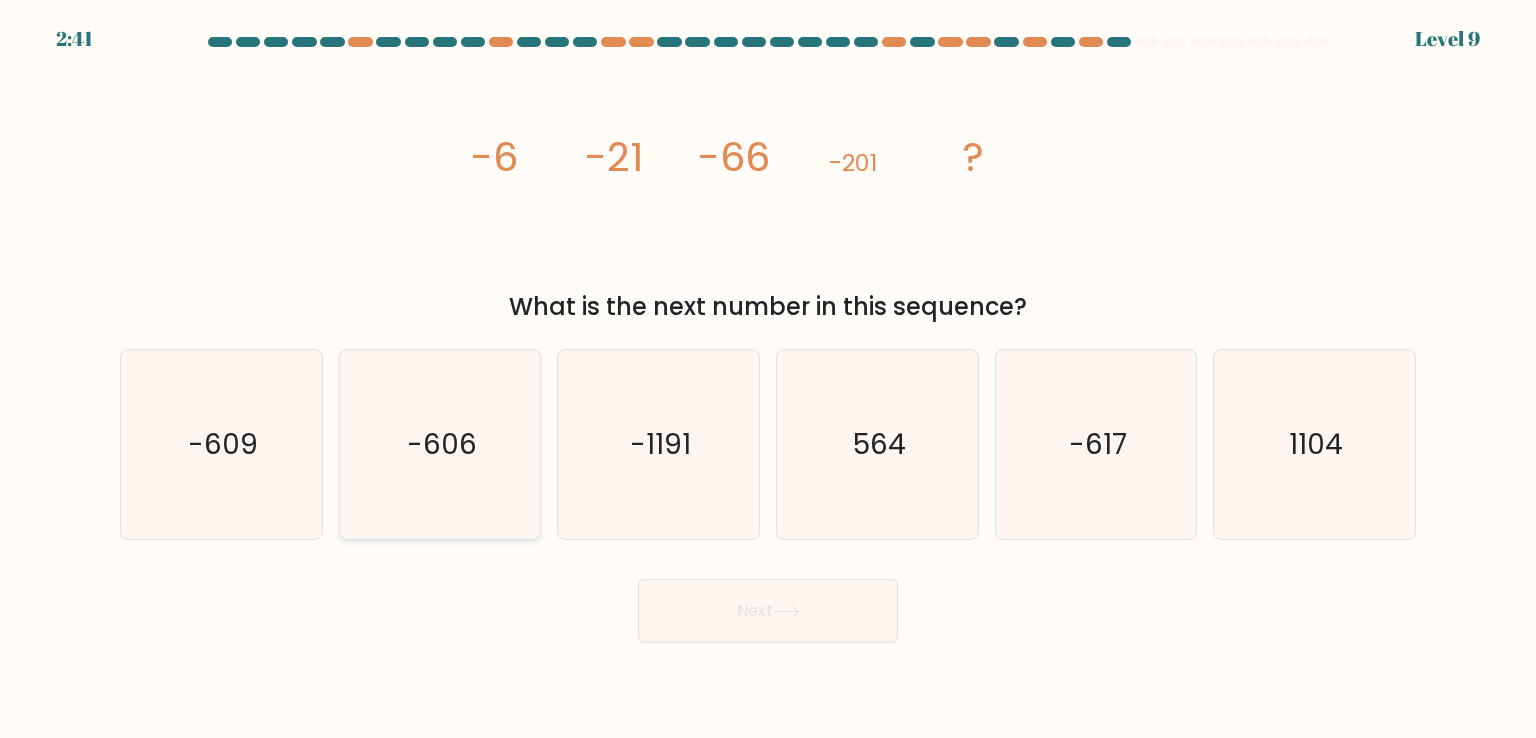 click on "-606" at bounding box center (440, 444) 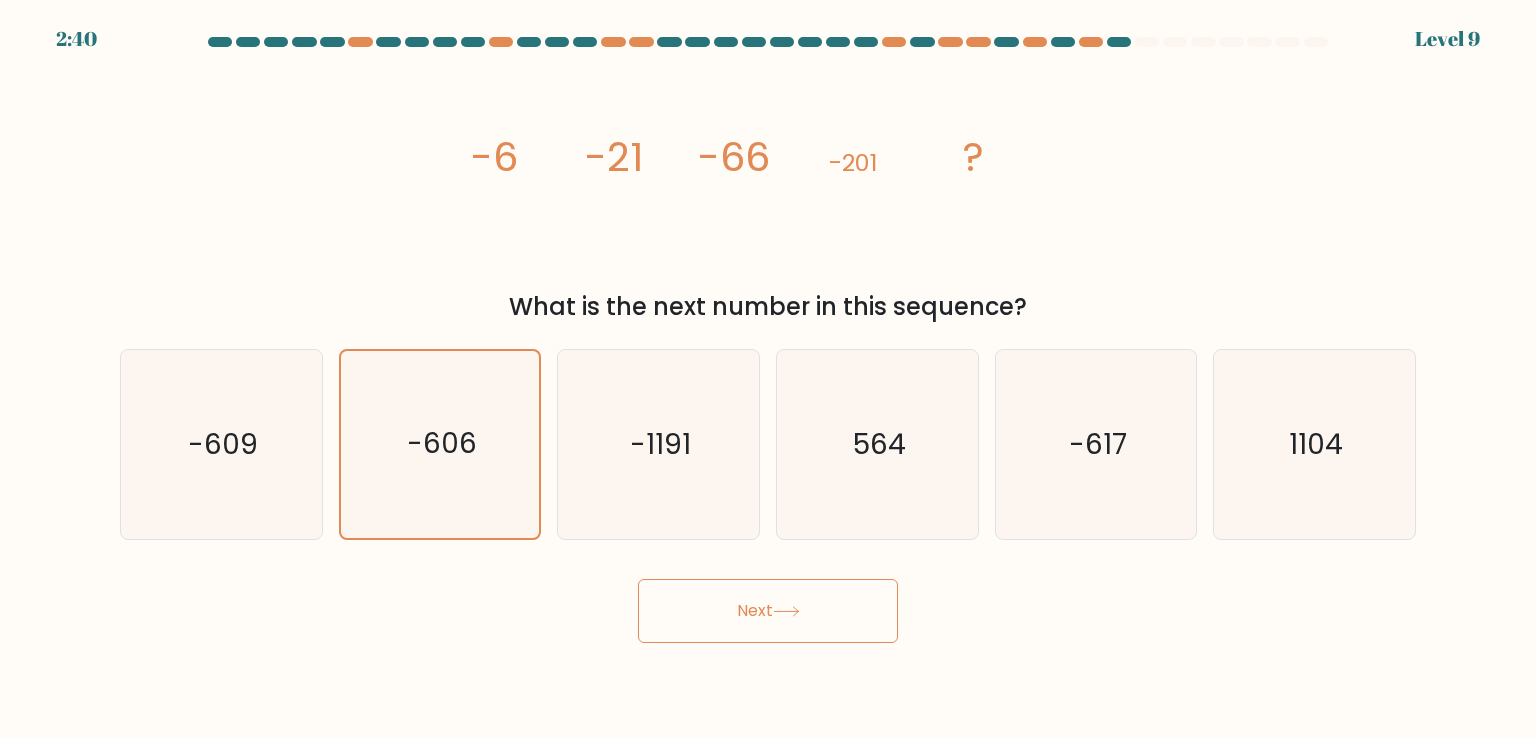 click on "Next" at bounding box center [768, 611] 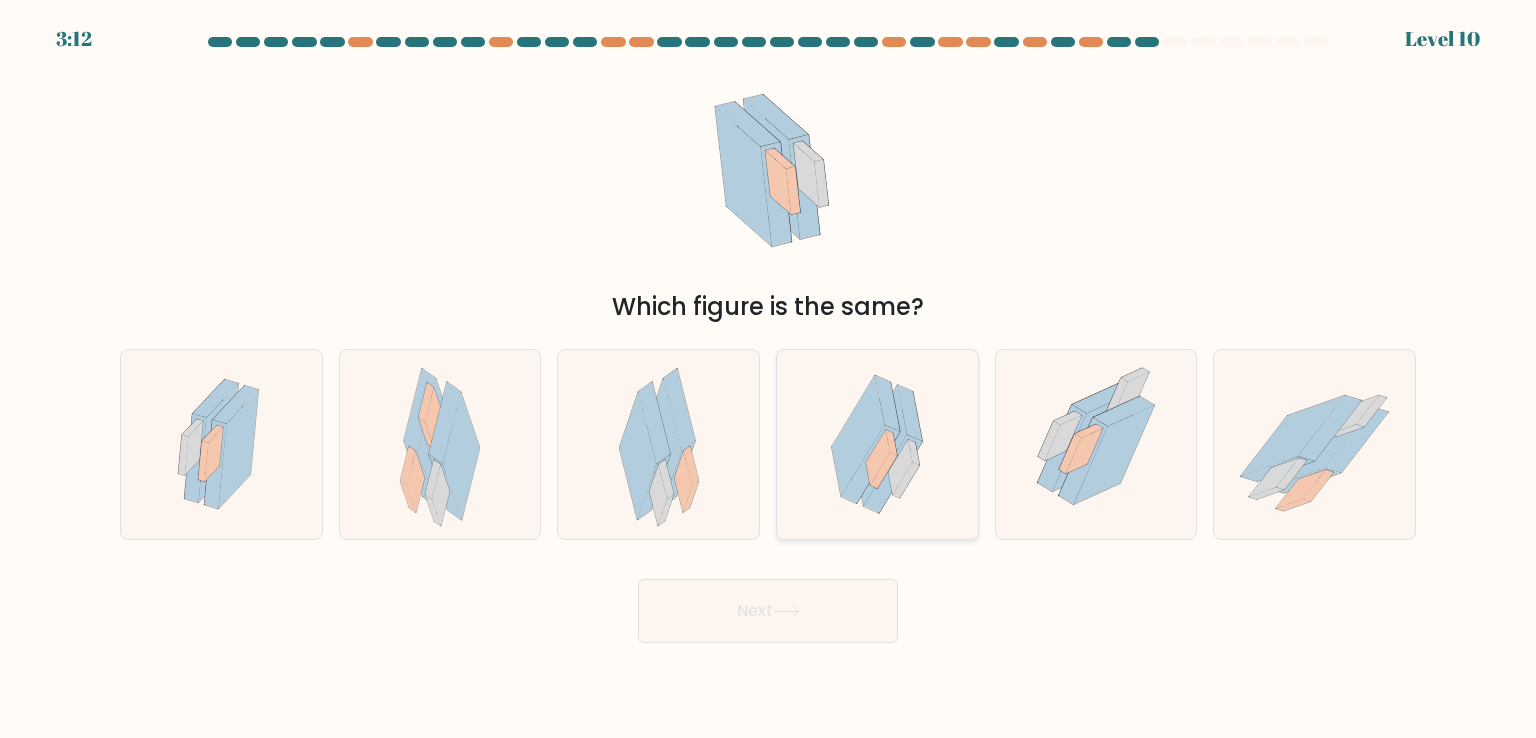 click at bounding box center (884, 471) 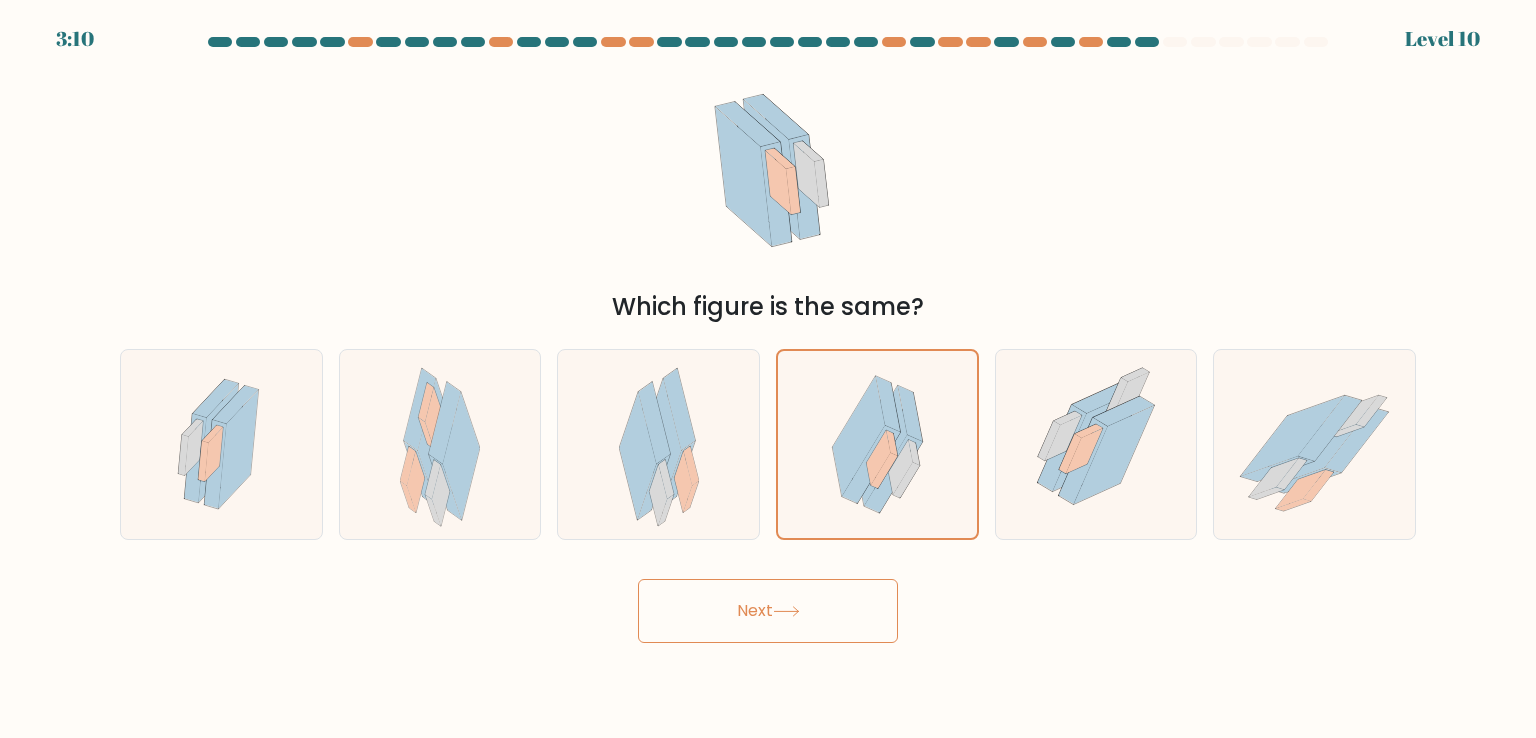 click at bounding box center (786, 611) 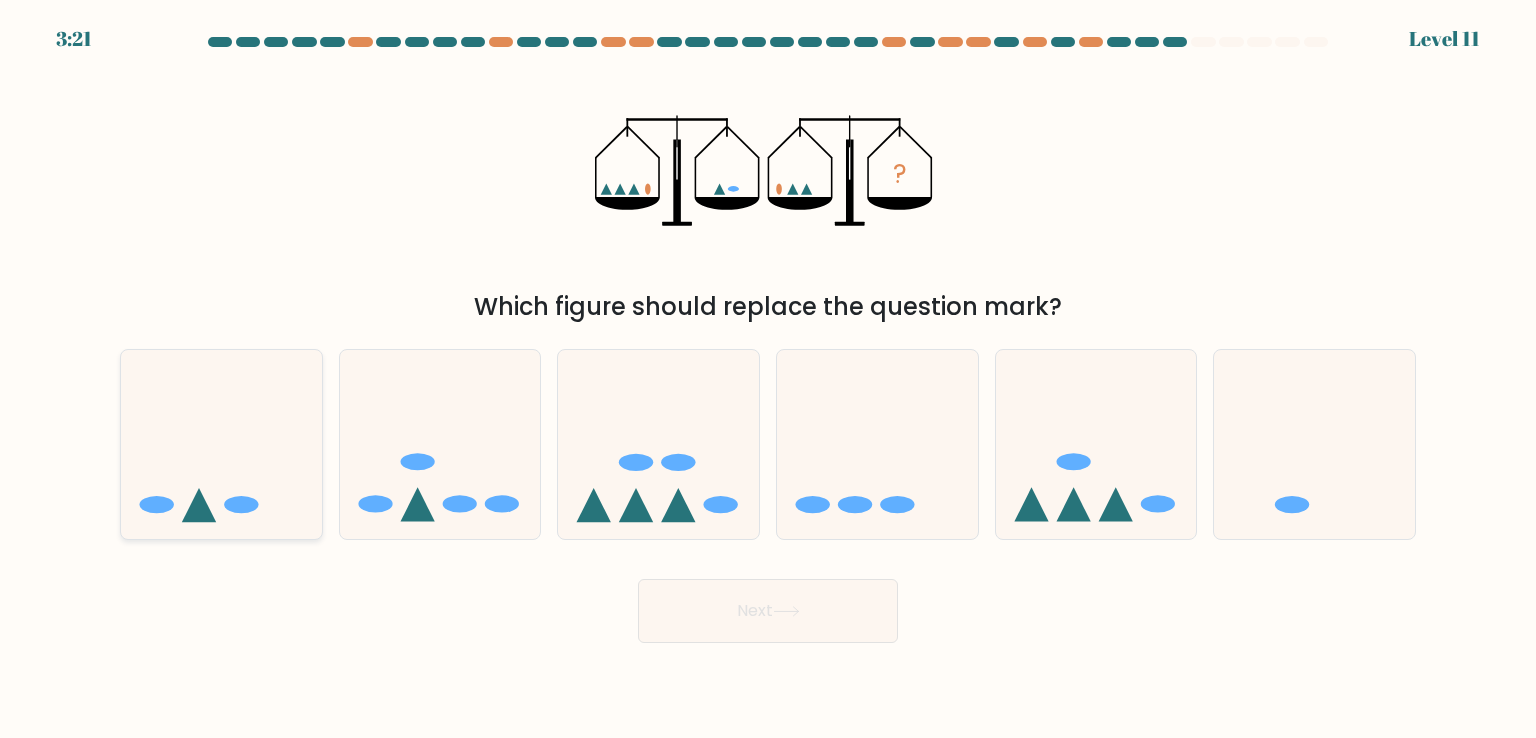 click at bounding box center [221, 444] 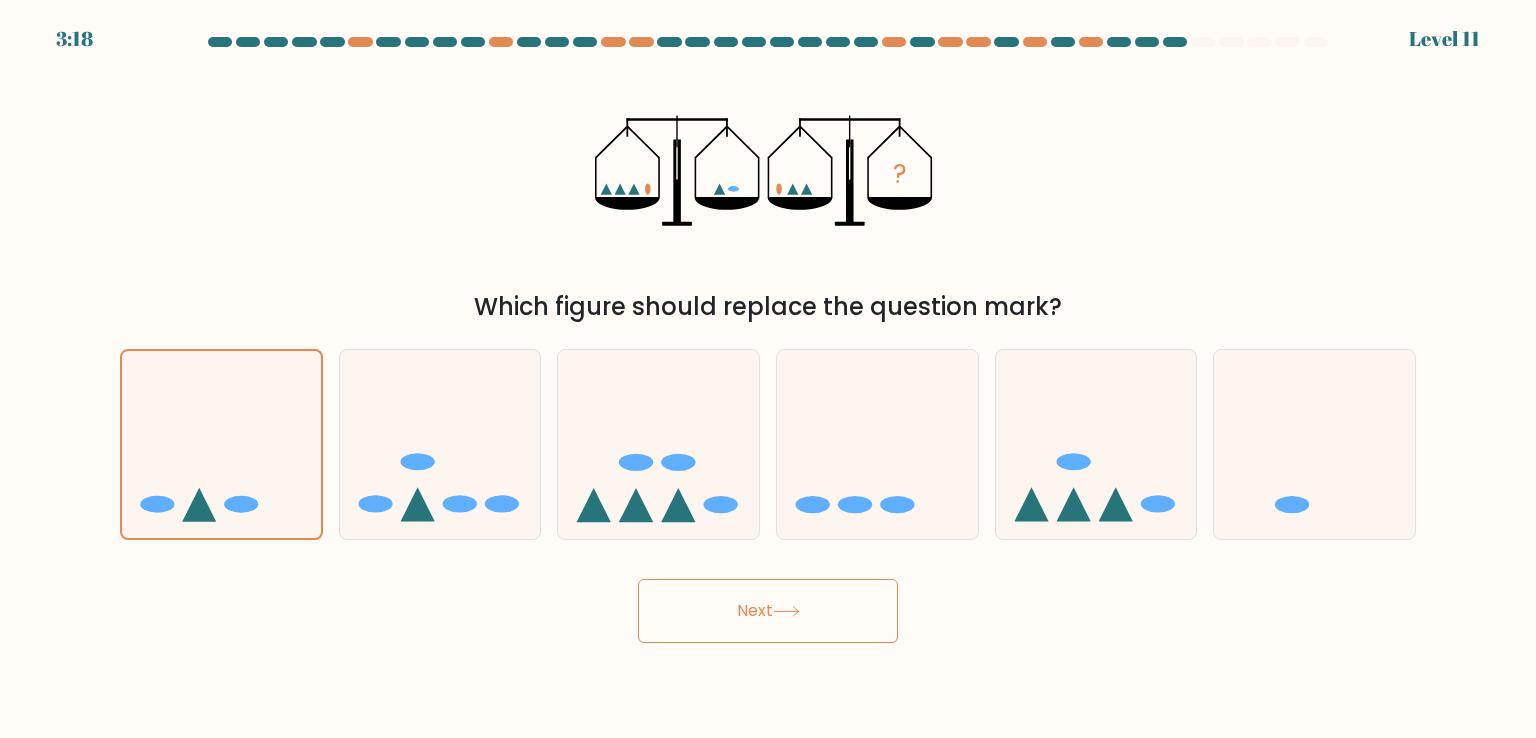 click at bounding box center [786, 611] 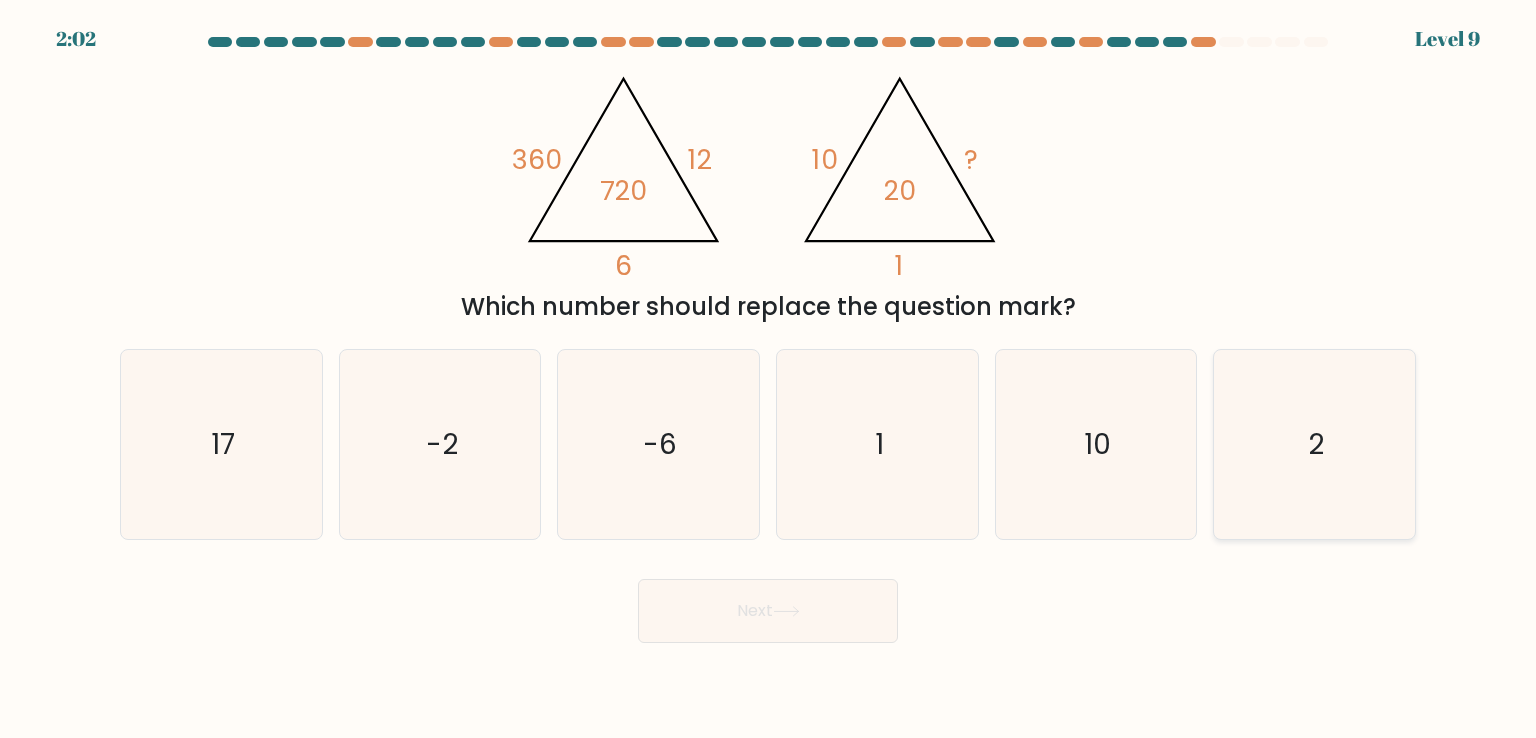 click on "2" at bounding box center (1314, 444) 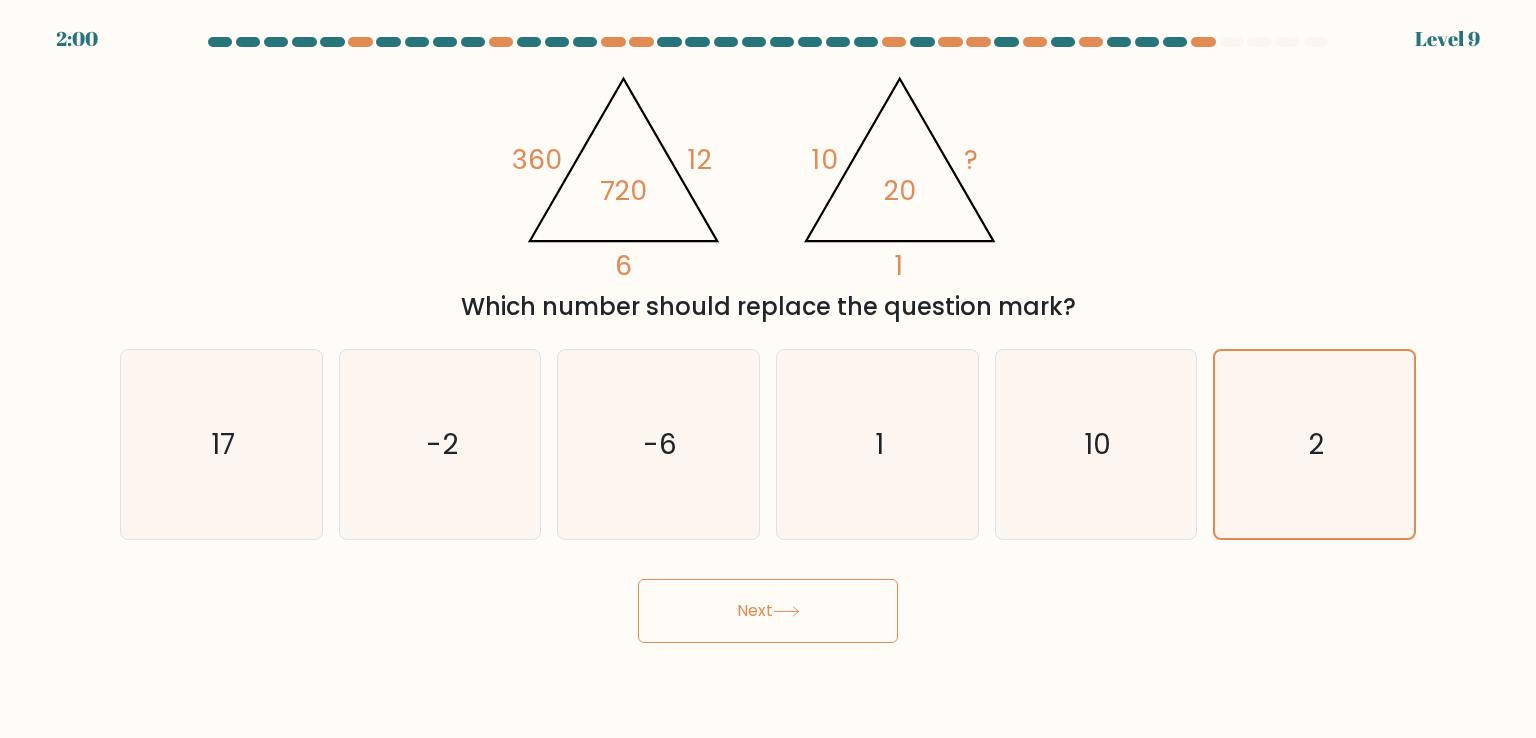 click on "Next" at bounding box center [768, 611] 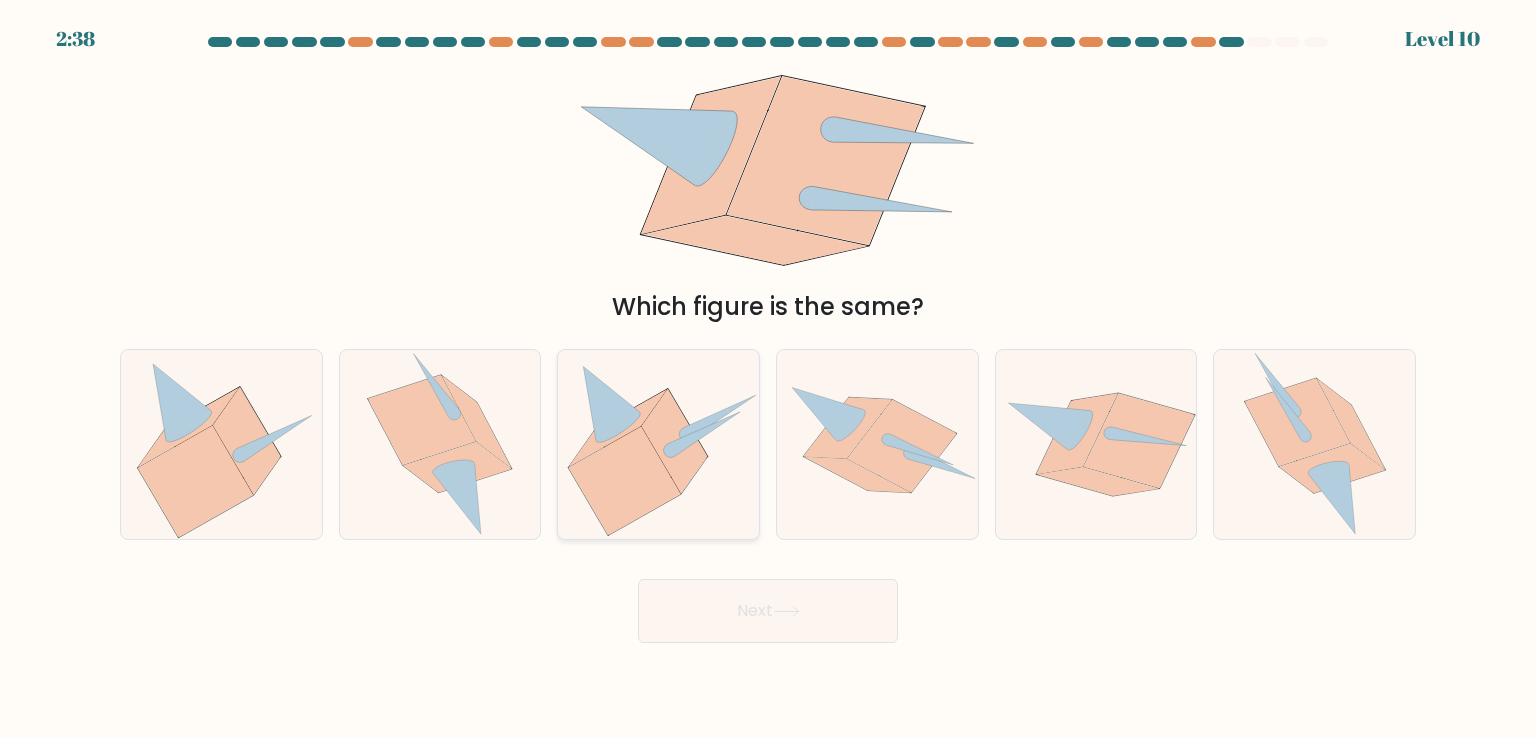 click at bounding box center [658, 444] 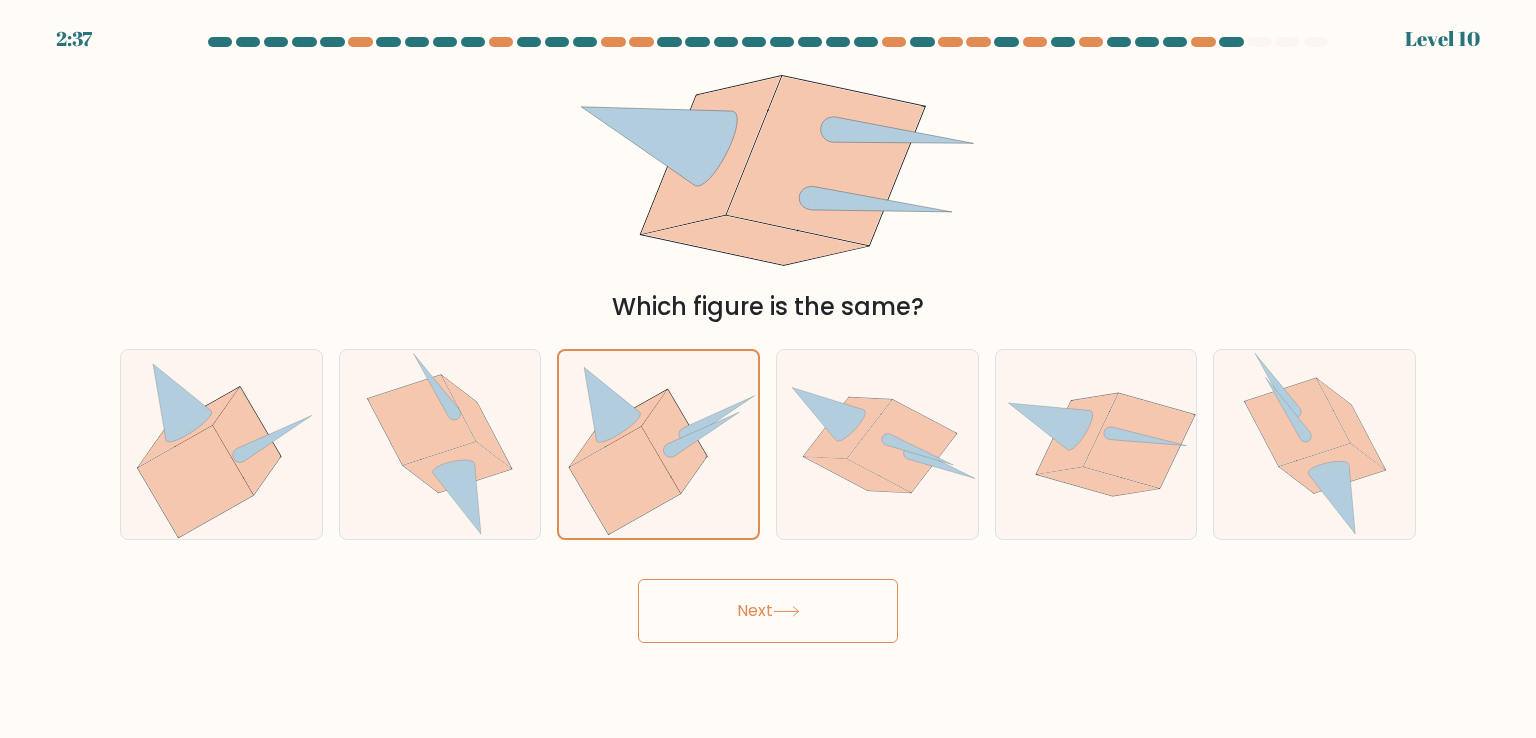 click on "Next" at bounding box center (768, 611) 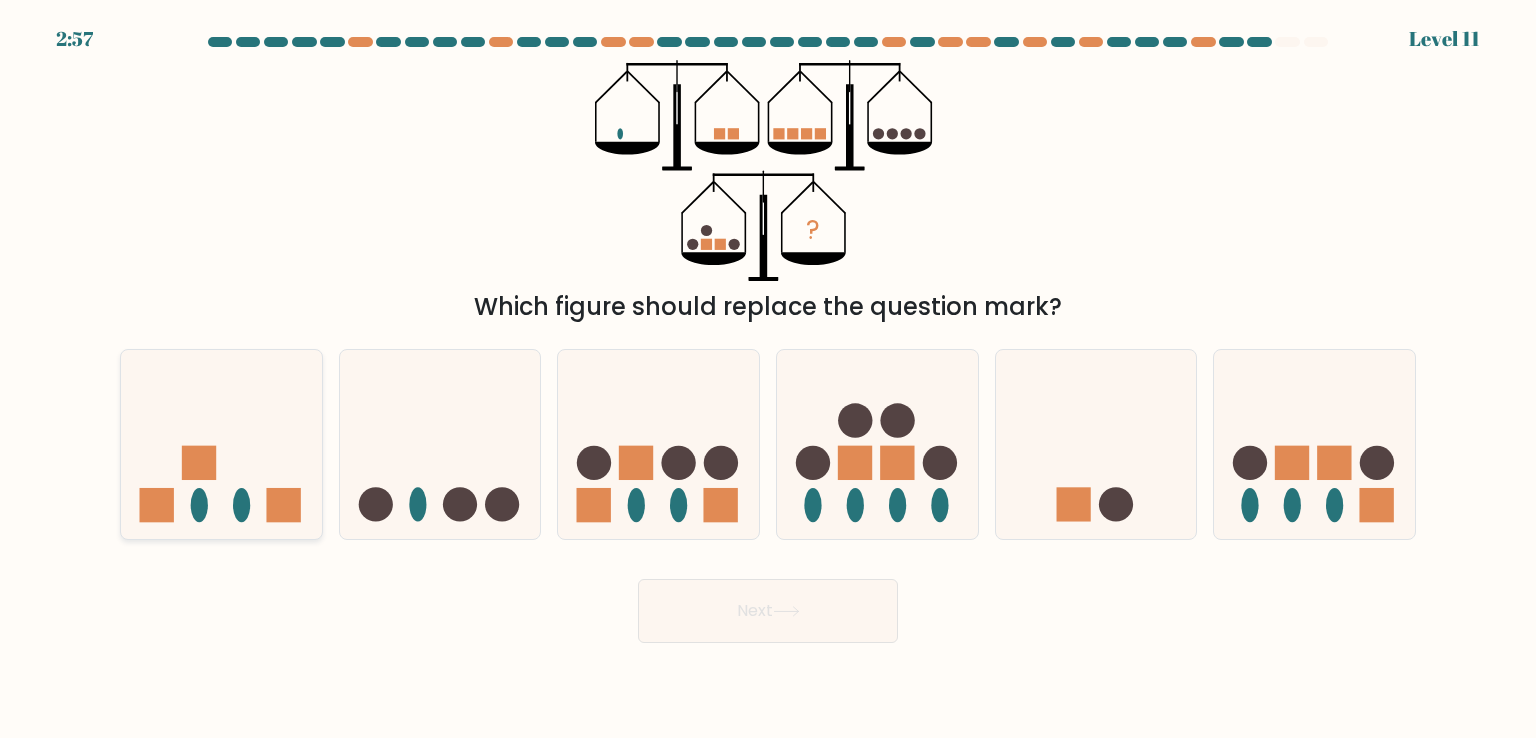 click at bounding box center (221, 444) 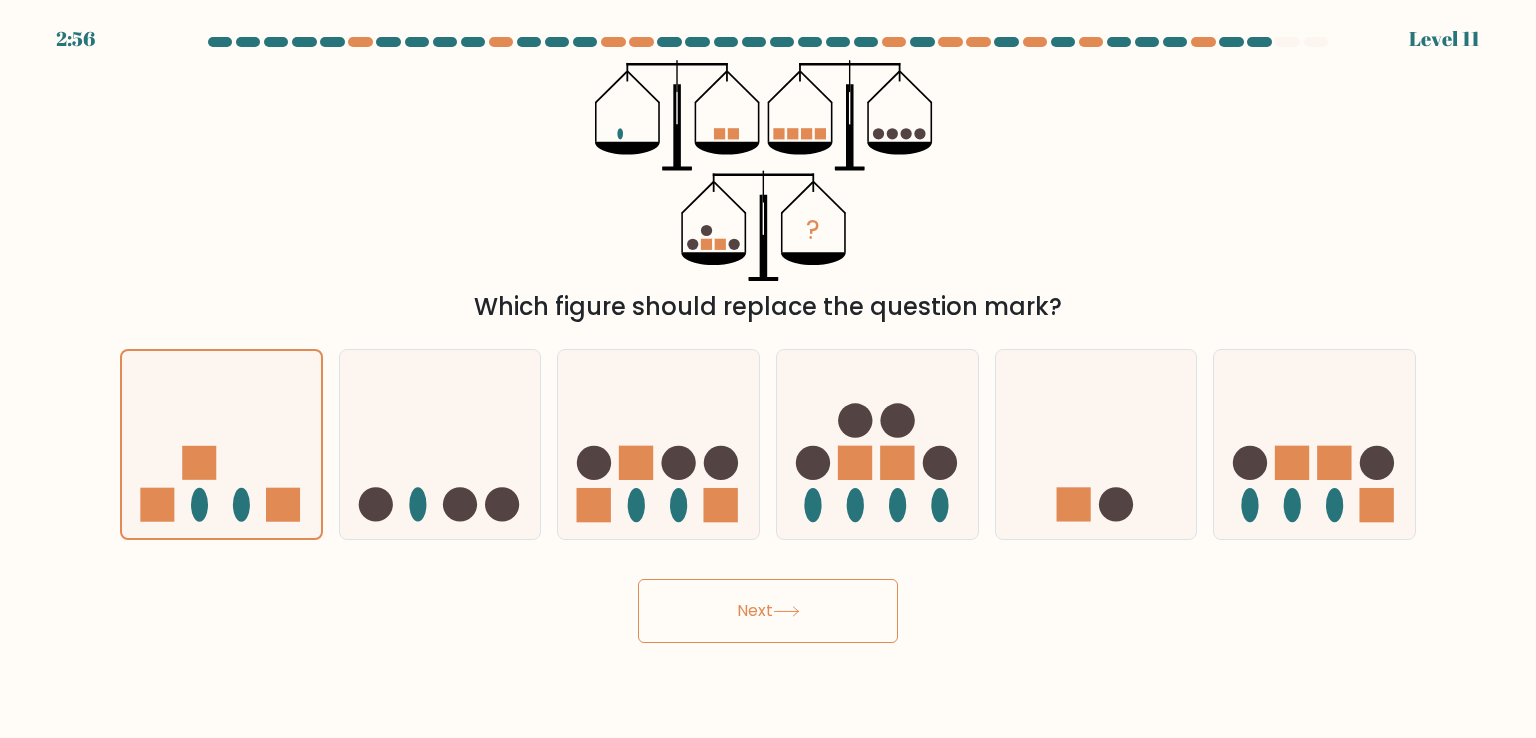 click on "Next" at bounding box center (768, 611) 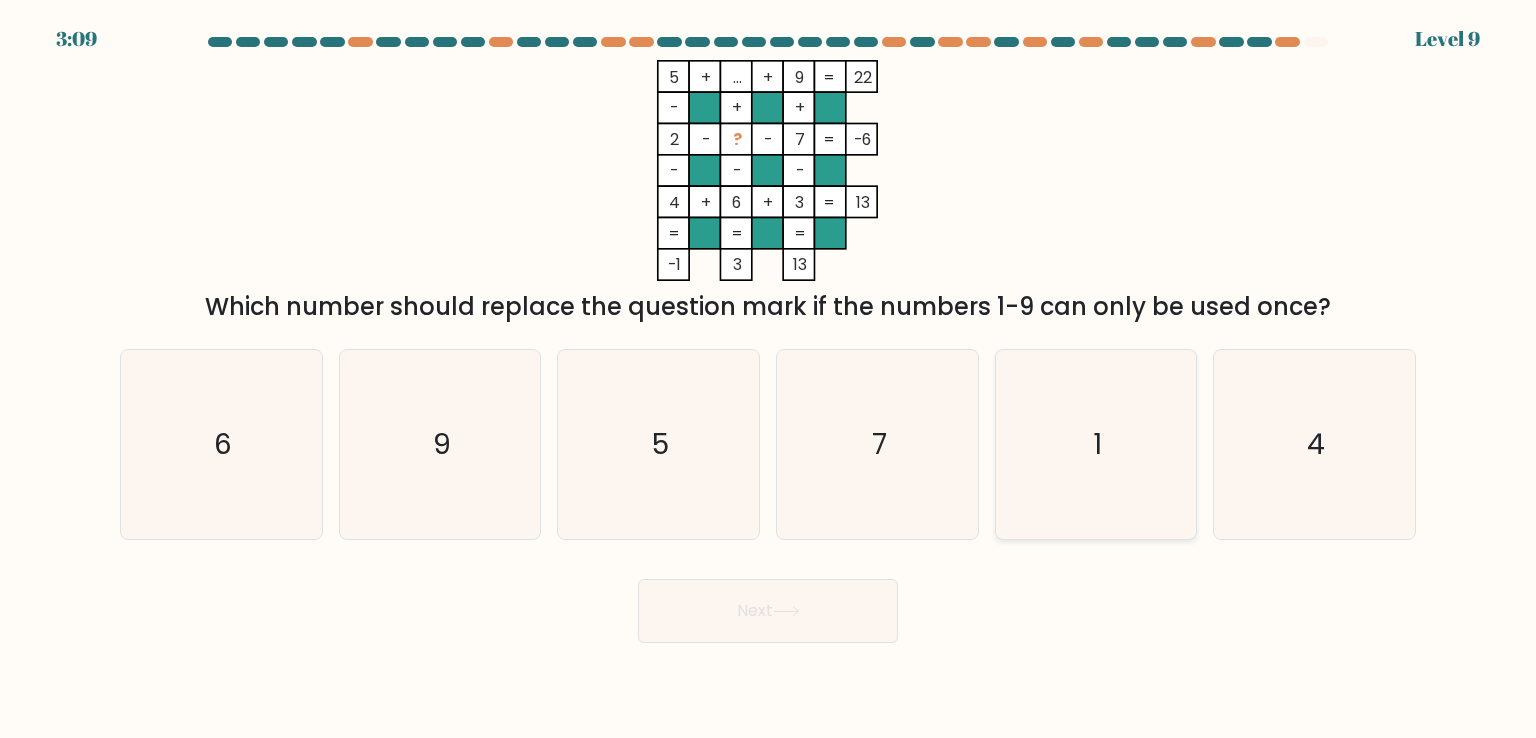 click on "1" at bounding box center [1096, 444] 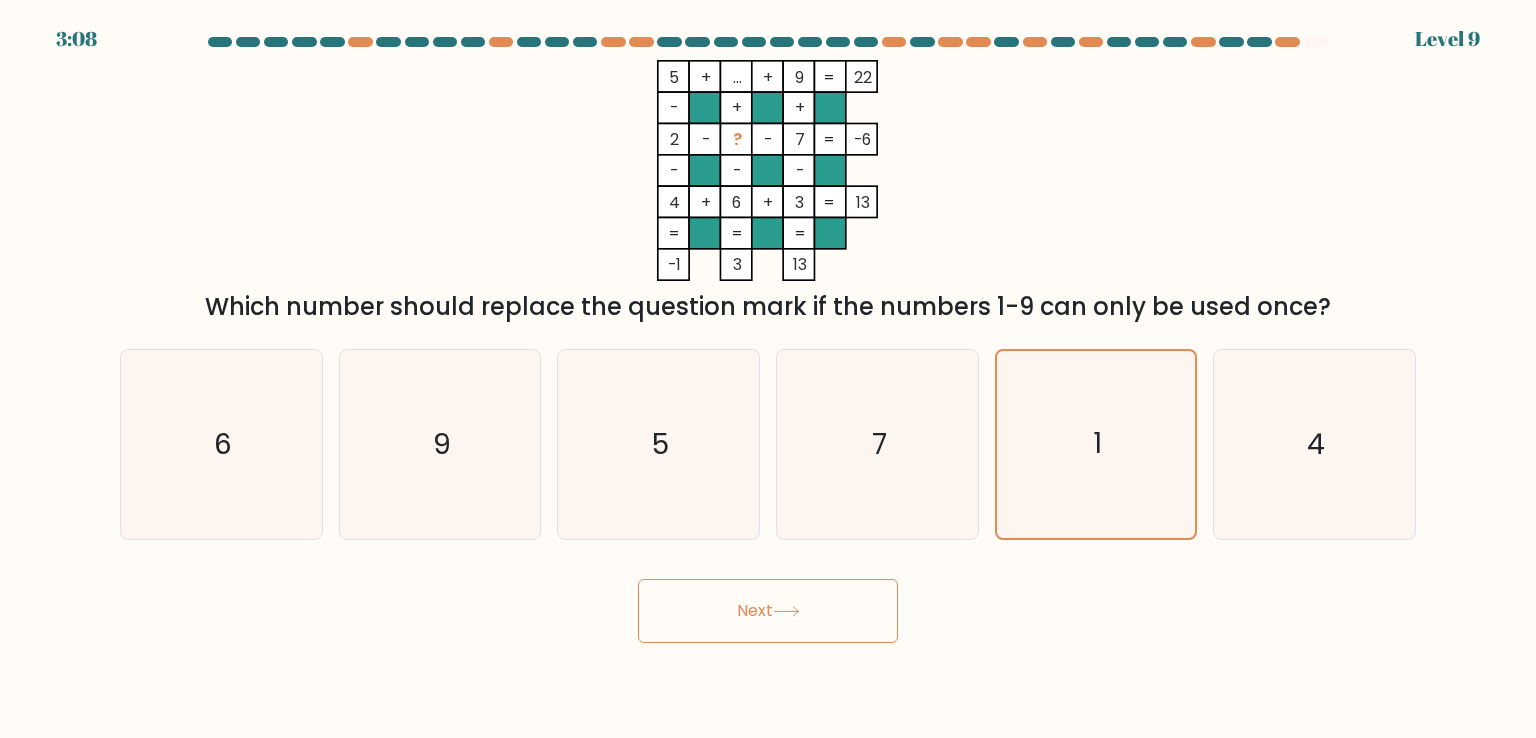 click at bounding box center (786, 611) 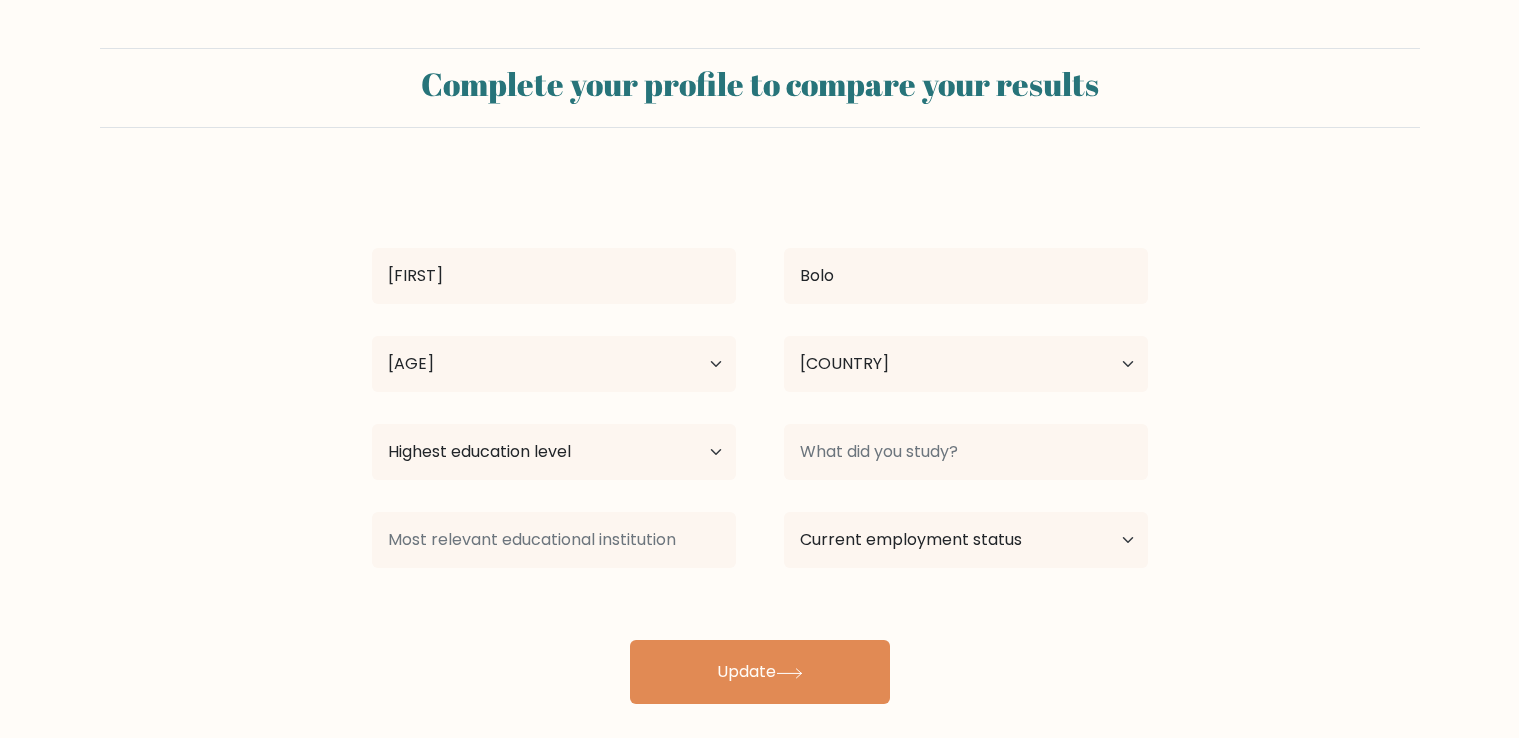 scroll, scrollTop: 0, scrollLeft: 0, axis: both 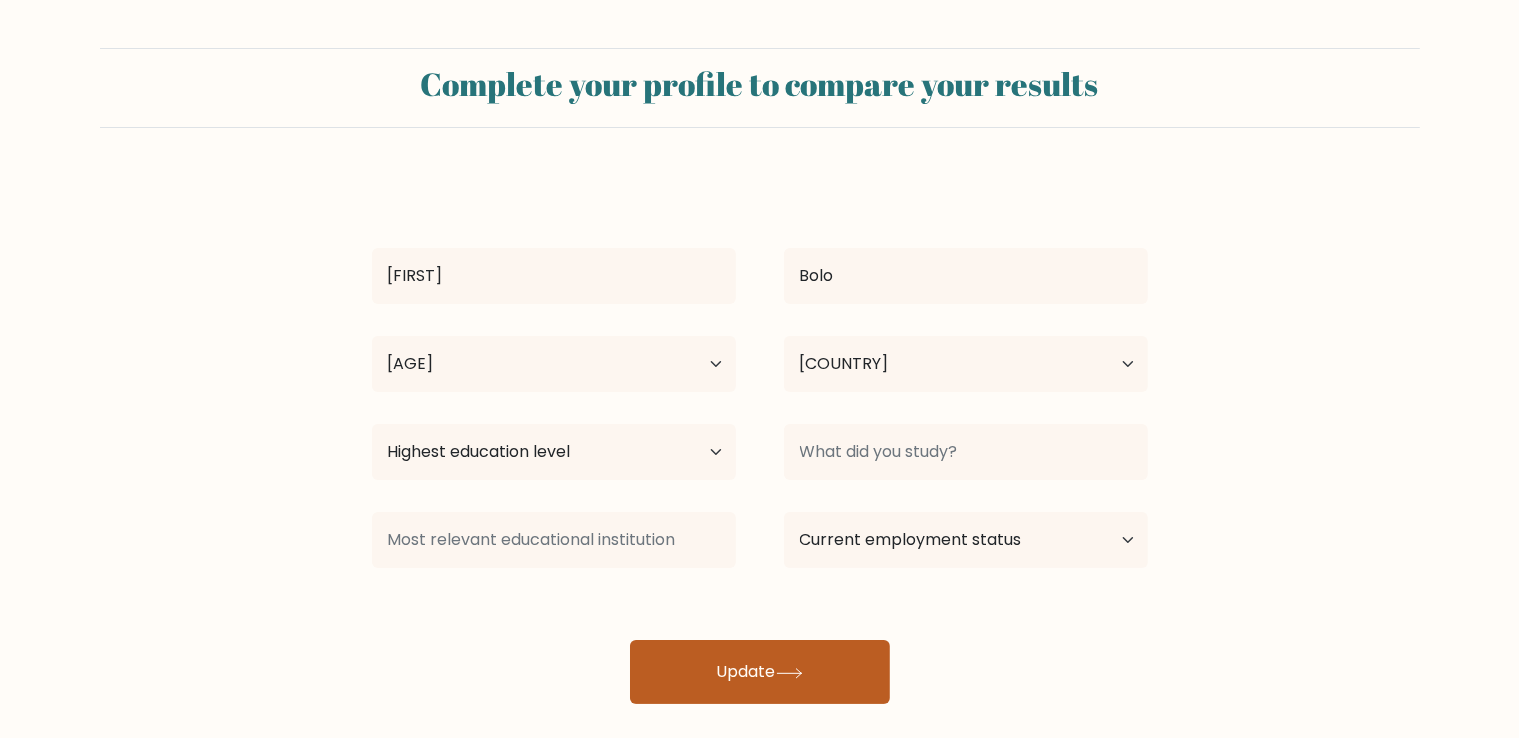 click on "Update" at bounding box center (760, 672) 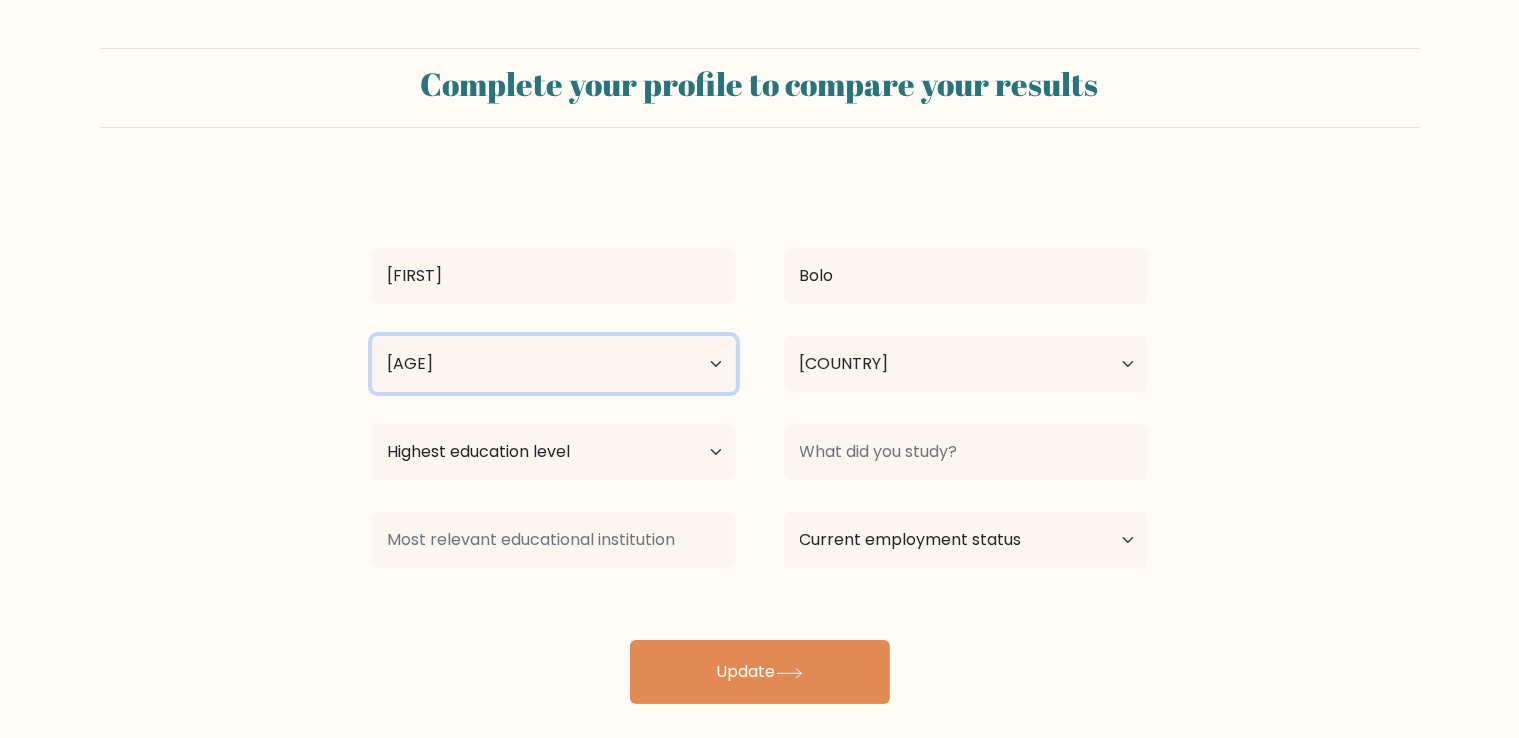 click on "Age
Under 18 years old
18-24 years old
25-34 years old
35-44 years old
45-54 years old
55-64 years old
65 years old and above" at bounding box center [554, 364] 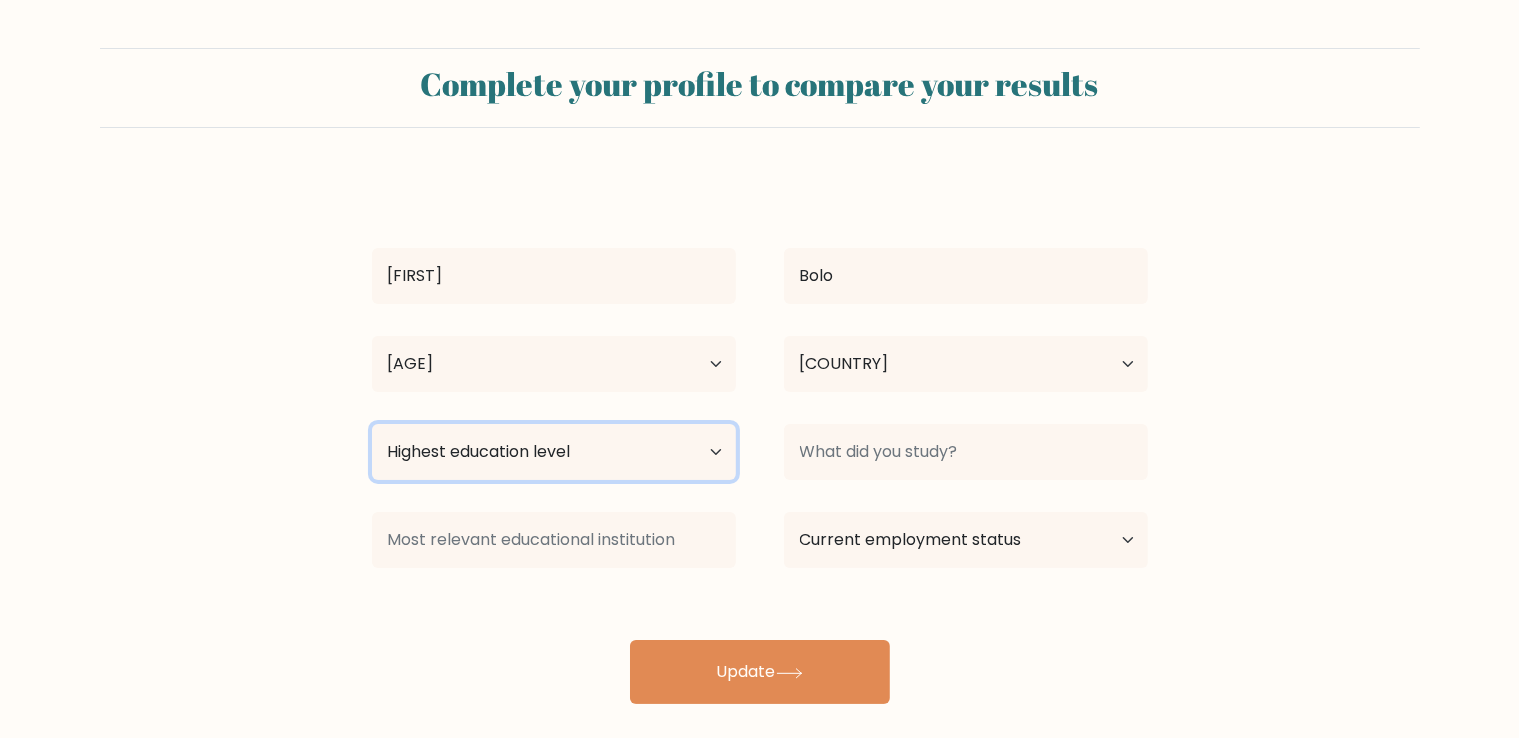 click on "Highest education level
No schooling
Primary
Lower Secondary
Upper Secondary
Occupation Specific
Bachelor's degree
Master's degree
Doctoral degree" at bounding box center [554, 452] 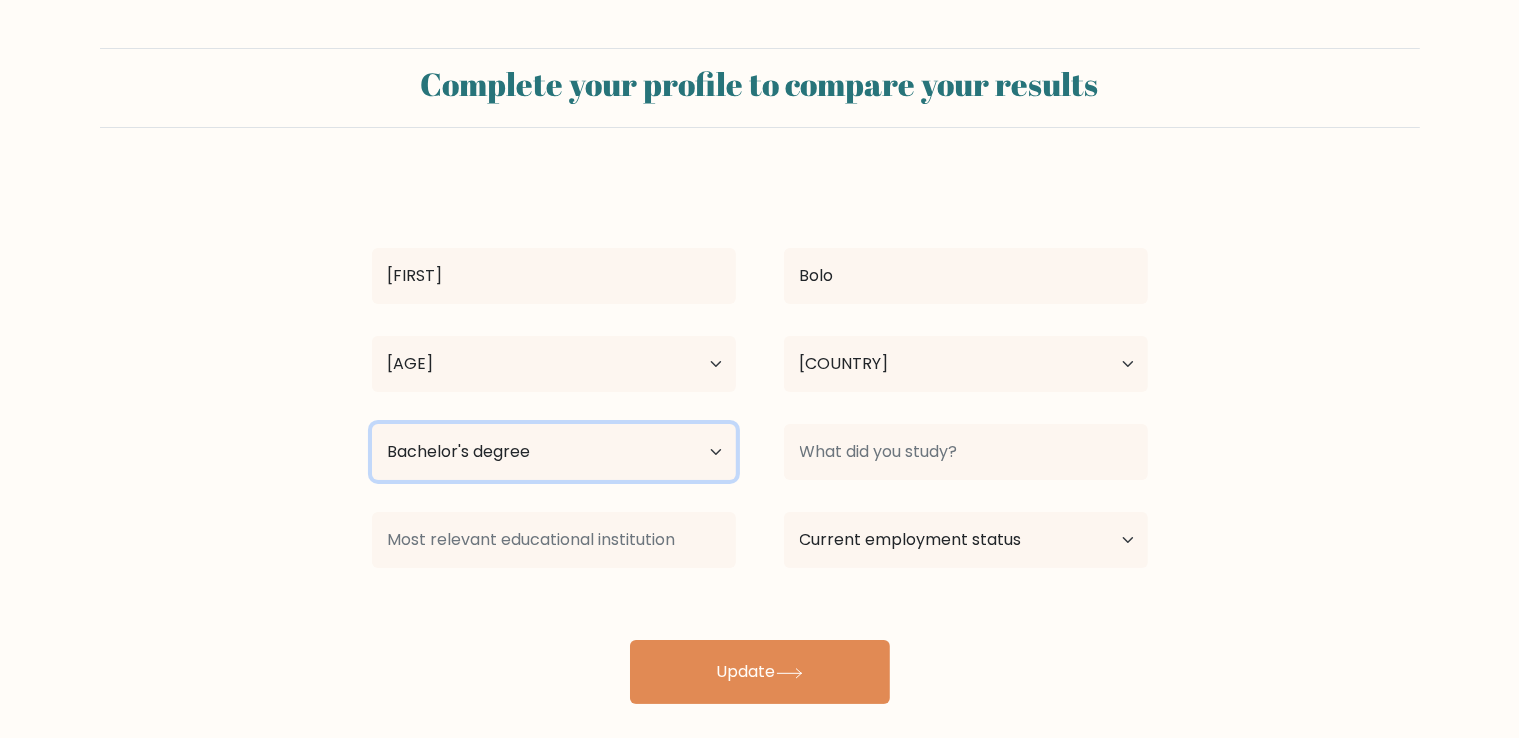 click on "Highest education level
No schooling
Primary
Lower Secondary
Upper Secondary
Occupation Specific
Bachelor's degree
Master's degree
Doctoral degree" at bounding box center [554, 452] 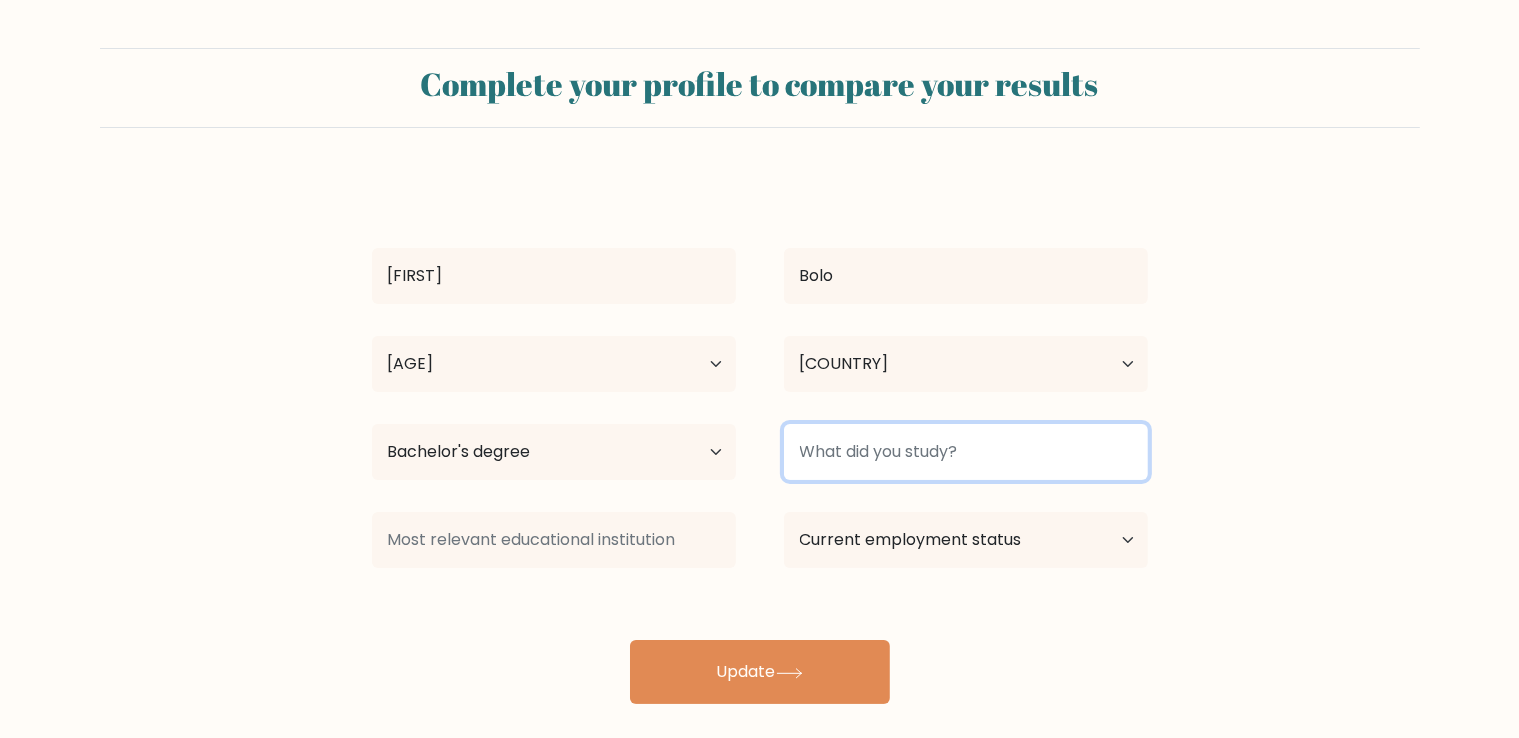 click at bounding box center (966, 452) 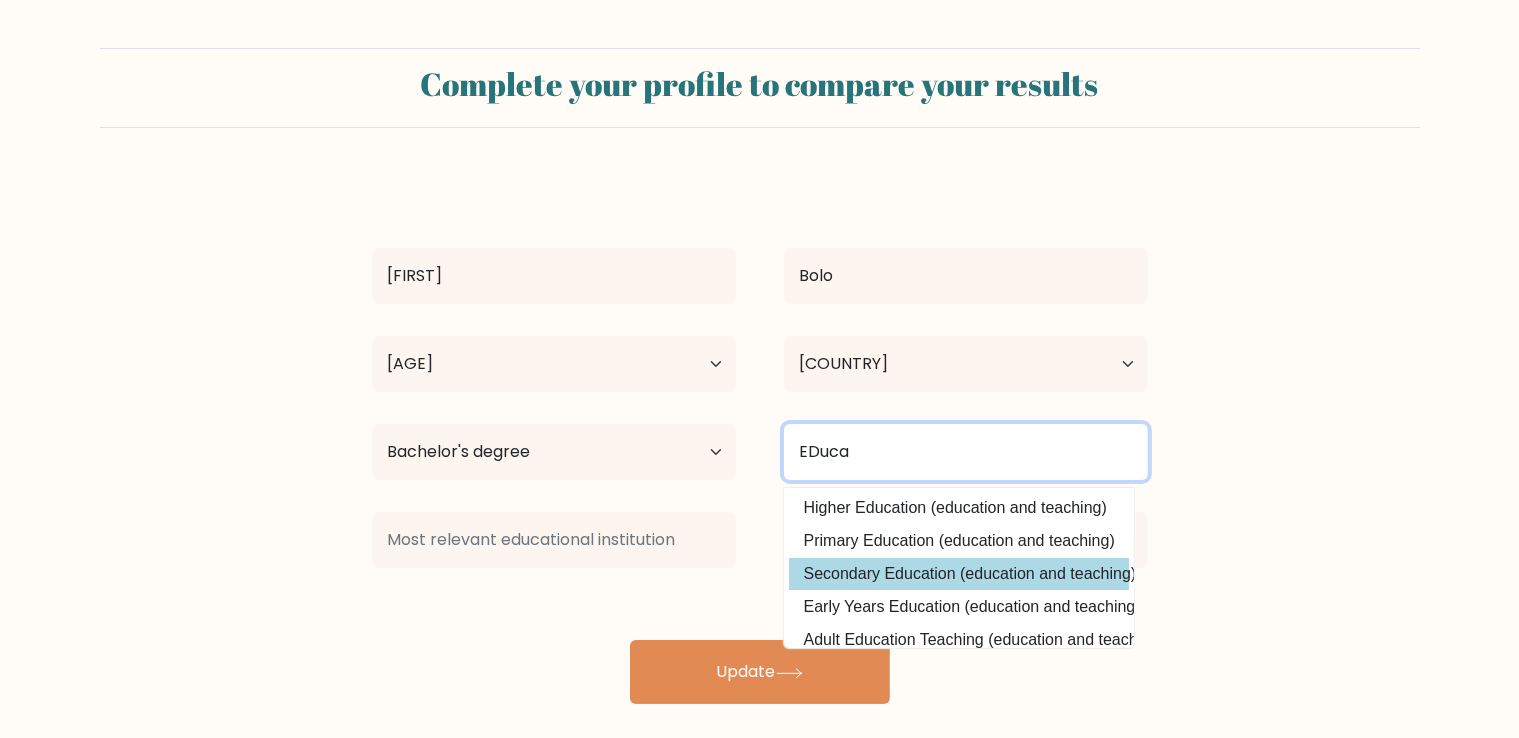 scroll, scrollTop: 196, scrollLeft: 0, axis: vertical 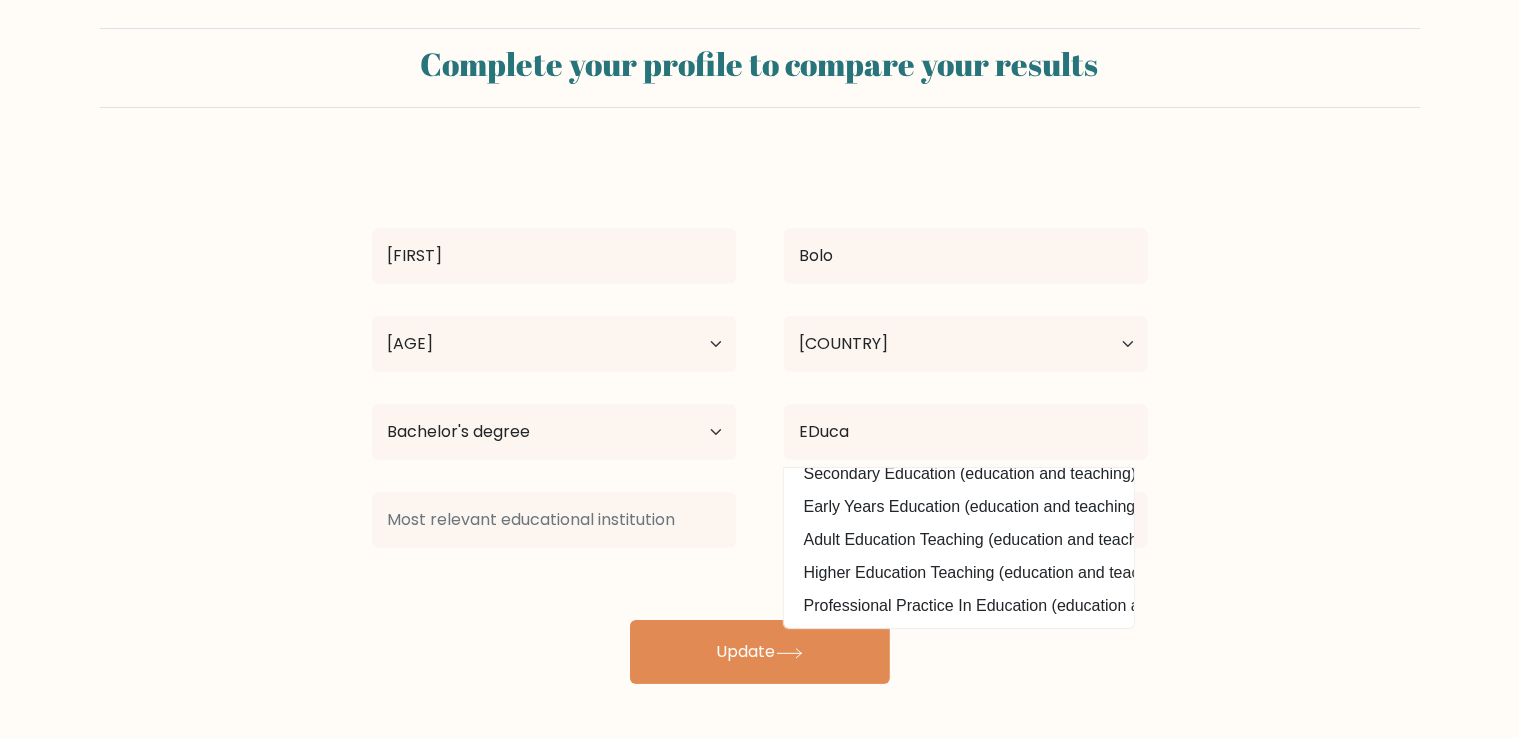 click on "Jennefer
Bolo
Age
Under 18 years old
18-24 years old
25-34 years old
35-44 years old
45-54 years old
55-64 years old
65 years old and above
Country
Afghanistan
Albania
Algeria
American Samoa
Andorra
Angola
Anguilla
Antarctica
Antigua and Barbuda
Argentina
Armenia
Aruba
Australia
Austria
Azerbaijan
Bahamas
Bahrain
Bangladesh
Barbados
Belarus
Belgium
Belize
Benin
Bermuda
Bhutan" at bounding box center (760, 420) 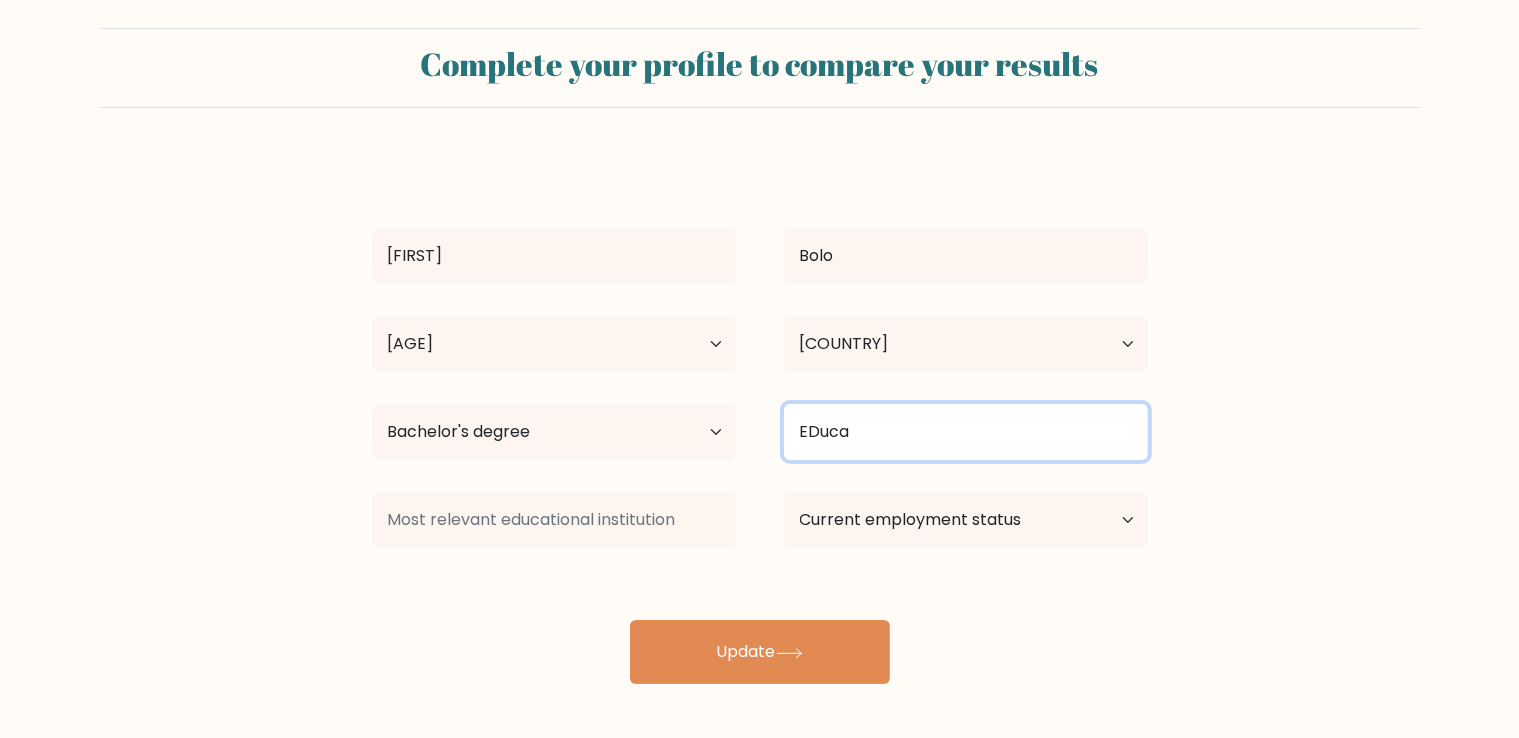 click on "EDuca" at bounding box center (966, 432) 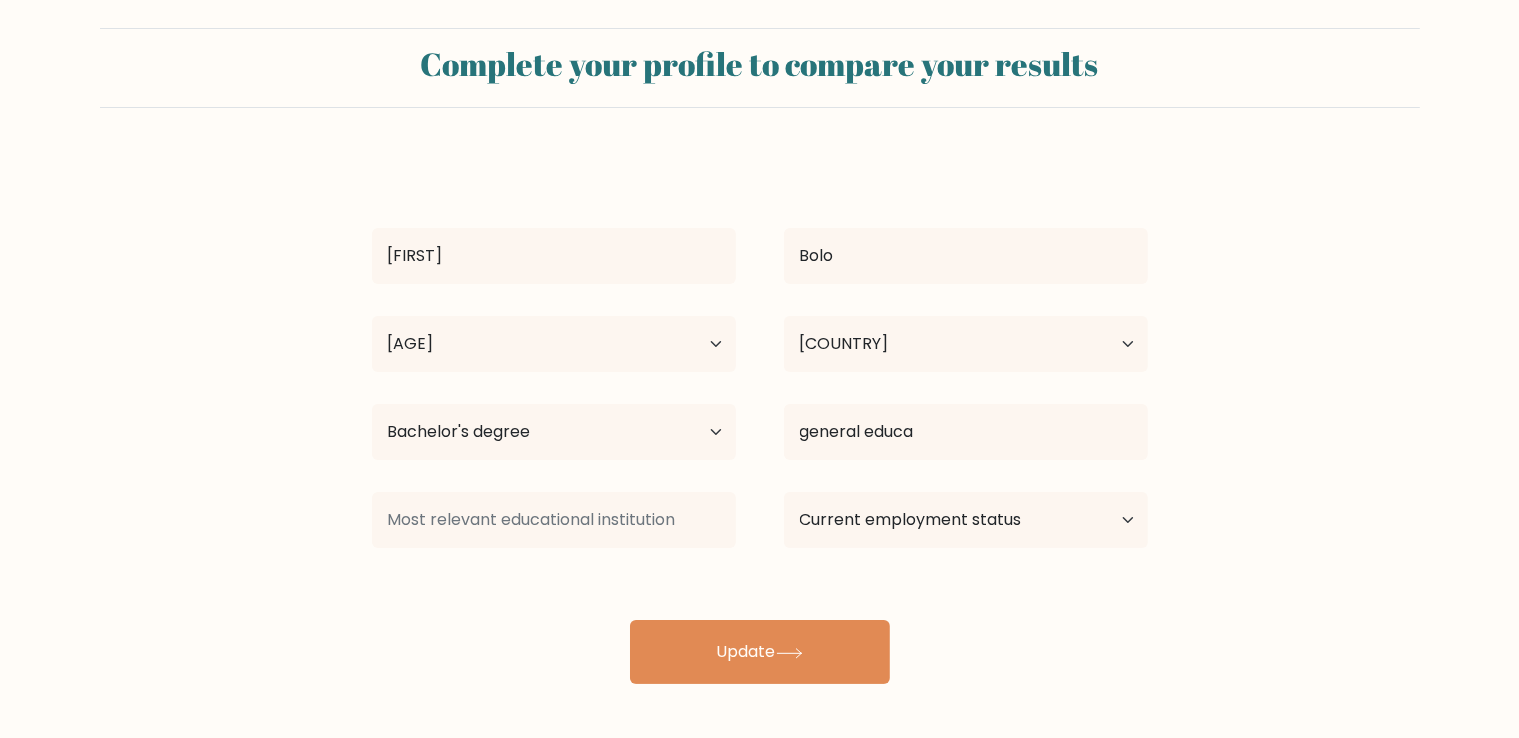 click on "Jennefer
Bolo
Age
Under 18 years old
18-24 years old
25-34 years old
35-44 years old
45-54 years old
55-64 years old
65 years old and above
Country
Afghanistan
Albania
Algeria
American Samoa
Andorra
Angola
Anguilla
Antarctica
Antigua and Barbuda
Argentina
Armenia
Aruba
Australia
Austria
Azerbaijan
Bahamas
Bahrain
Bangladesh
Barbados
Belarus
Belgium
Belize
Benin
Bermuda
Bhutan" at bounding box center [760, 420] 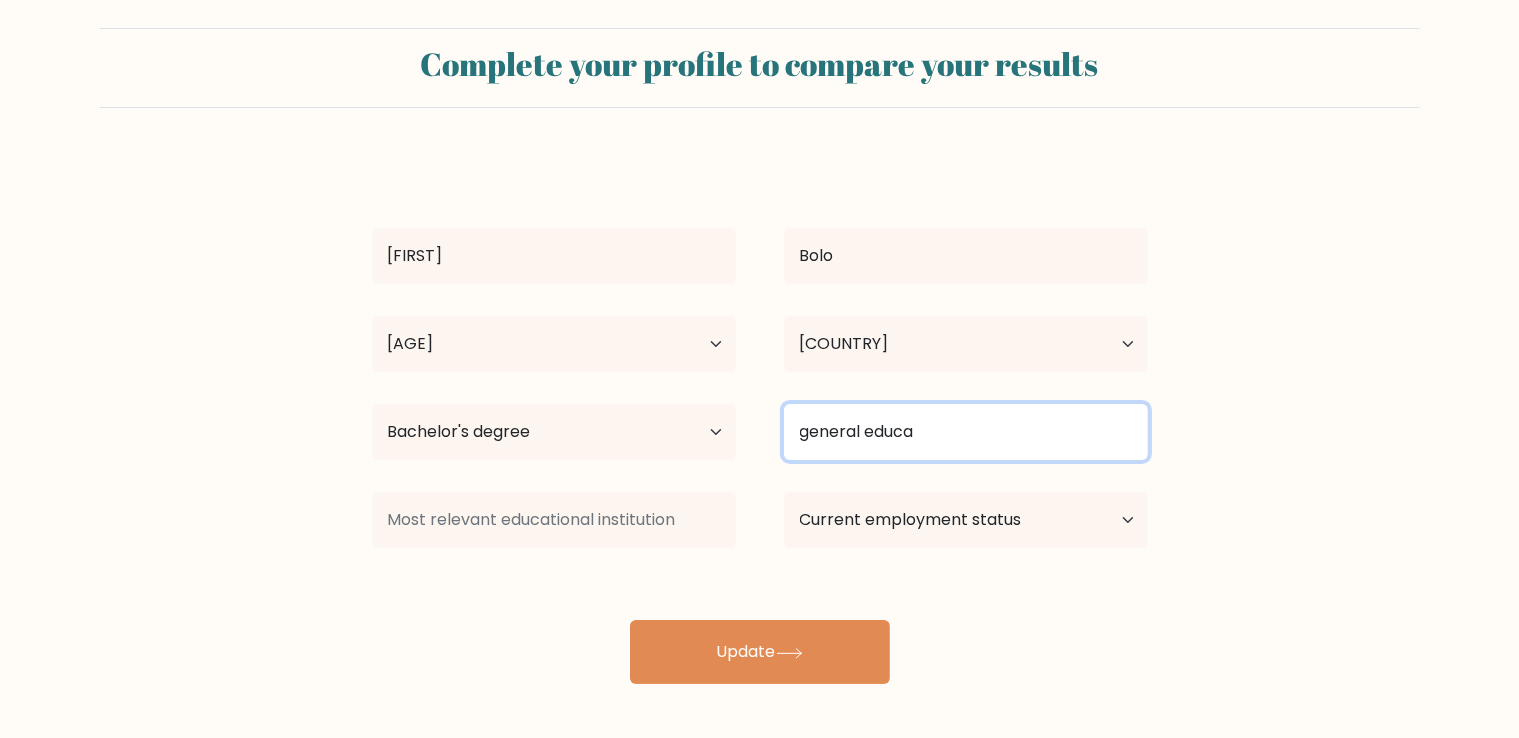 click on "general educa" at bounding box center [966, 432] 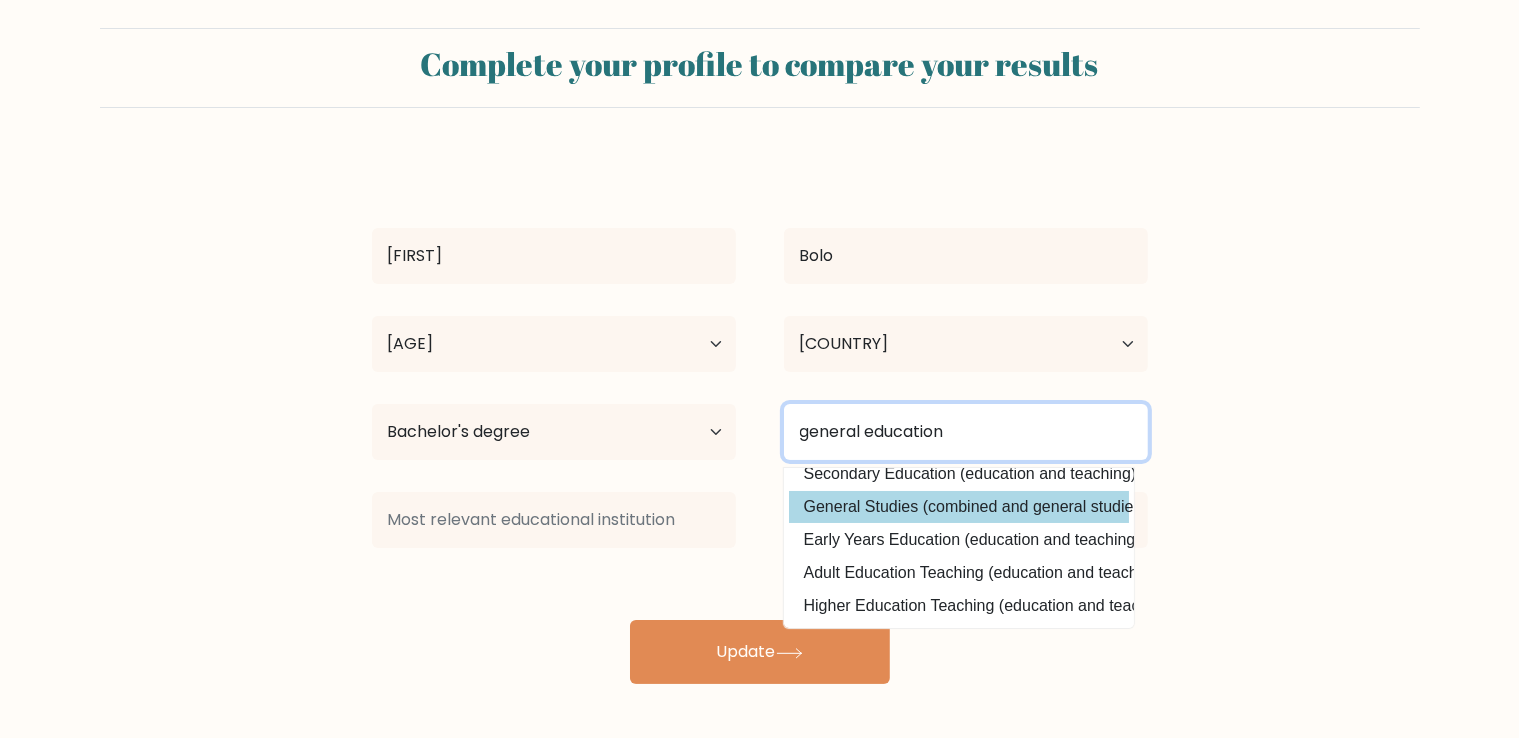 type on "general education" 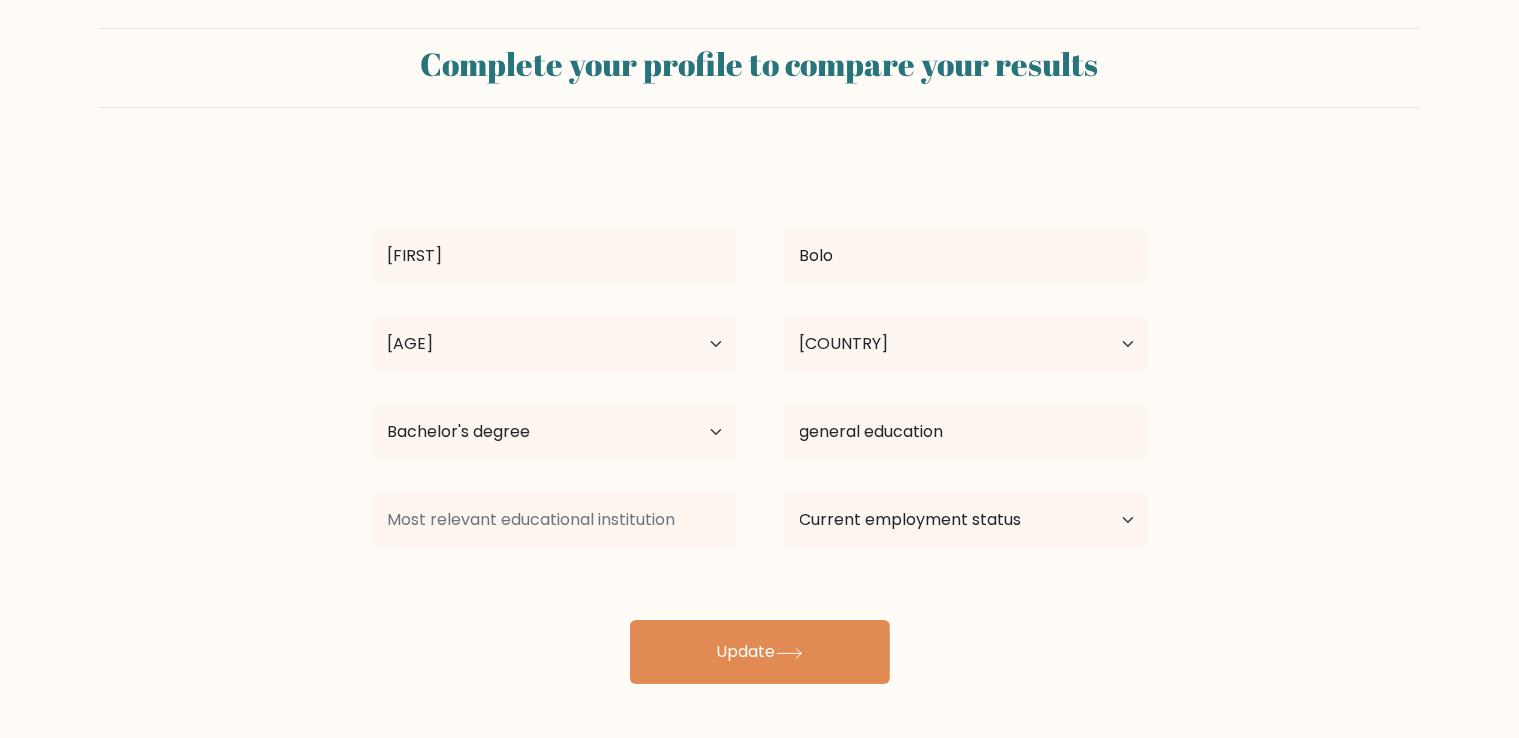 click on "Jennefer
Bolo
Age
Under 18 years old
18-24 years old
25-34 years old
35-44 years old
45-54 years old
55-64 years old
65 years old and above
Country
Afghanistan
Albania
Algeria
American Samoa
Andorra
Angola
Anguilla
Antarctica
Antigua and Barbuda
Argentina
Armenia
Aruba
Australia
Austria
Azerbaijan
Bahamas
Bahrain
Bangladesh
Barbados
Belarus
Belgium
Belize
Benin
Bermuda
Bhutan" at bounding box center [760, 420] 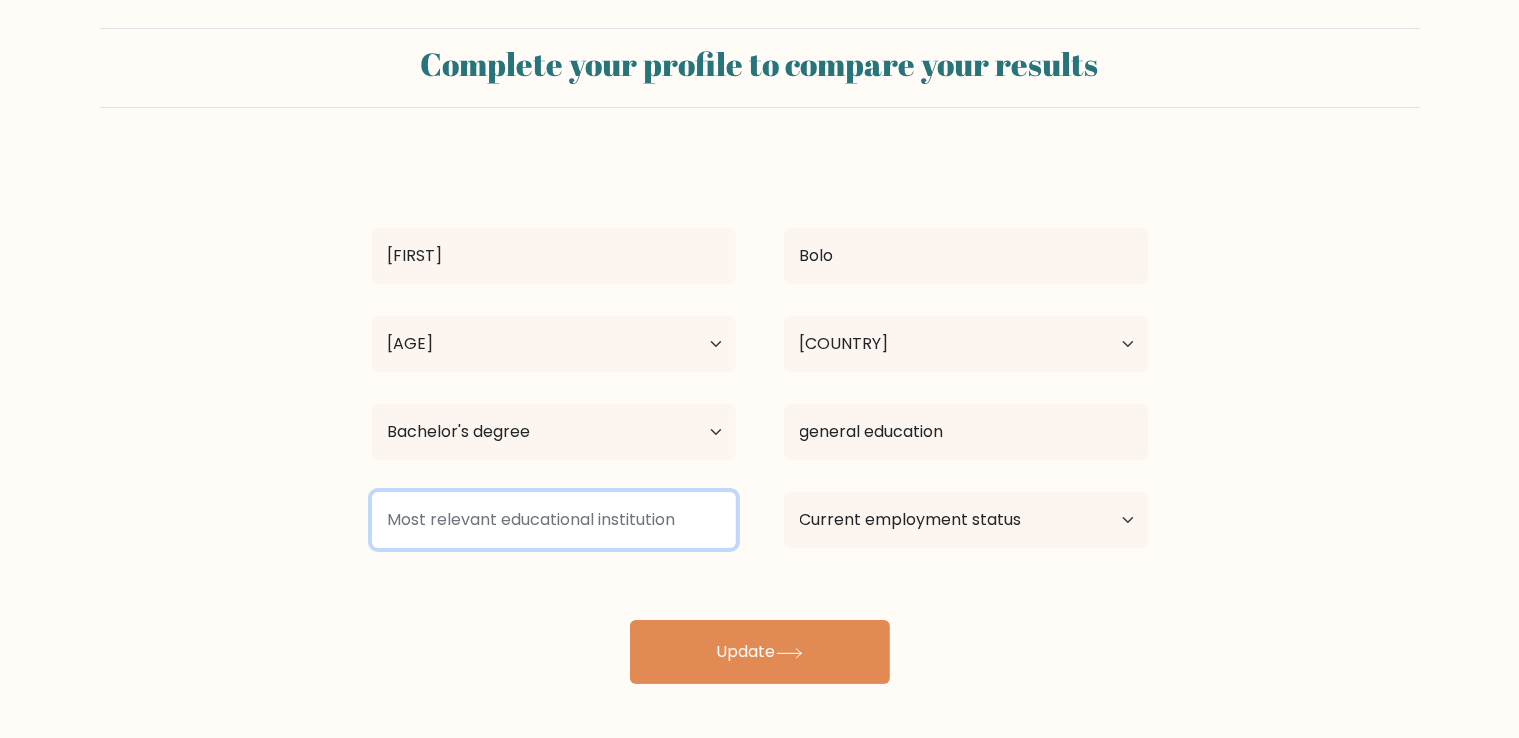 click at bounding box center (554, 520) 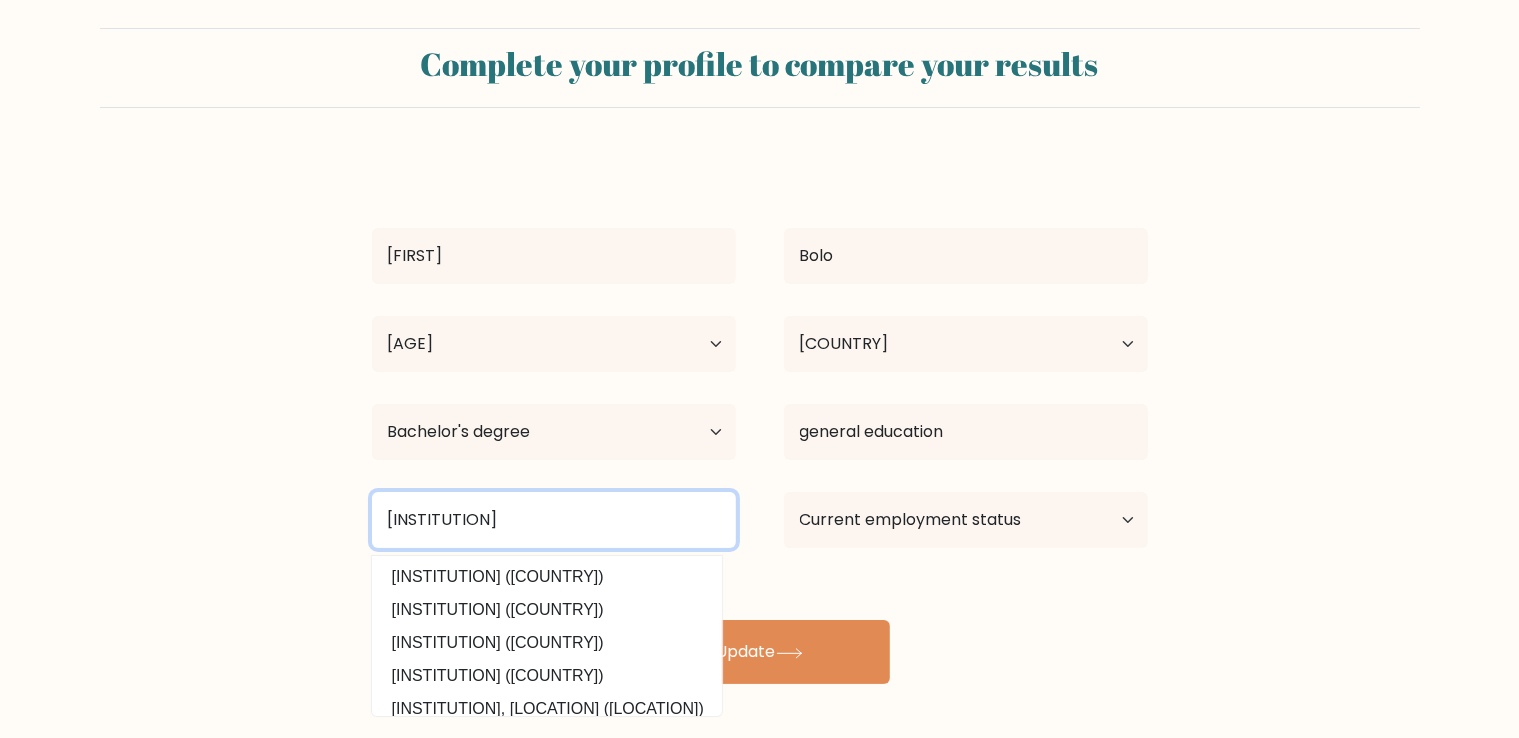 type on "Saint Joseph College" 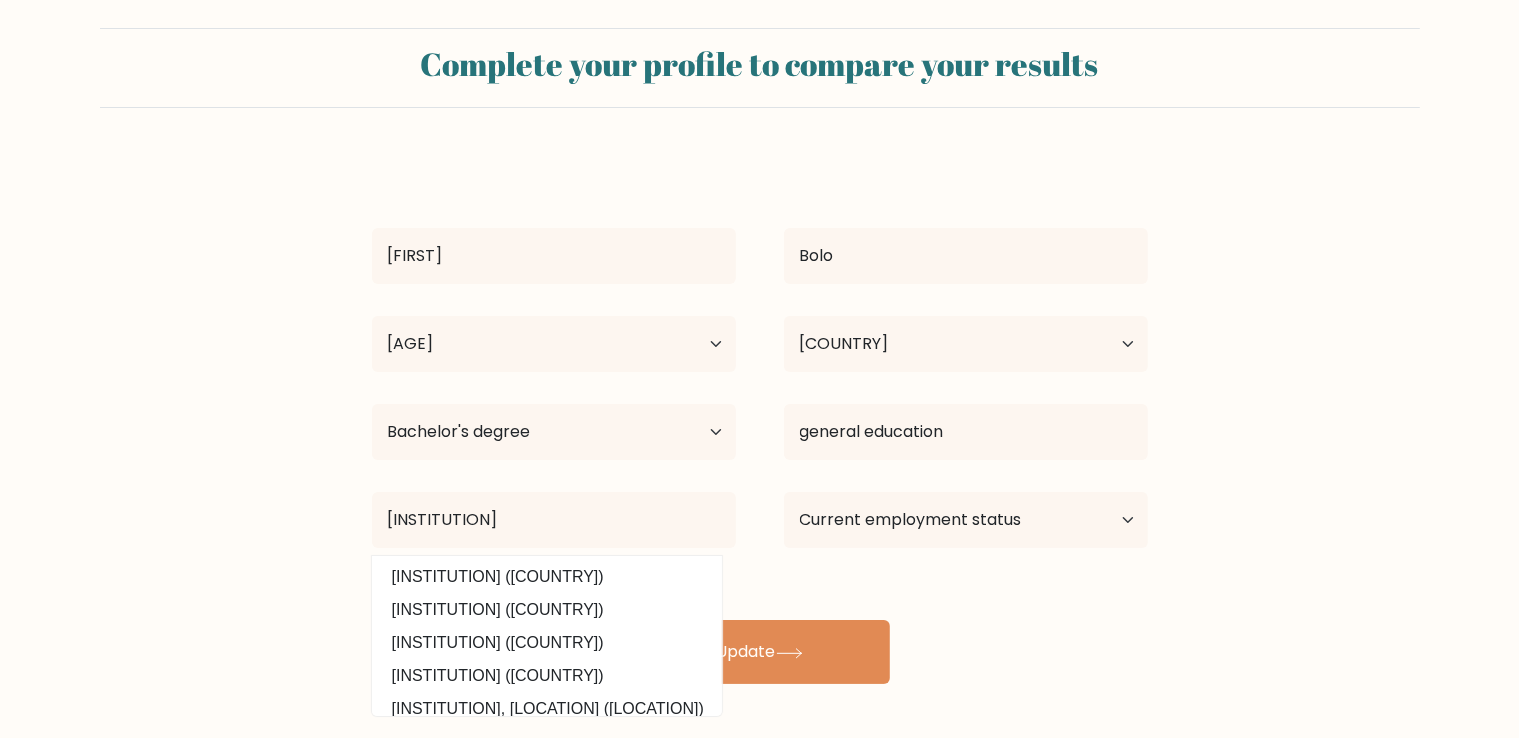 click on "Jennefer
Bolo
Age
Under 18 years old
18-24 years old
25-34 years old
35-44 years old
45-54 years old
55-64 years old
65 years old and above
Country
Afghanistan
Albania
Algeria
American Samoa
Andorra
Angola
Anguilla
Antarctica
Antigua and Barbuda
Argentina
Armenia
Aruba
Australia
Austria
Azerbaijan
Bahamas
Bahrain
Bangladesh
Barbados
Belarus
Belgium
Belize
Benin
Bermuda
Bhutan" at bounding box center (760, 420) 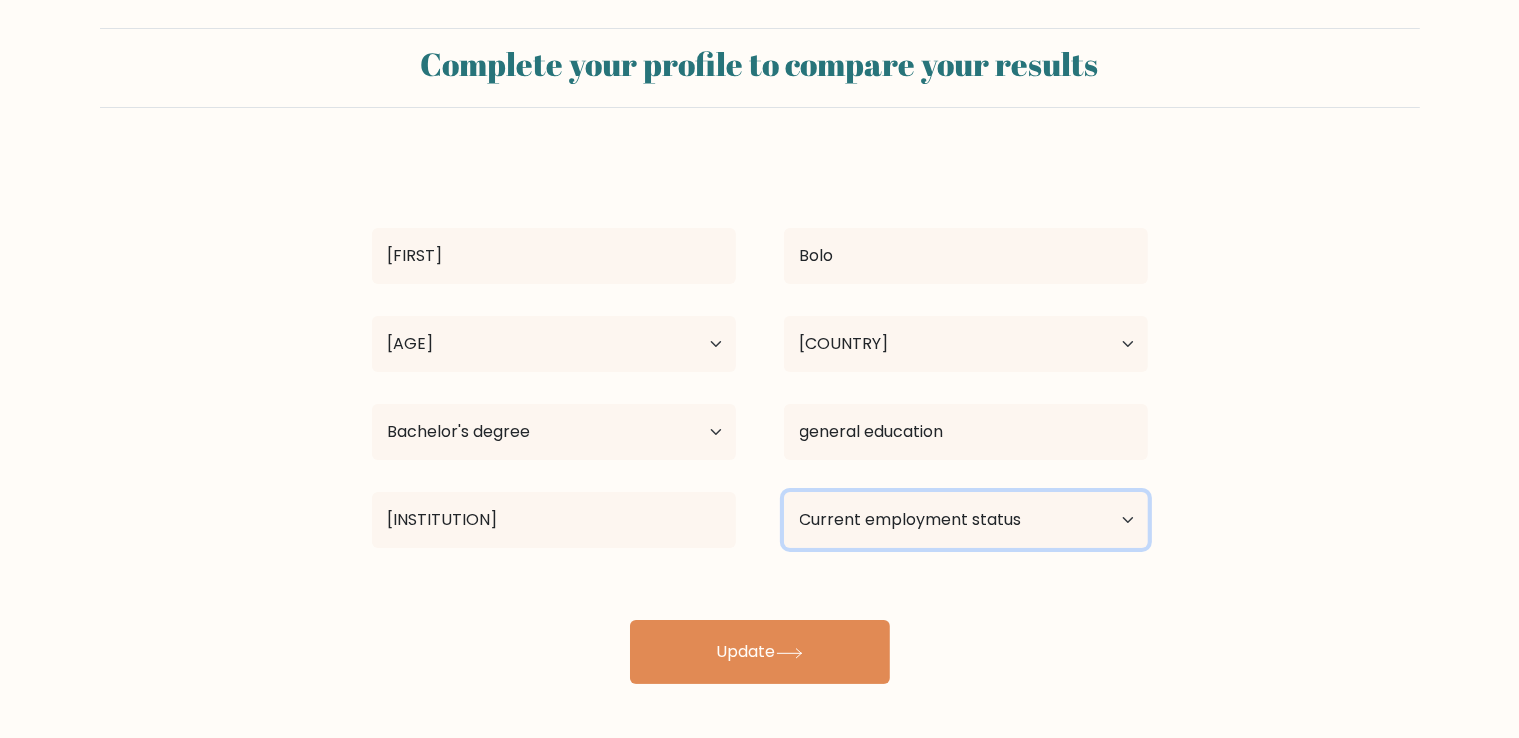 click on "Current employment status
Employed
Student
Retired
Other / prefer not to answer" at bounding box center (966, 520) 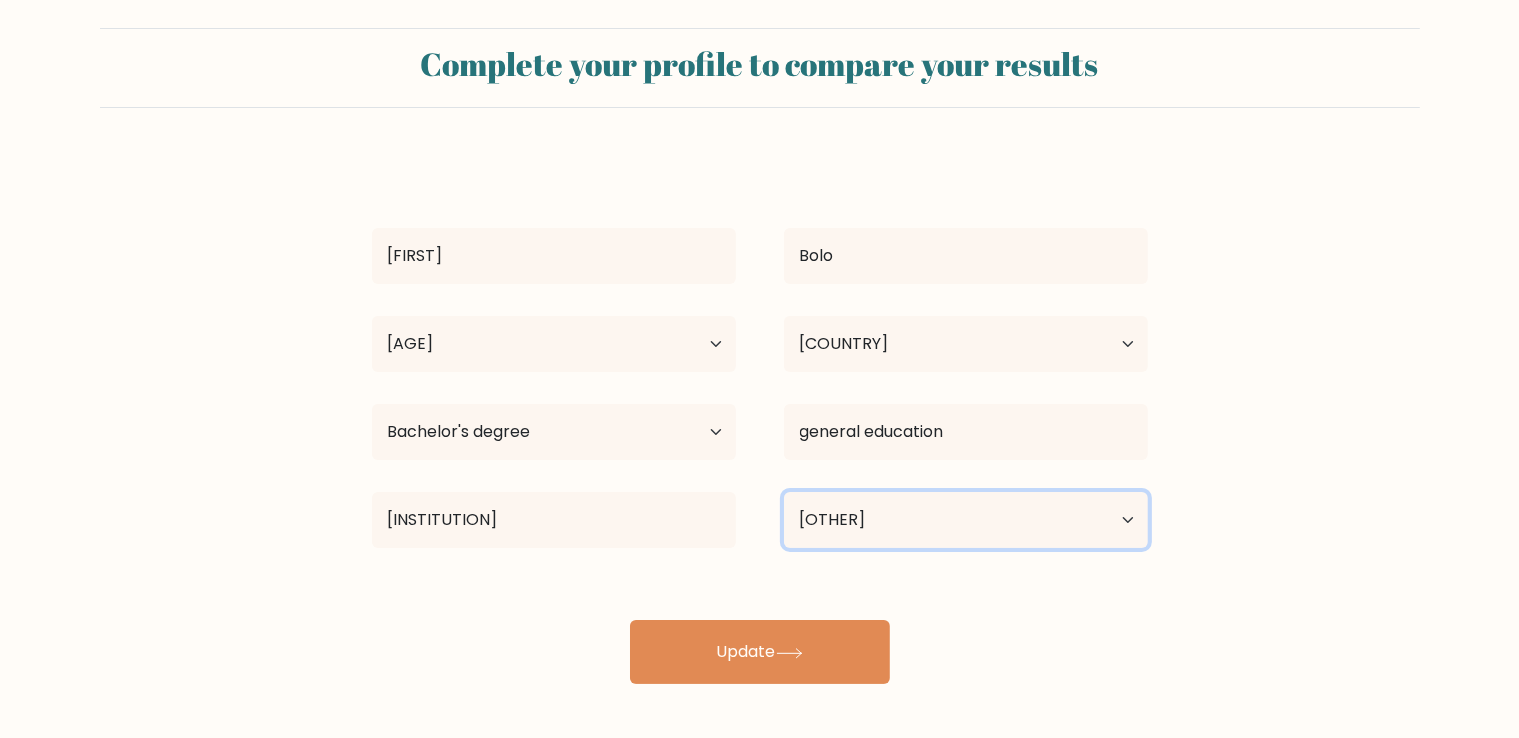 click on "Current employment status
Employed
Student
Retired
Other / prefer not to answer" at bounding box center [966, 520] 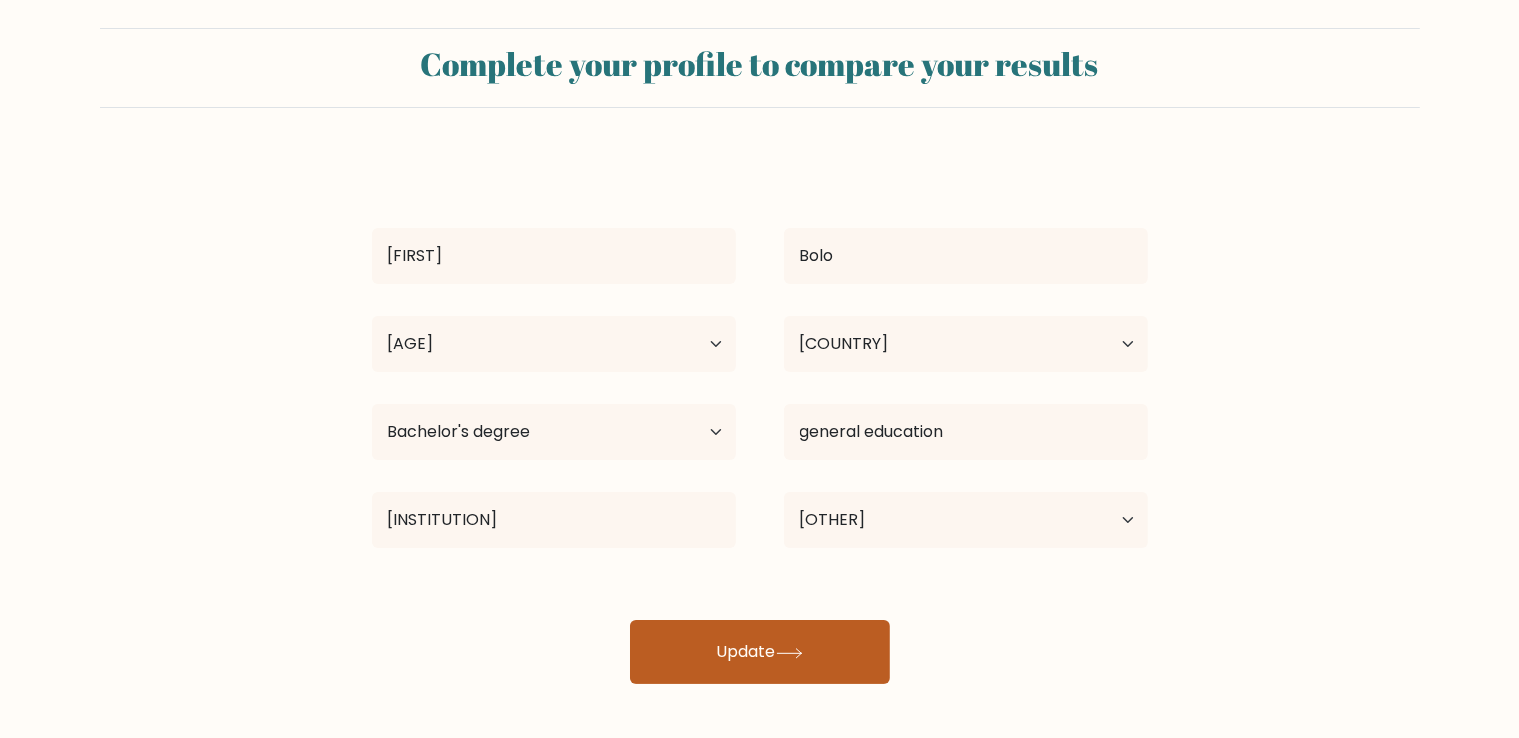 click on "Update" at bounding box center [760, 652] 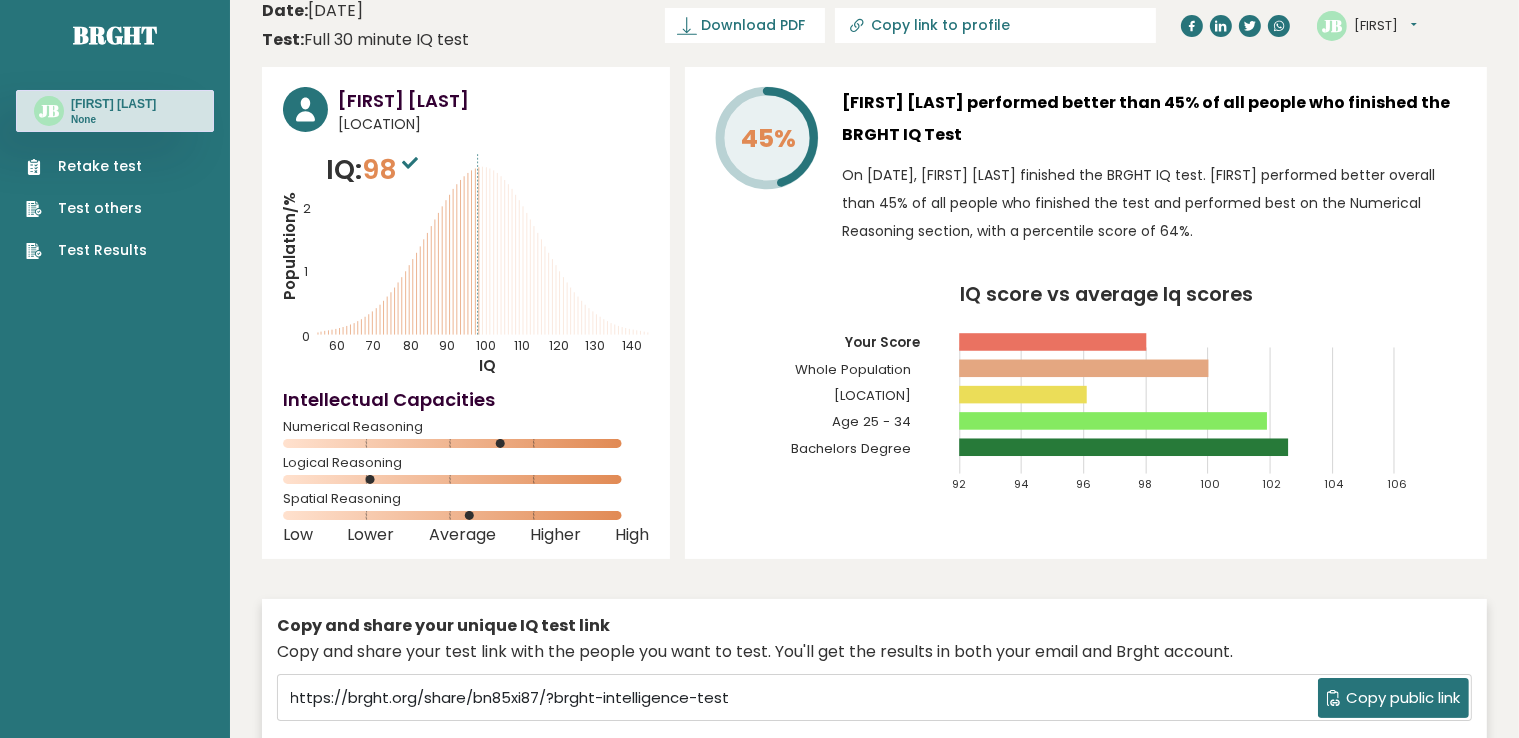 scroll, scrollTop: 0, scrollLeft: 0, axis: both 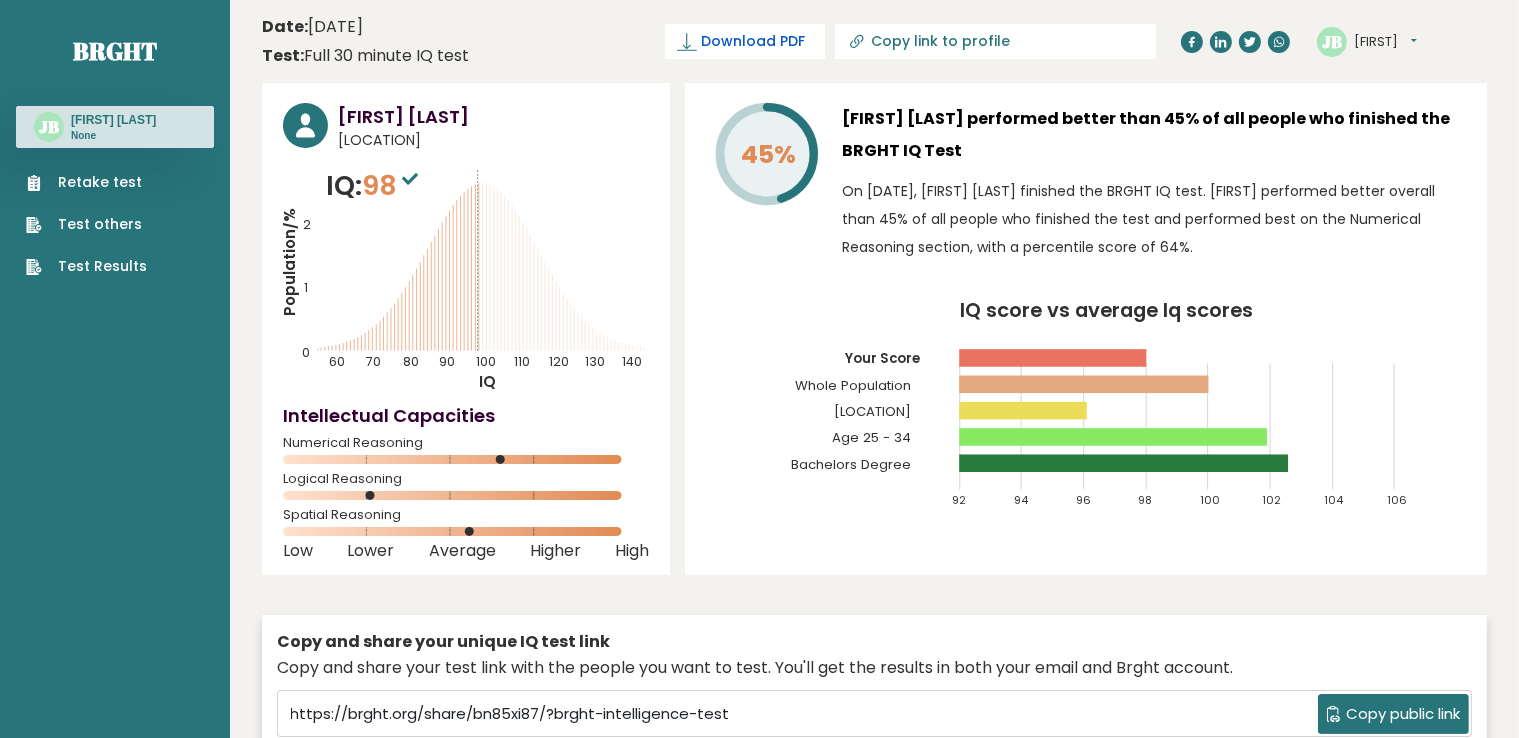 click at bounding box center [687, 42] 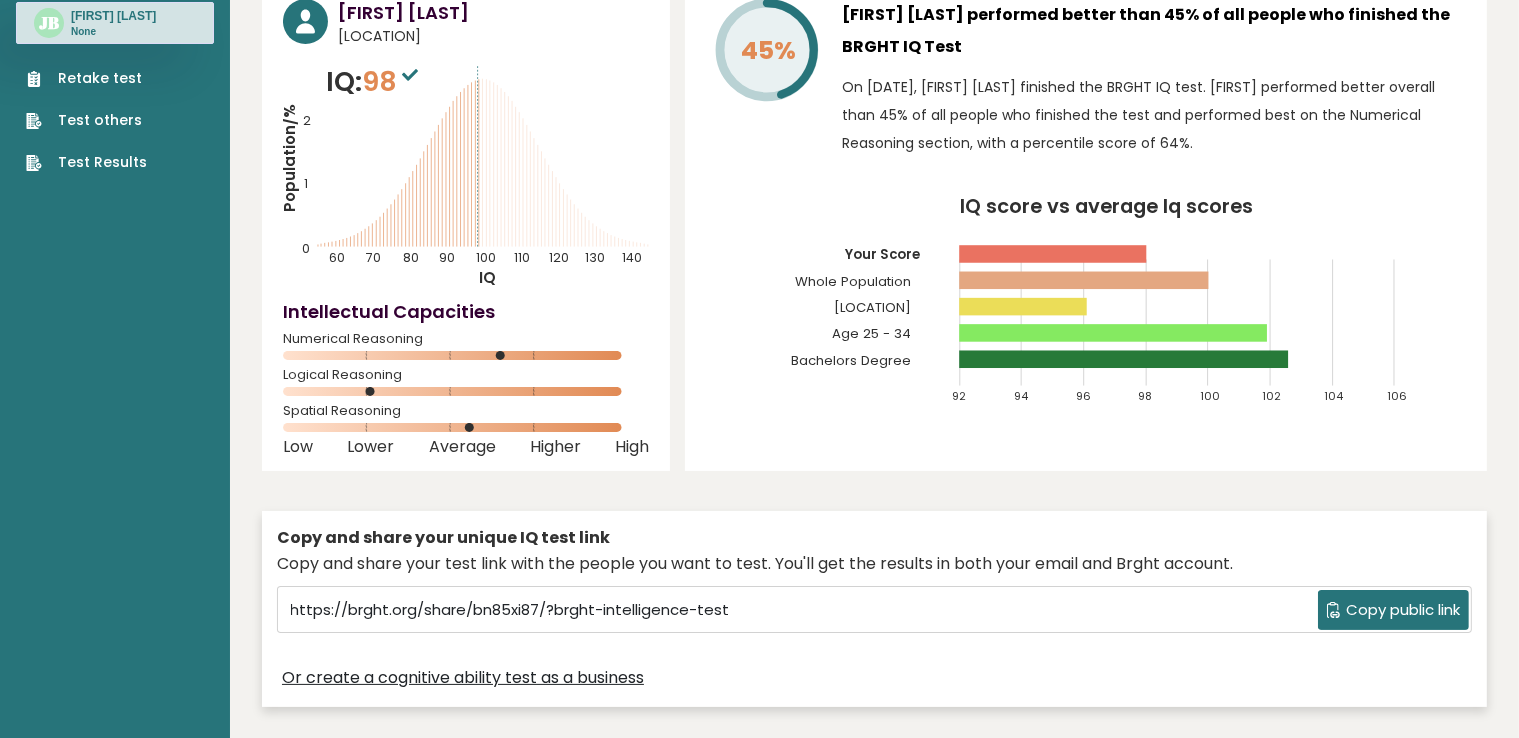 scroll, scrollTop: 0, scrollLeft: 0, axis: both 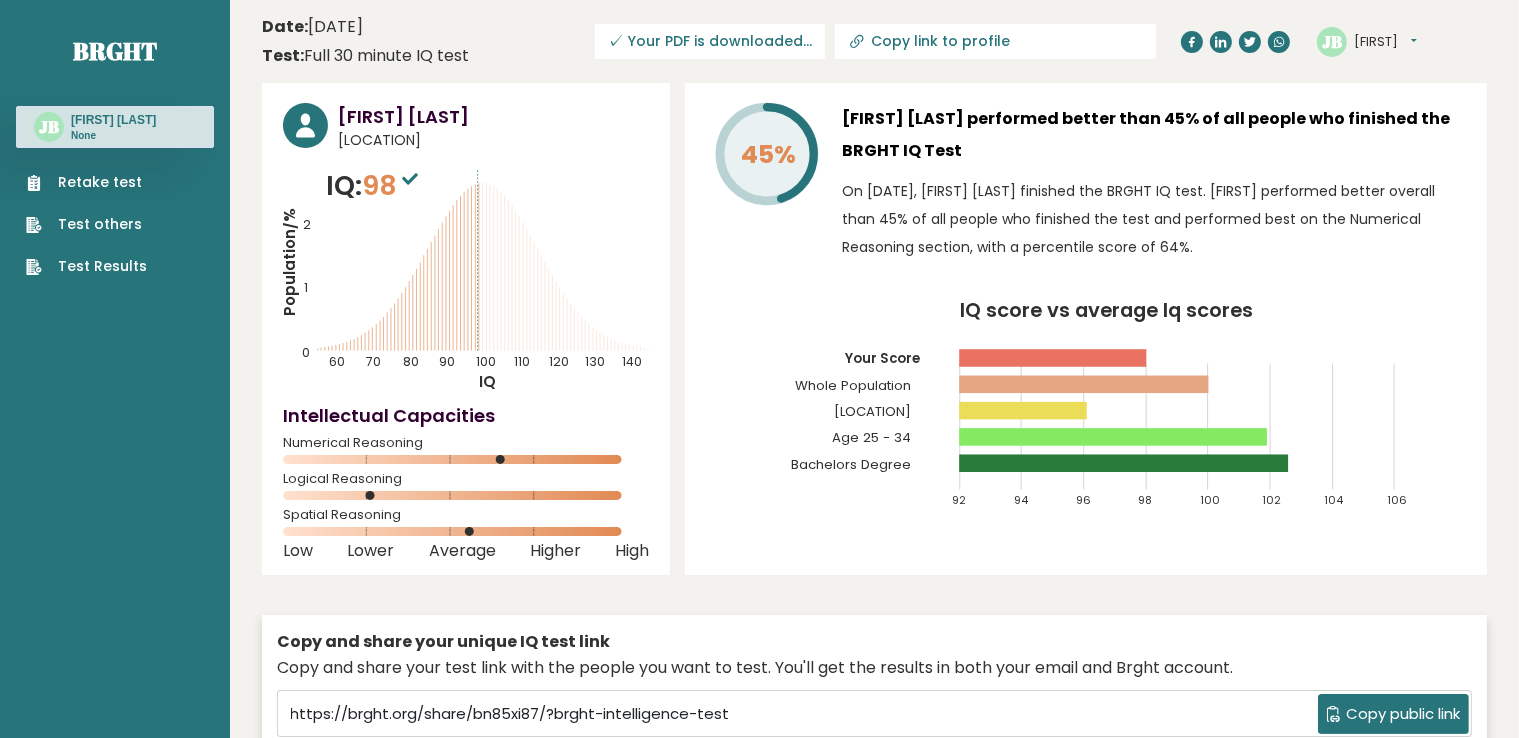 click at bounding box center [410, 179] 